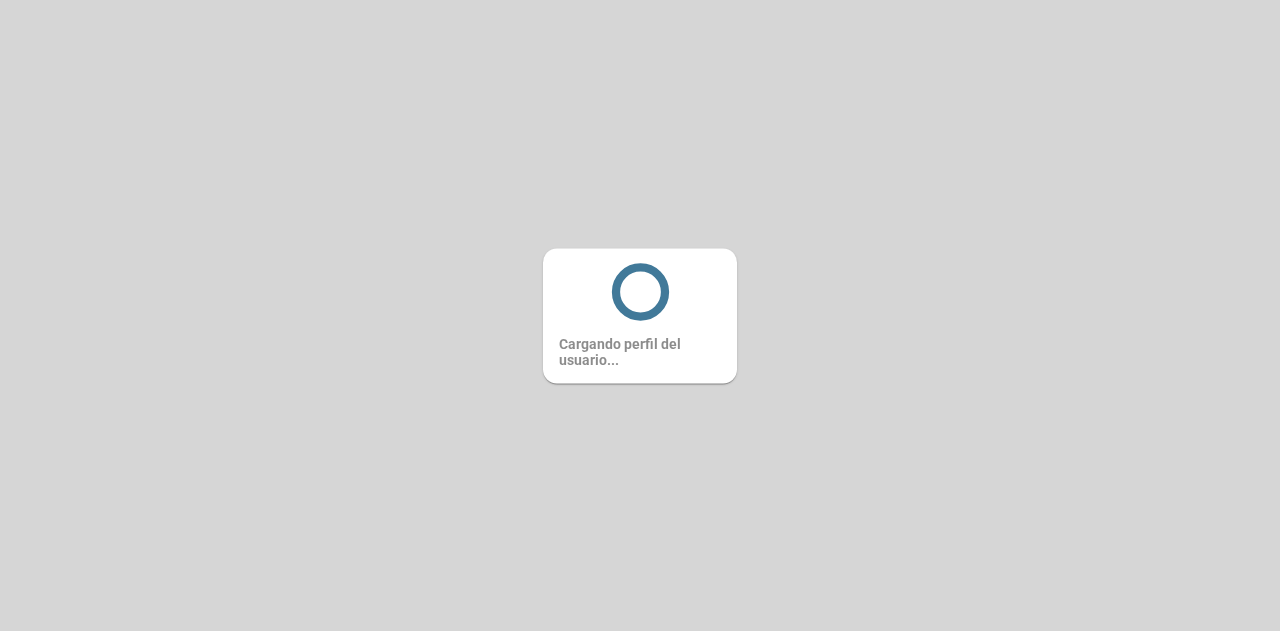 scroll, scrollTop: 0, scrollLeft: 0, axis: both 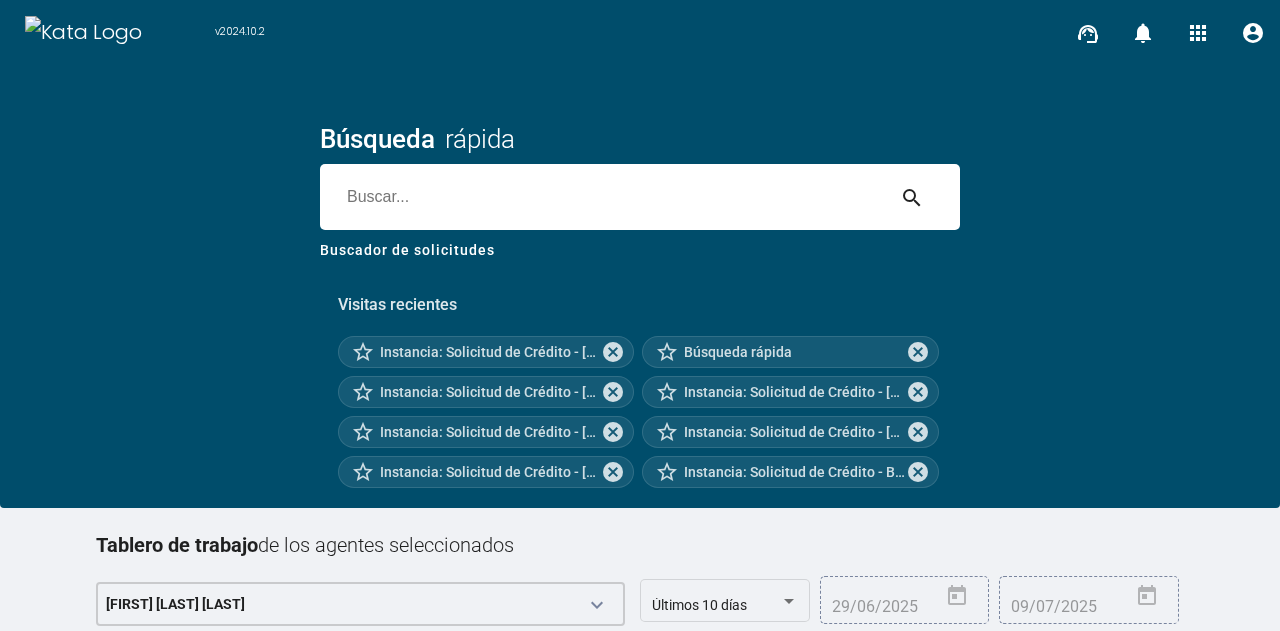 click at bounding box center (602, 197) 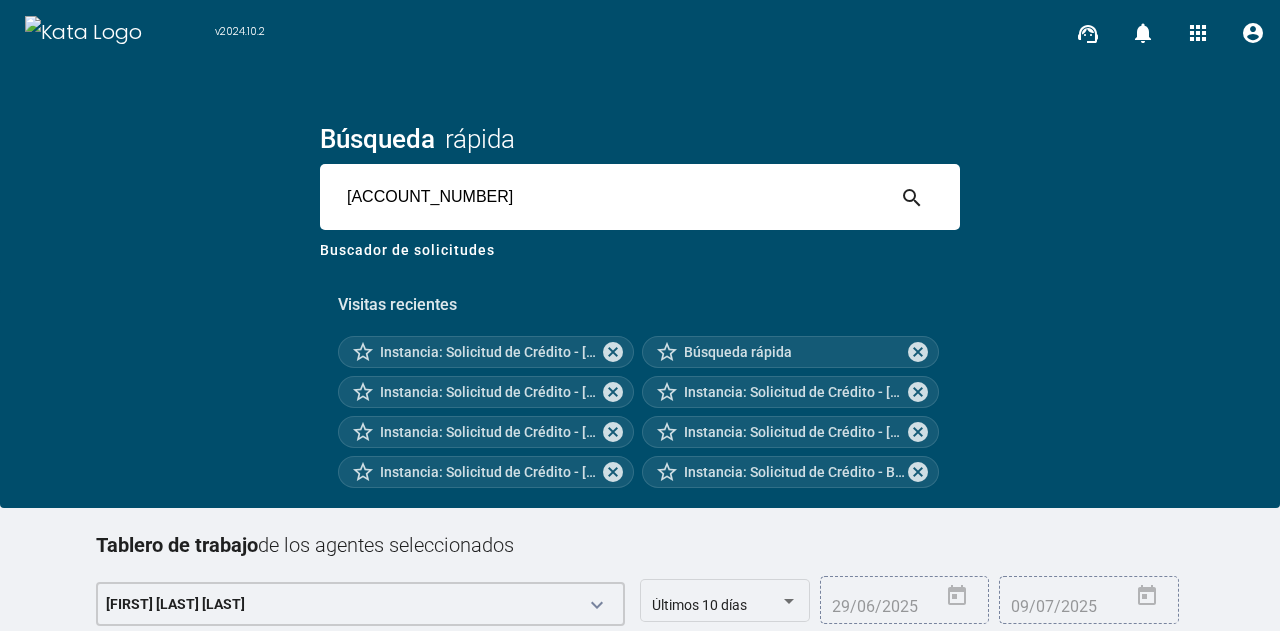 type on "[ACCOUNT_NUMBER]" 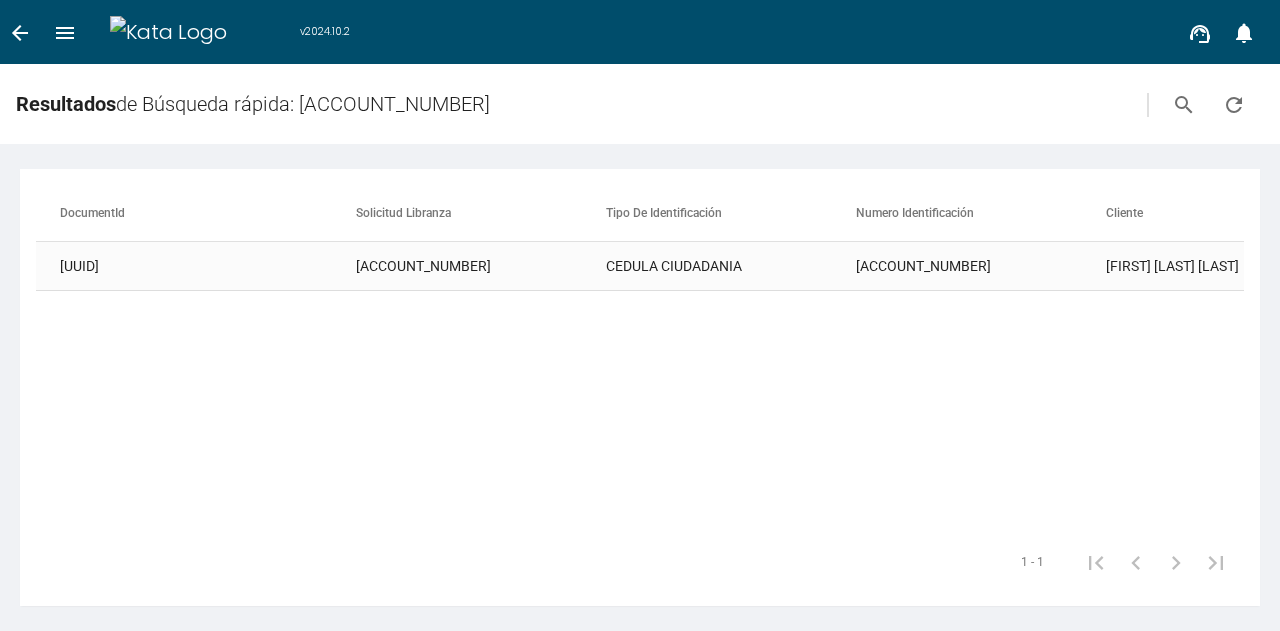 click on "[ACCOUNT_NUMBER]" at bounding box center (481, 266) 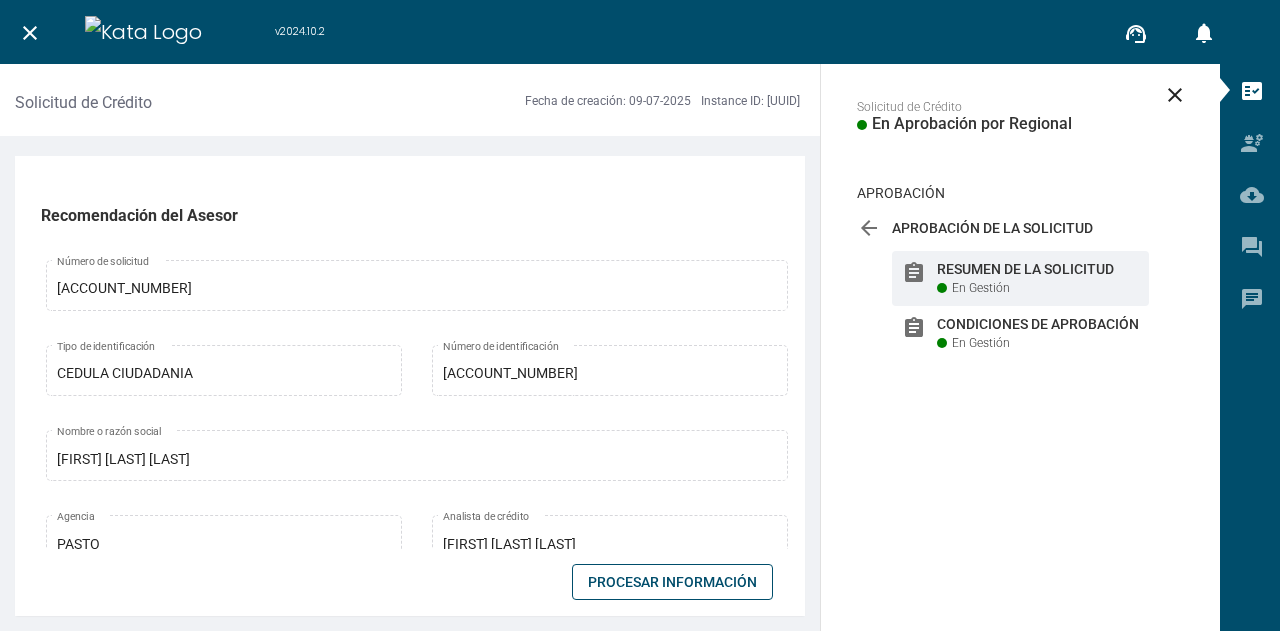 click on "Procesar Información" at bounding box center (672, 582) 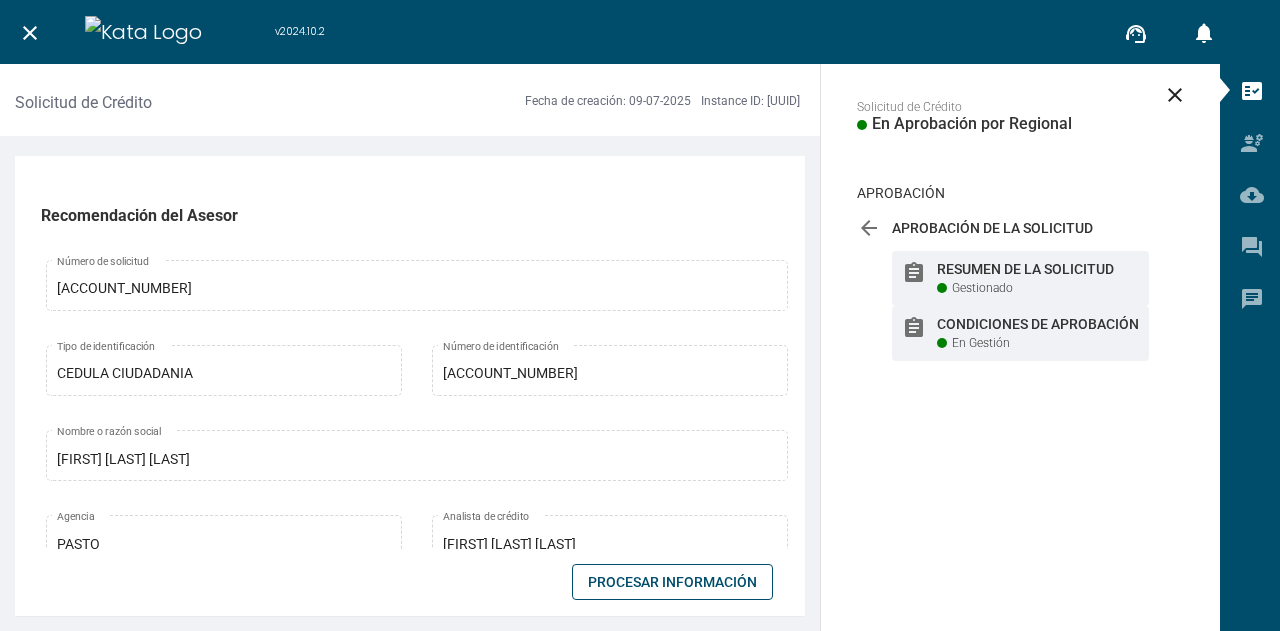click on "En Gestión" at bounding box center [982, 288] 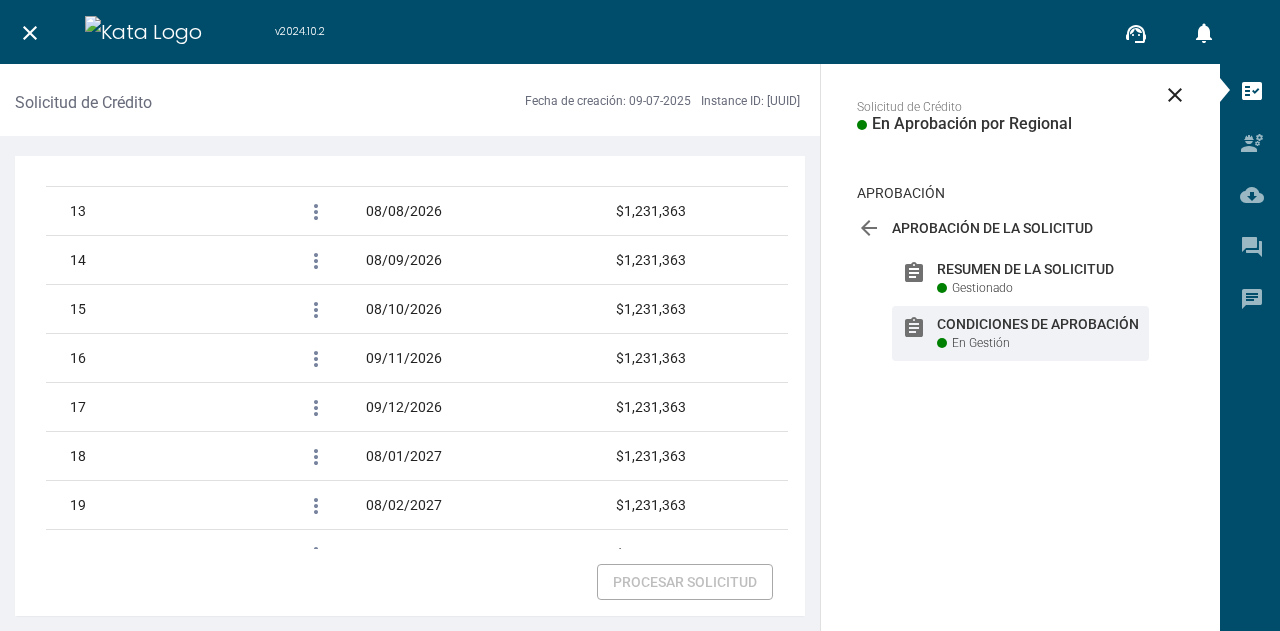 scroll, scrollTop: 3406, scrollLeft: 0, axis: vertical 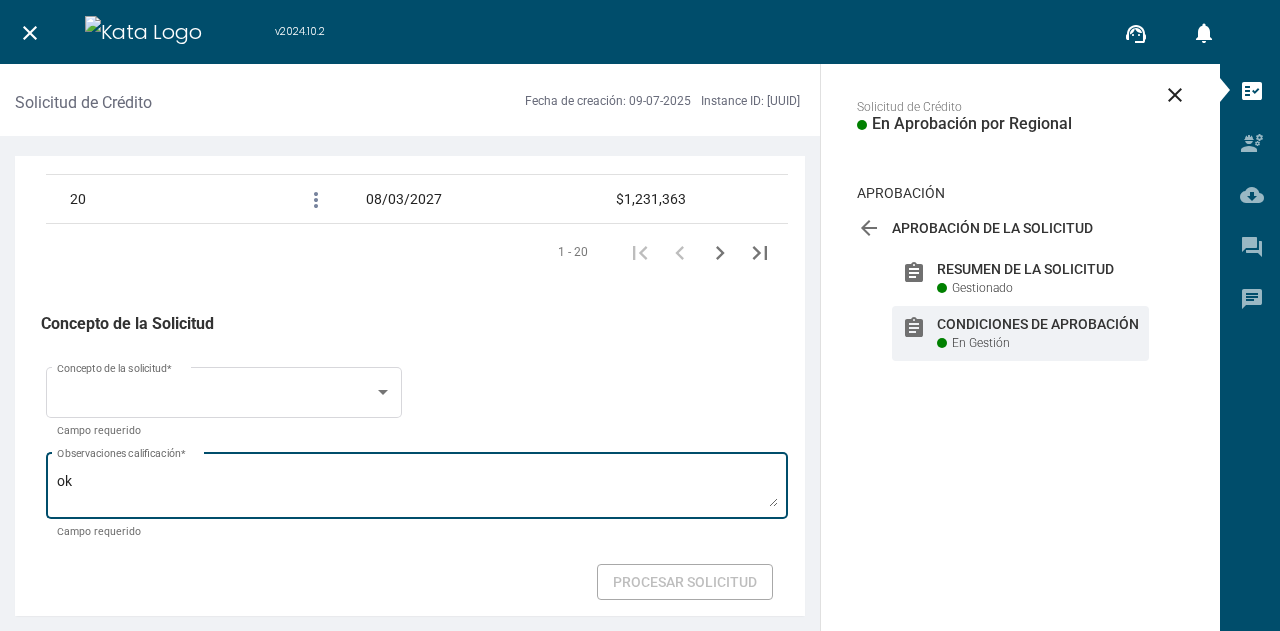 drag, startPoint x: 434, startPoint y: 549, endPoint x: 460, endPoint y: 489, distance: 65.39113 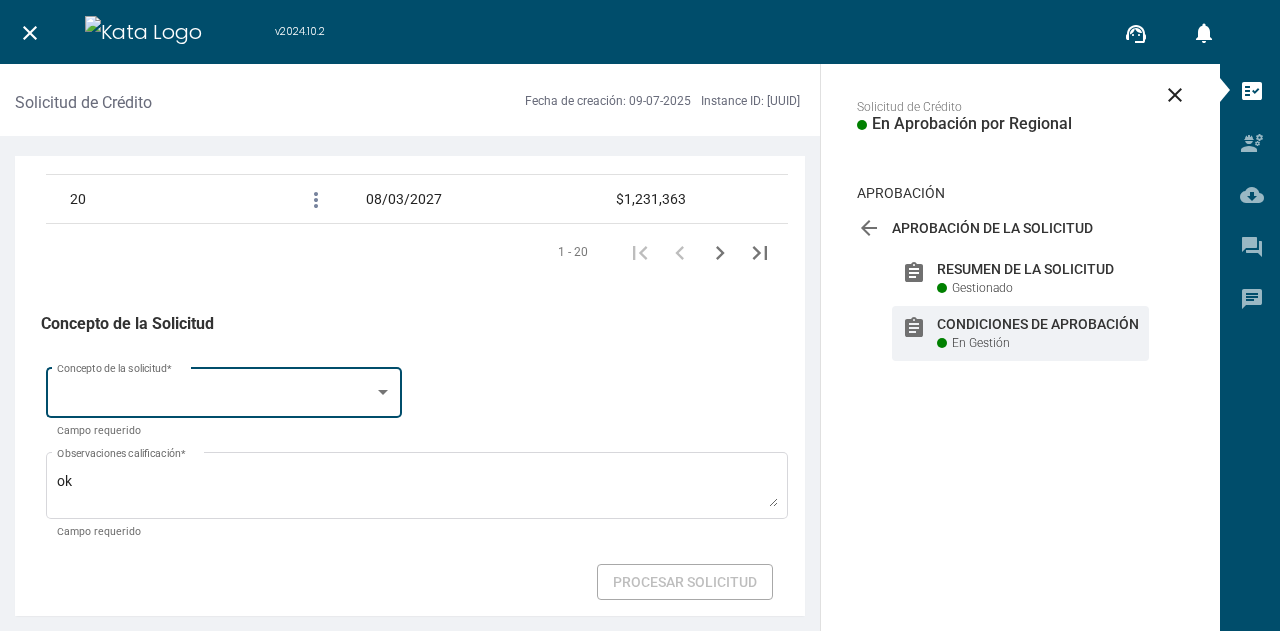 click on "Concepto de la solicitud   *" at bounding box center (224, 391) 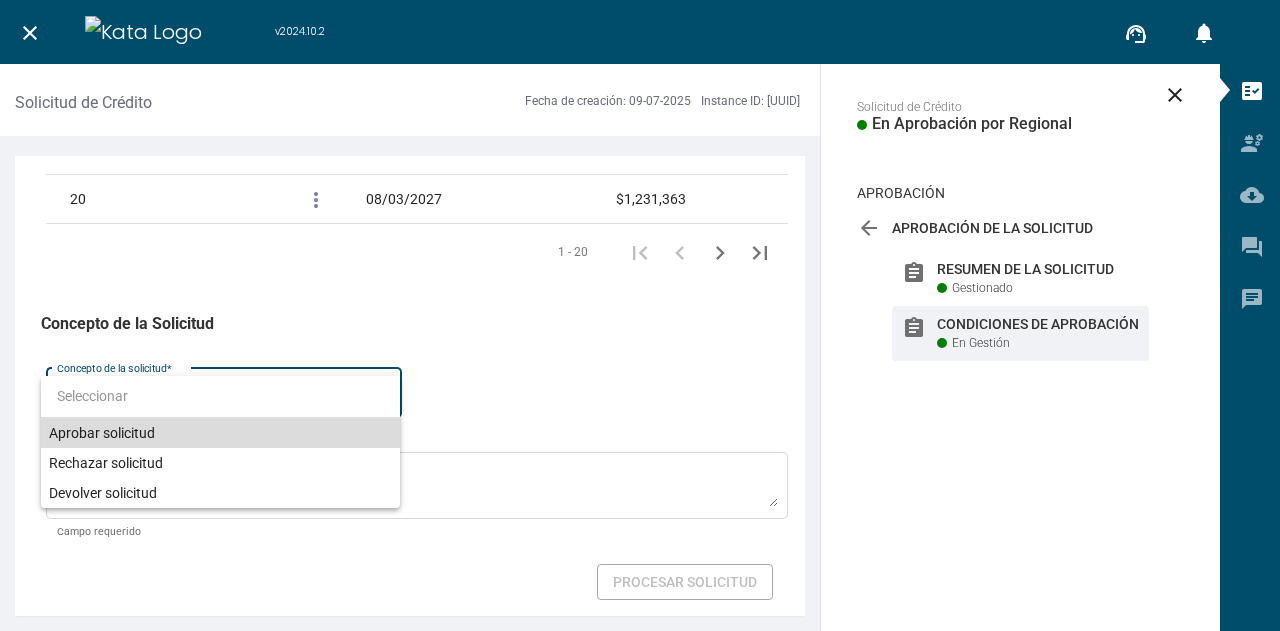 click on "Aprobar solicitud" at bounding box center (220, 433) 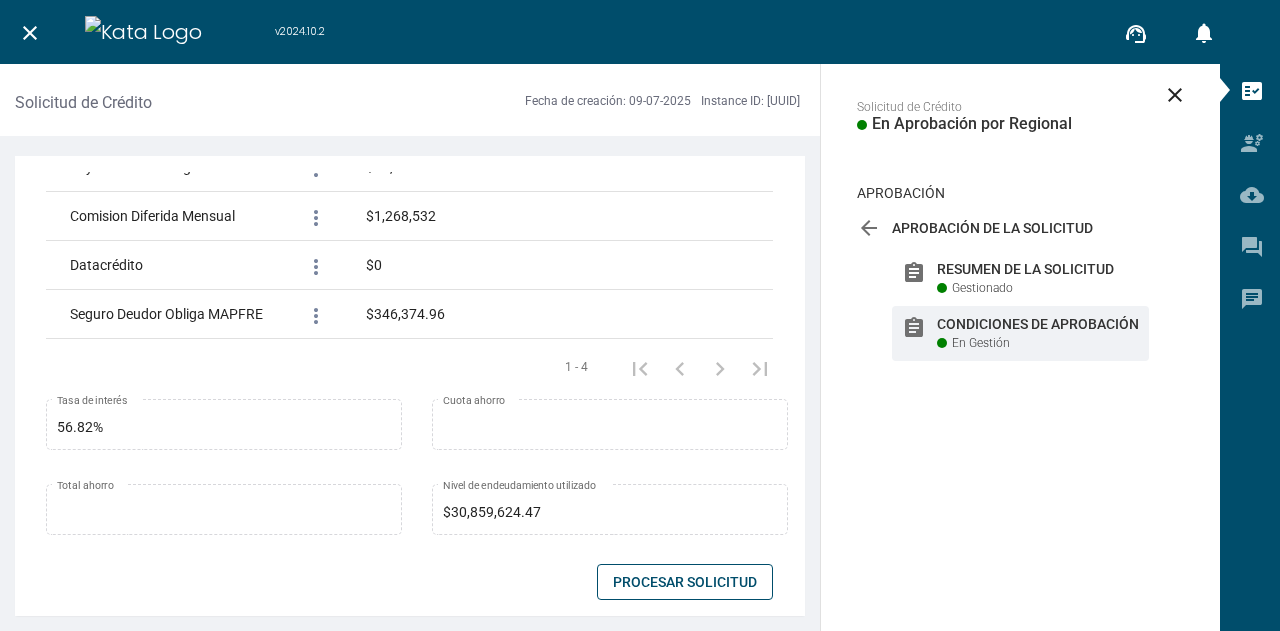 scroll, scrollTop: 1972, scrollLeft: 0, axis: vertical 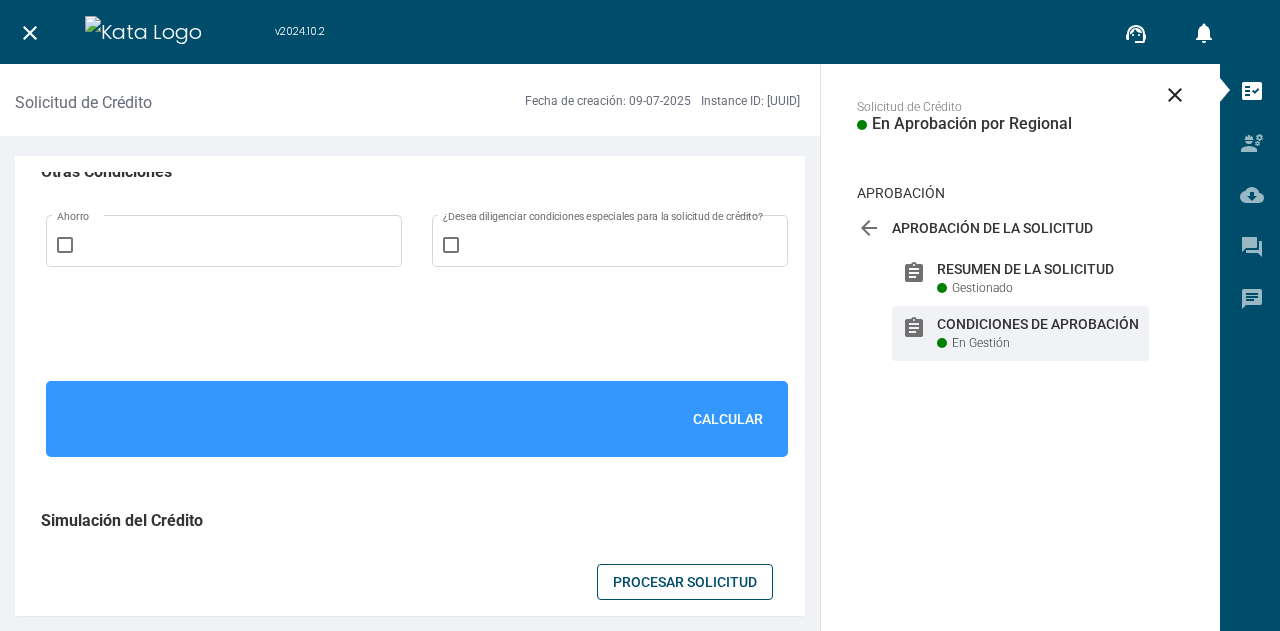 click on "Calcular" at bounding box center [728, 419] 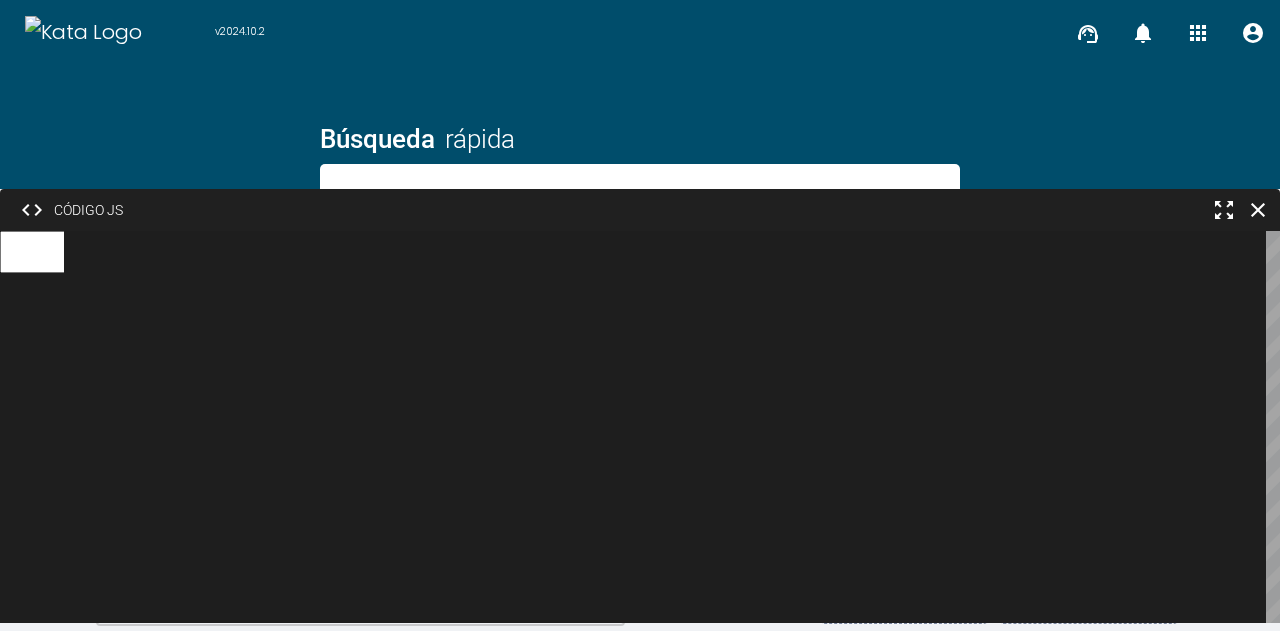 scroll, scrollTop: 0, scrollLeft: 0, axis: both 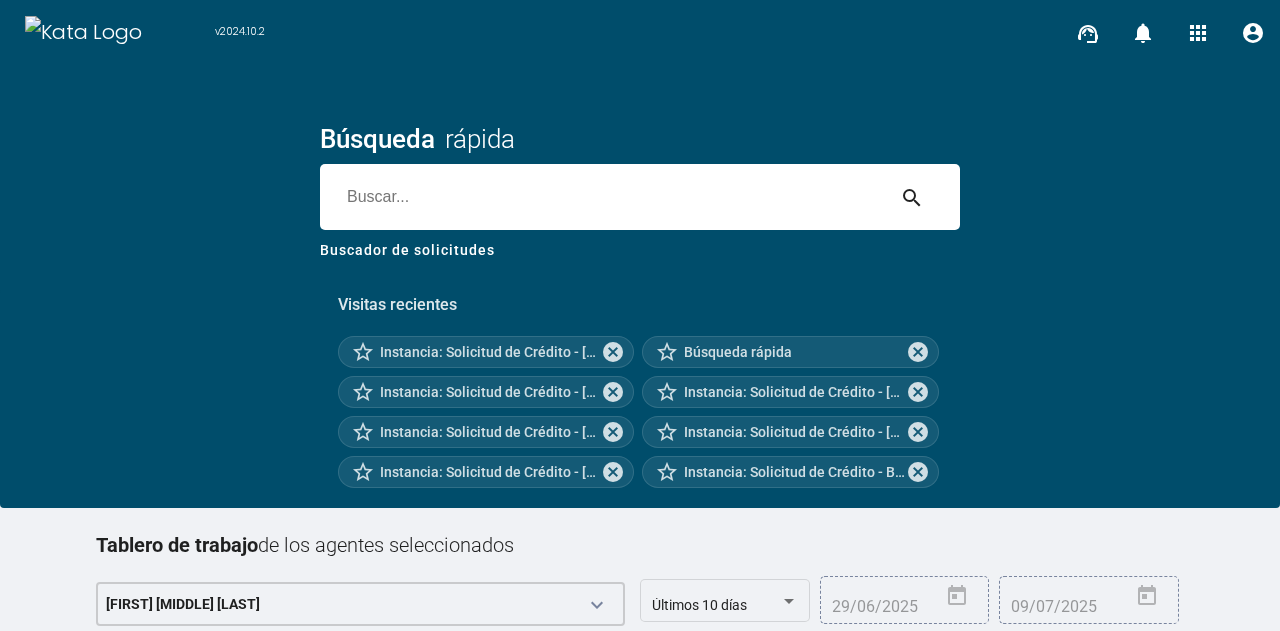 click at bounding box center [602, 197] 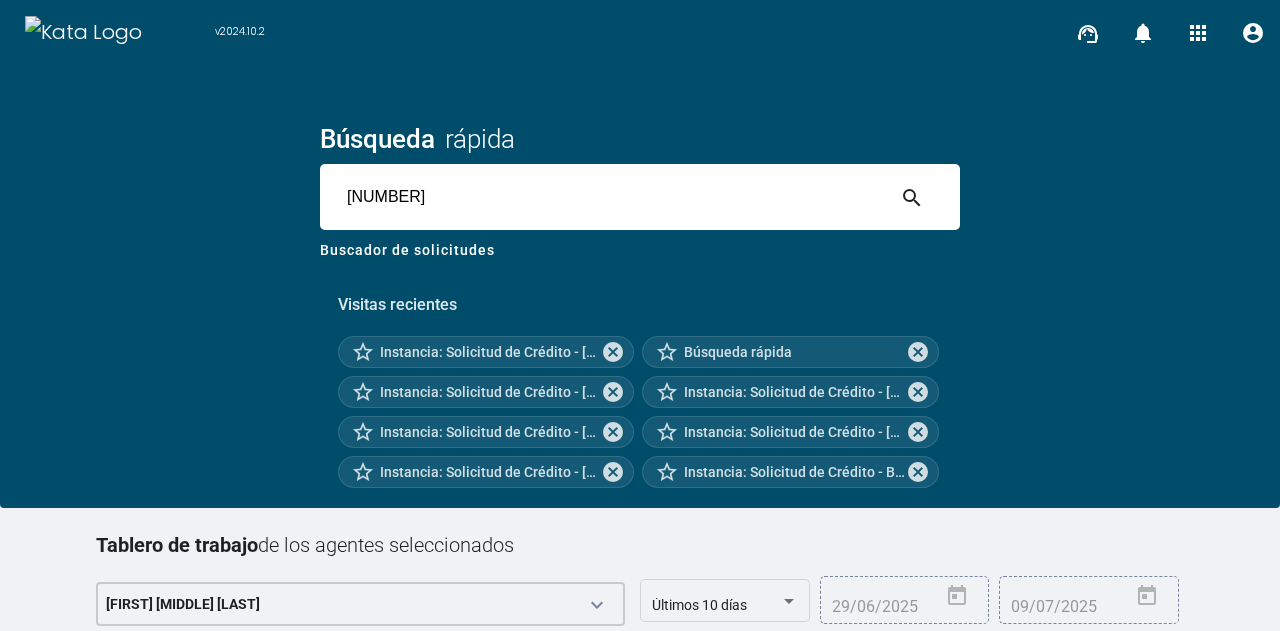 type on "5256497" 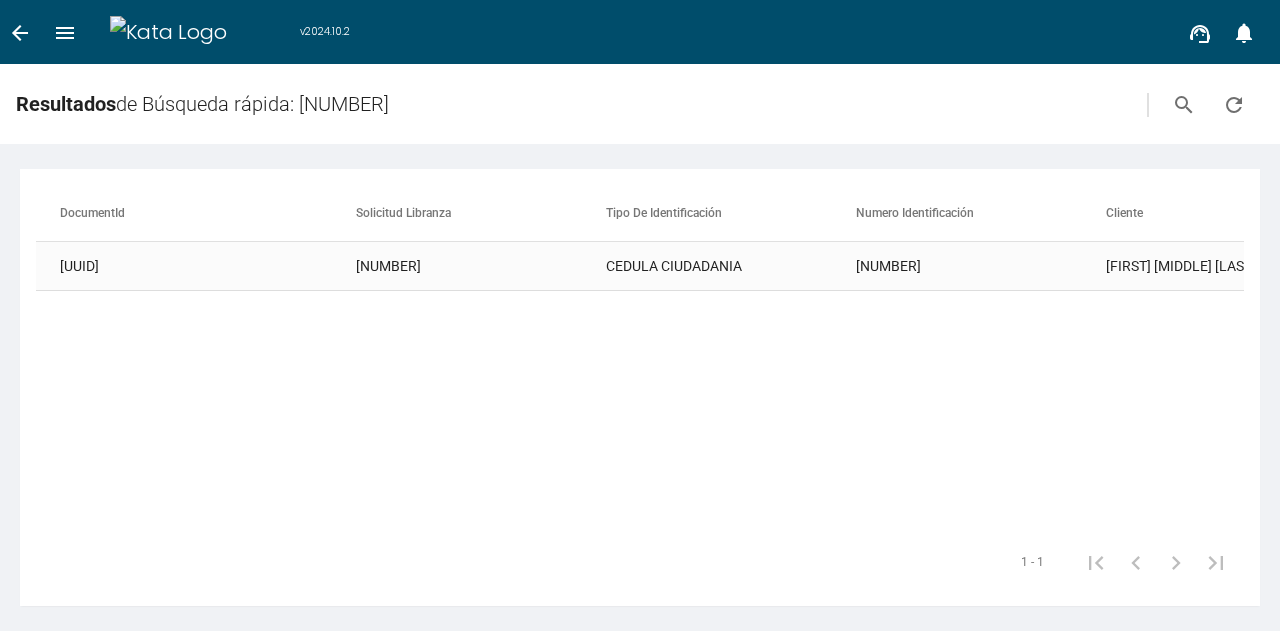 click on "5256497" at bounding box center [481, 266] 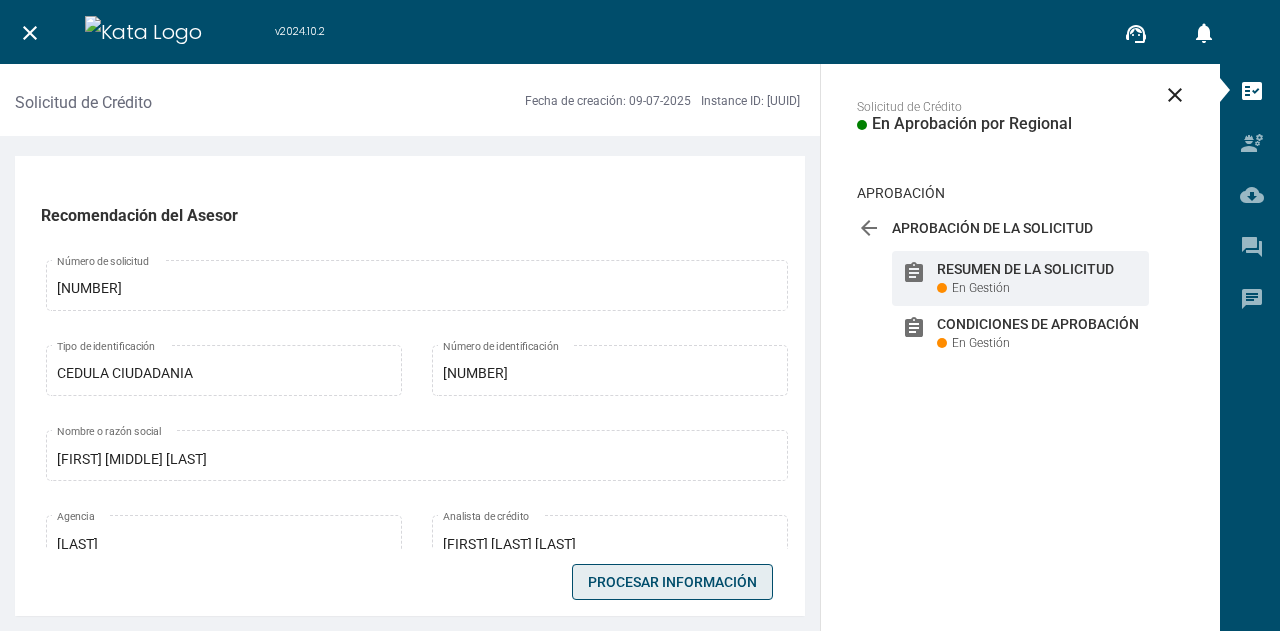 click on "Procesar Información" at bounding box center (672, 582) 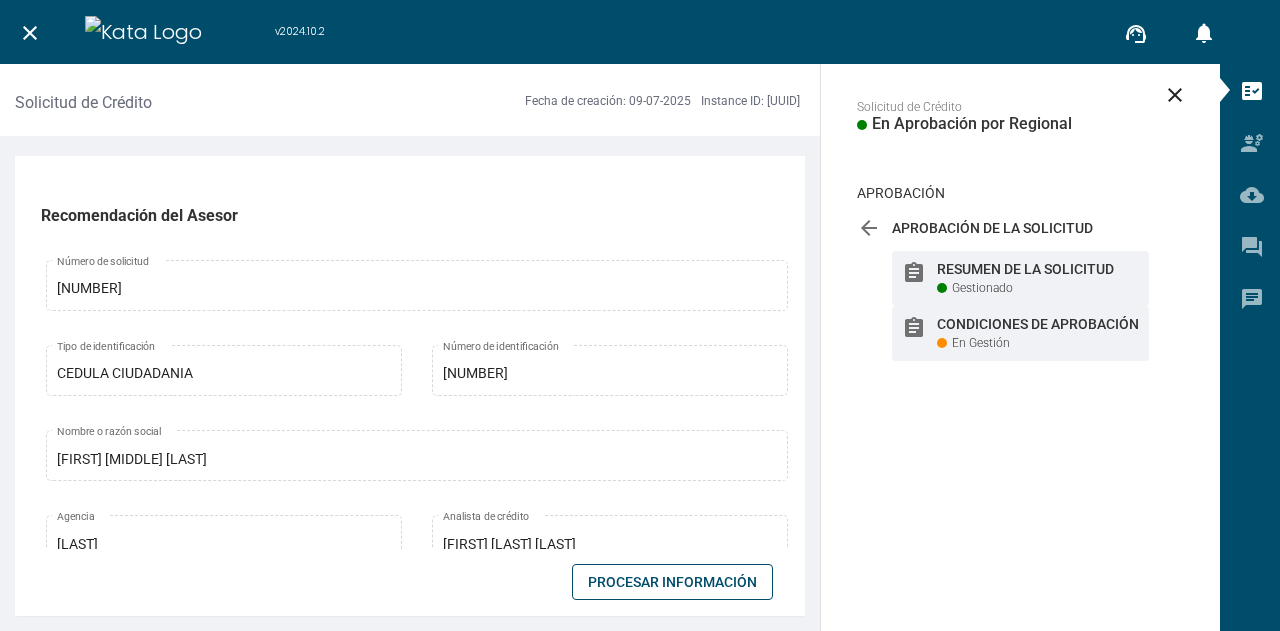 click on "Condiciones de Aprobación" at bounding box center [1038, 269] 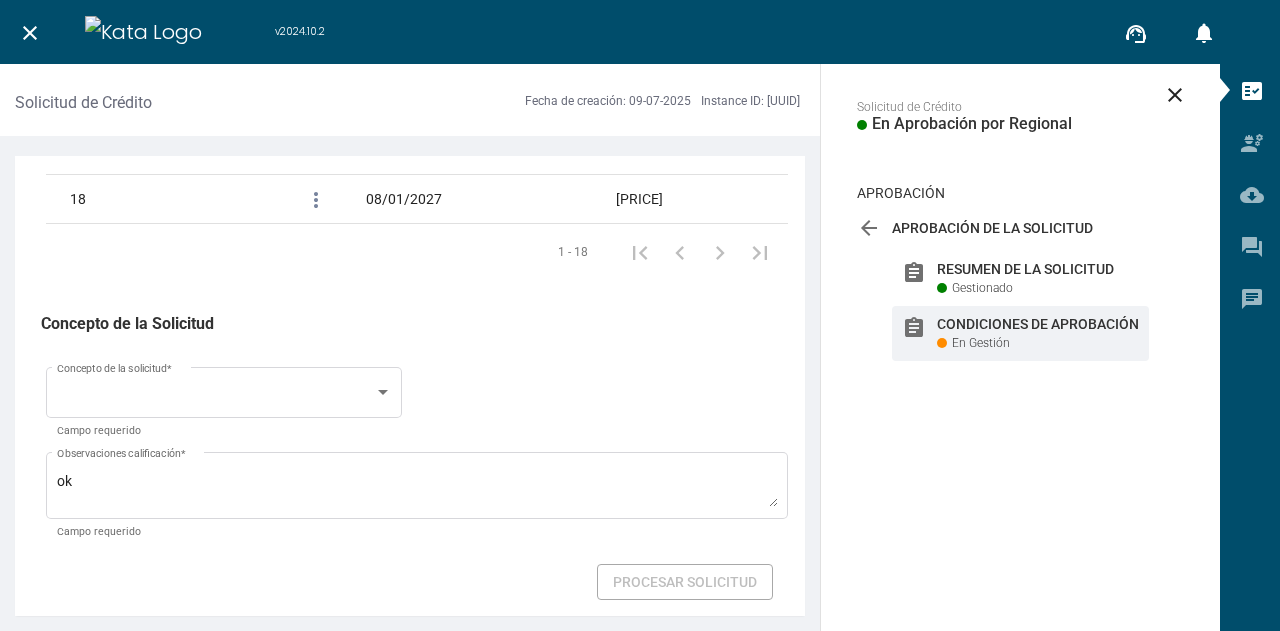scroll, scrollTop: 3357, scrollLeft: 0, axis: vertical 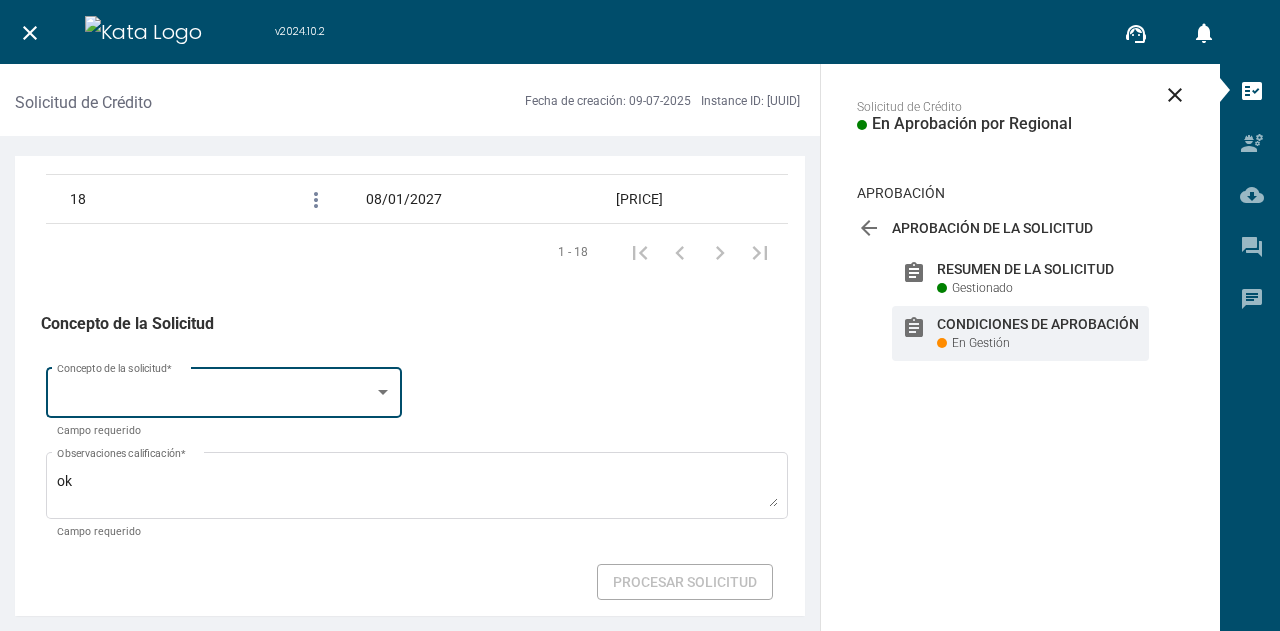 click on "Concepto de la solicitud   *" at bounding box center (224, 391) 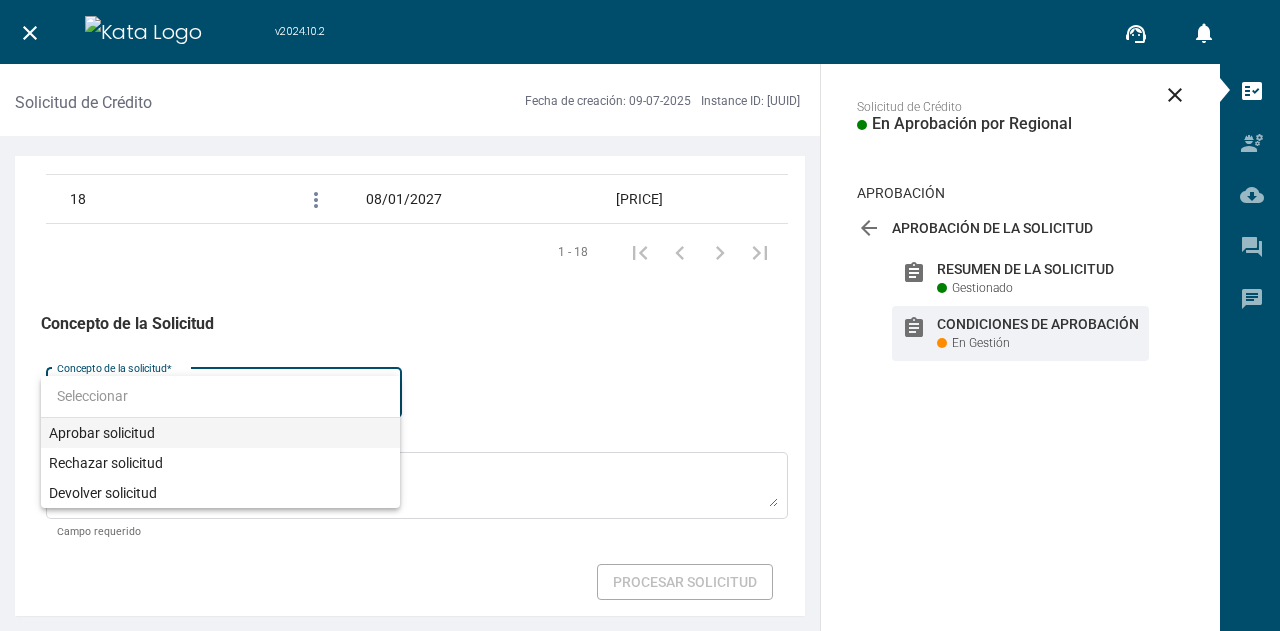 click on "Aprobar solicitud" at bounding box center (220, 433) 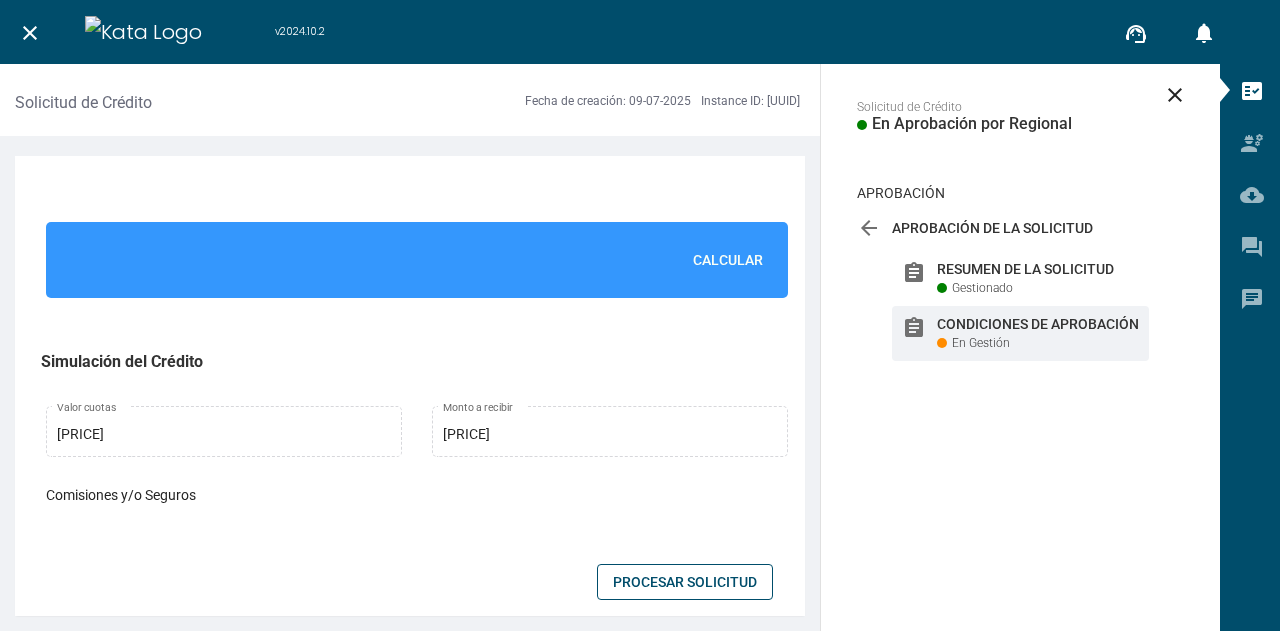 scroll, scrollTop: 1412, scrollLeft: 0, axis: vertical 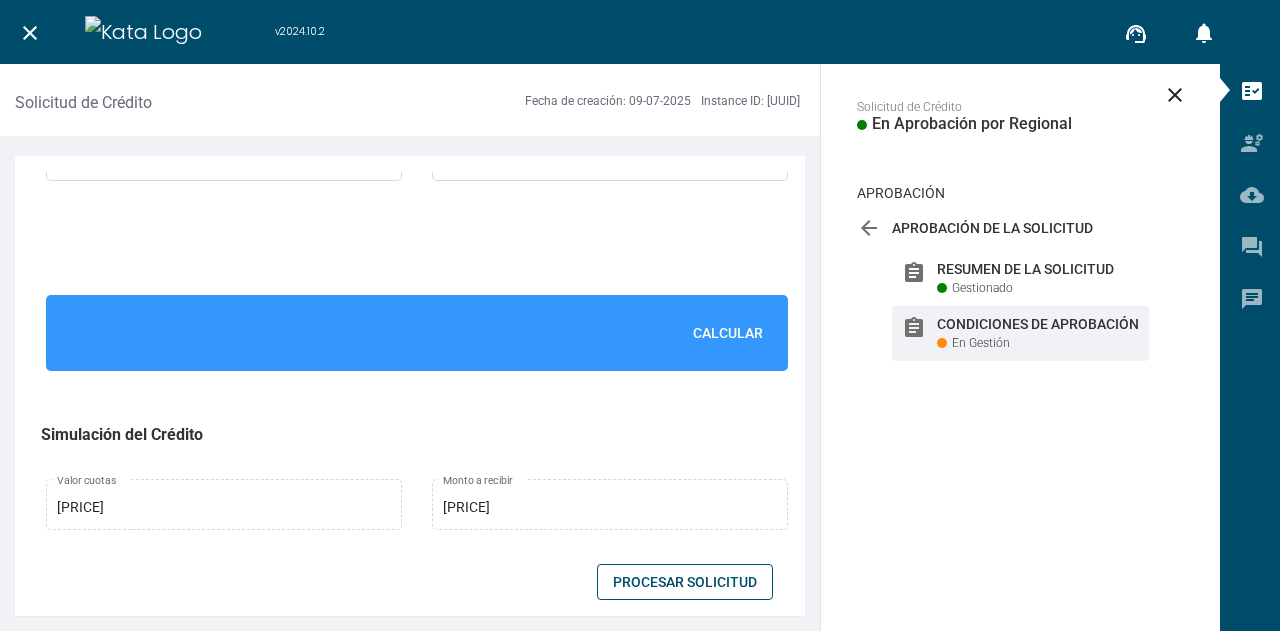 click on "Calcular" at bounding box center (728, 333) 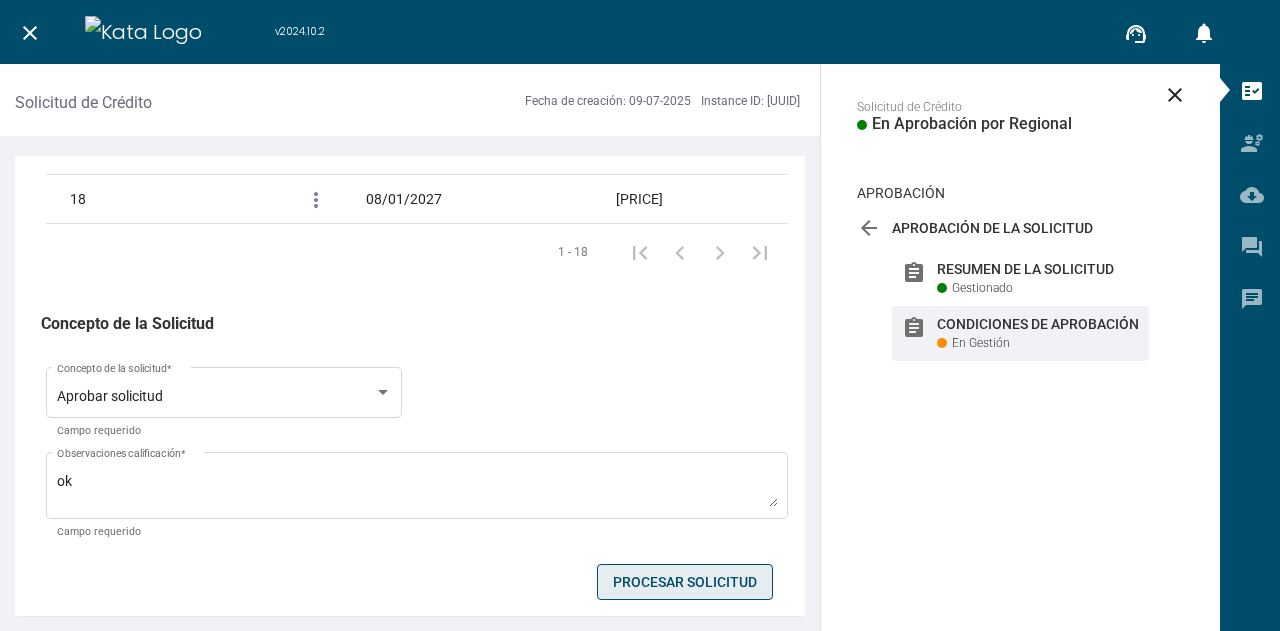 click on "Procesar Solicitud" at bounding box center (685, 582) 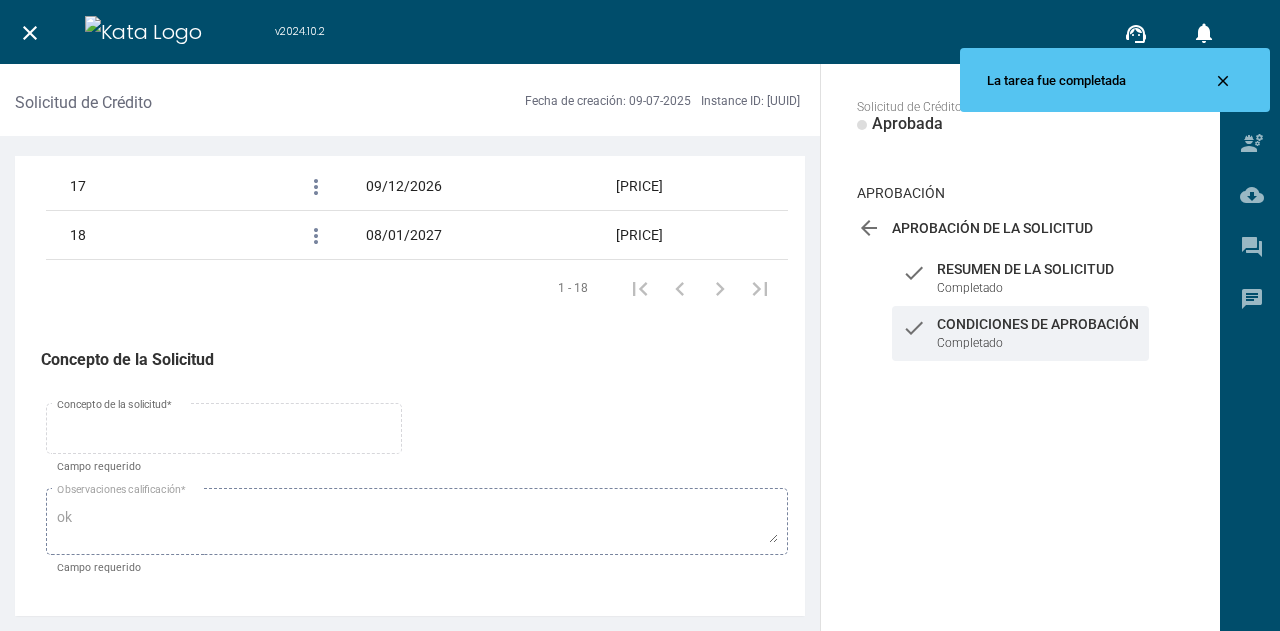 scroll, scrollTop: 3322, scrollLeft: 0, axis: vertical 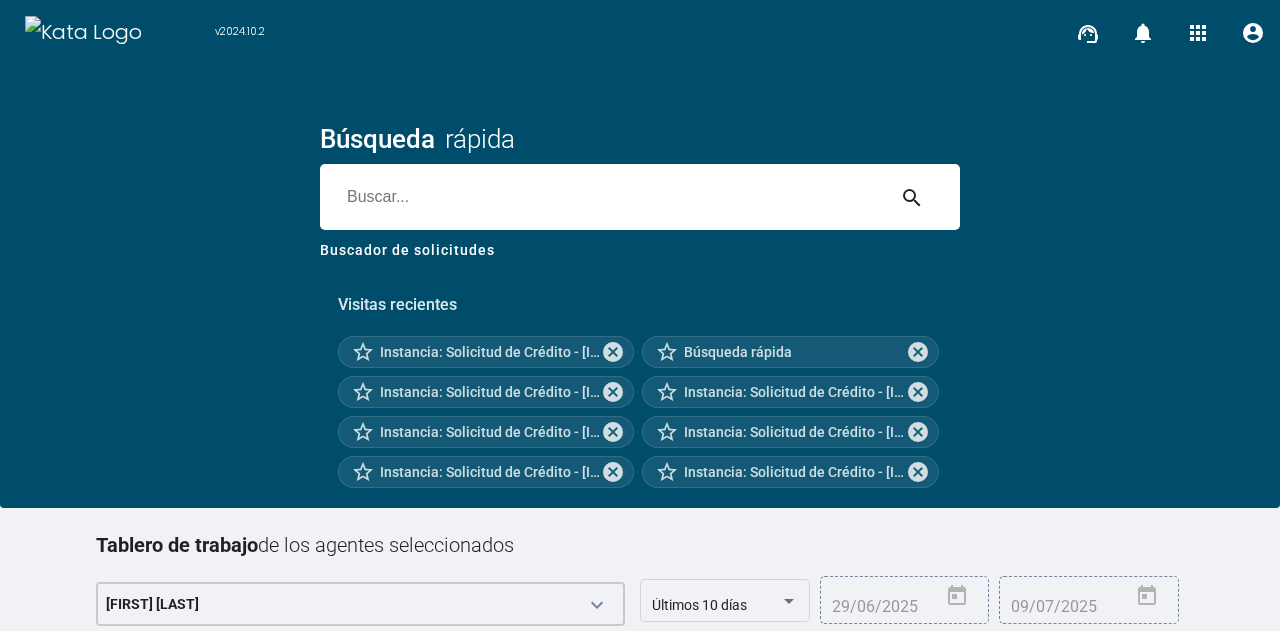 click at bounding box center (602, 197) 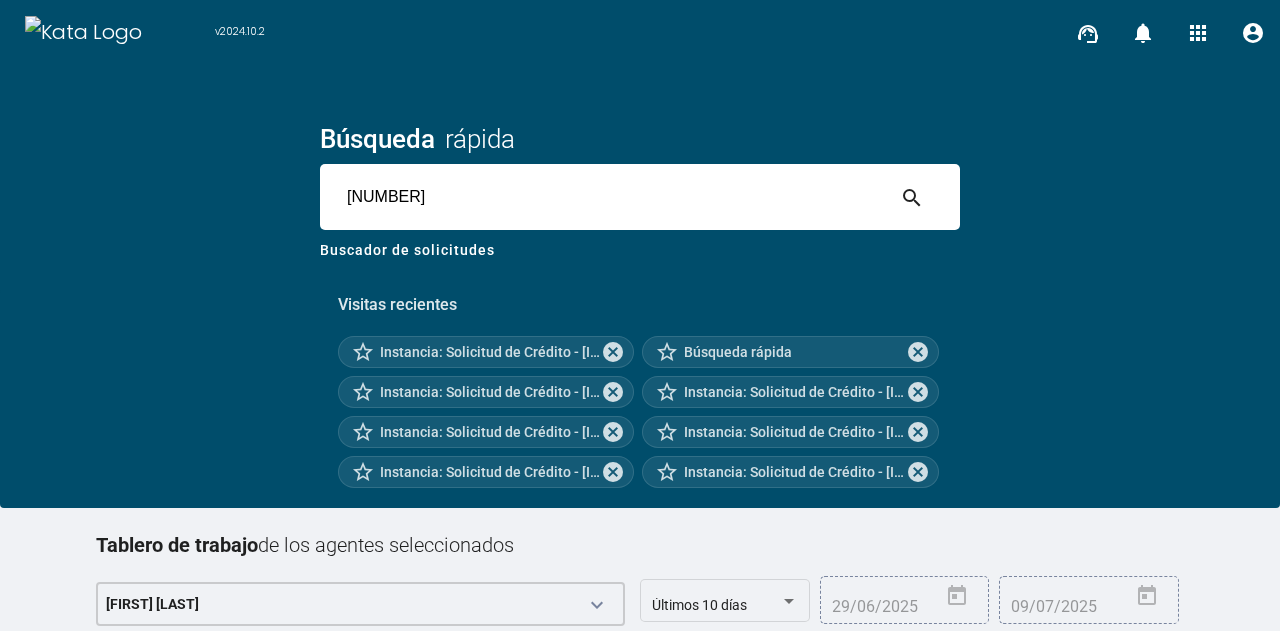 type on "5256482" 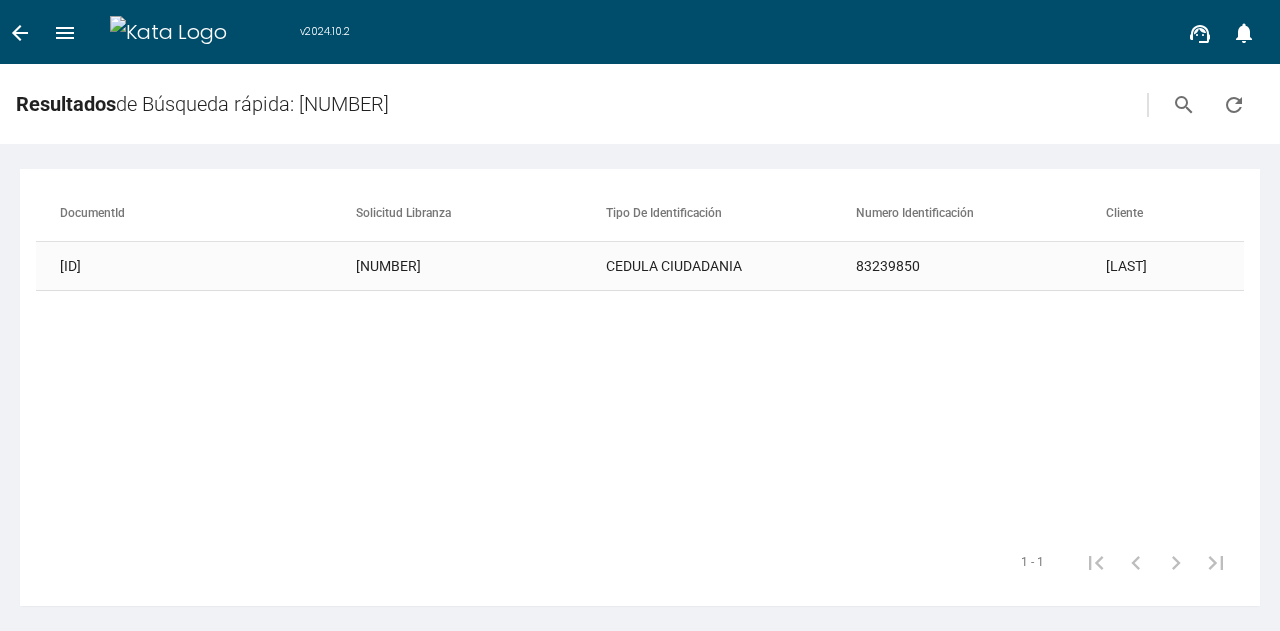 click on "5256482" at bounding box center (481, 266) 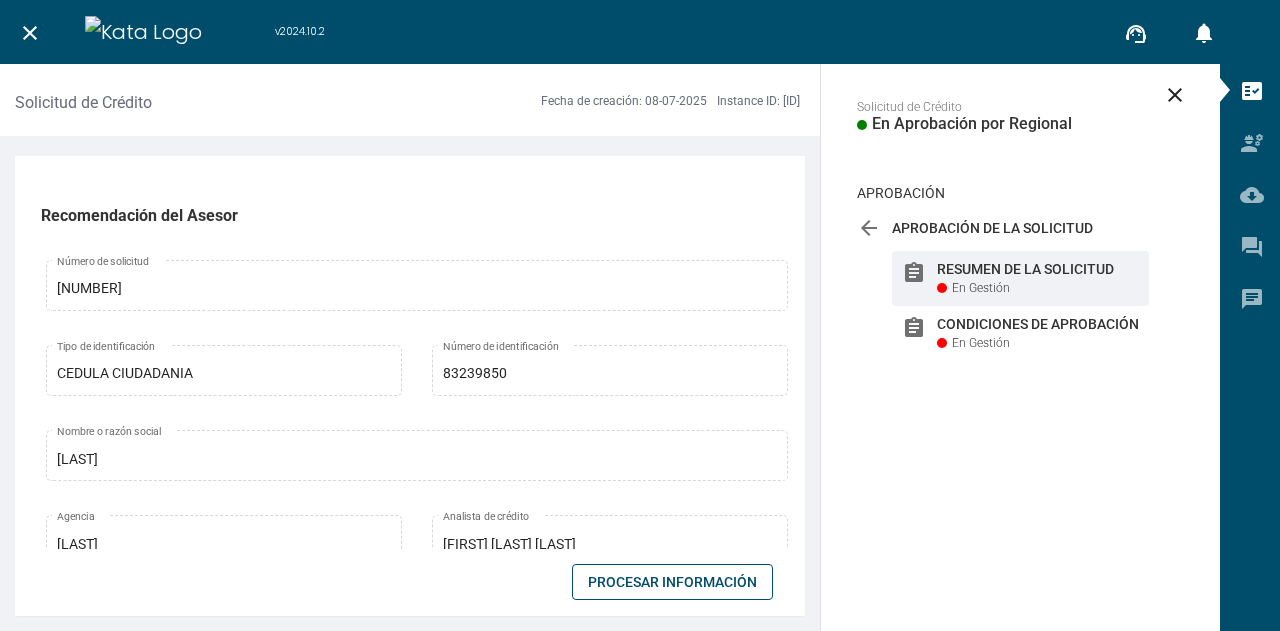 click on "Procesar Información" at bounding box center (672, 582) 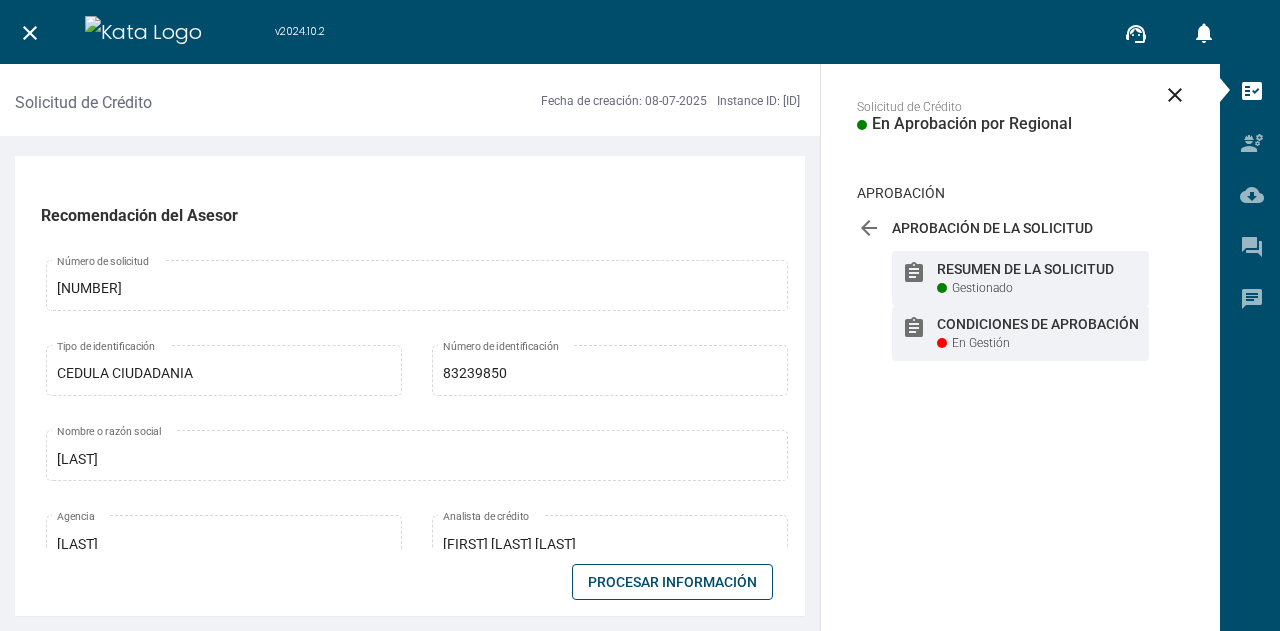 click on "En Gestión" at bounding box center [982, 288] 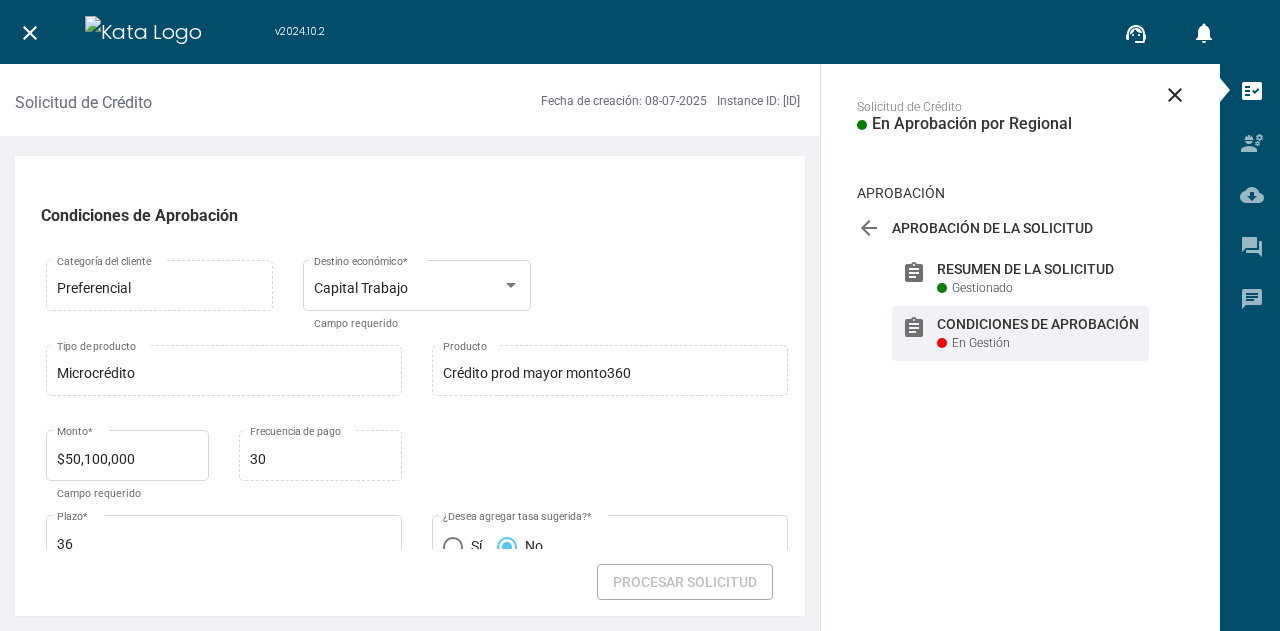 scroll, scrollTop: 3496, scrollLeft: 0, axis: vertical 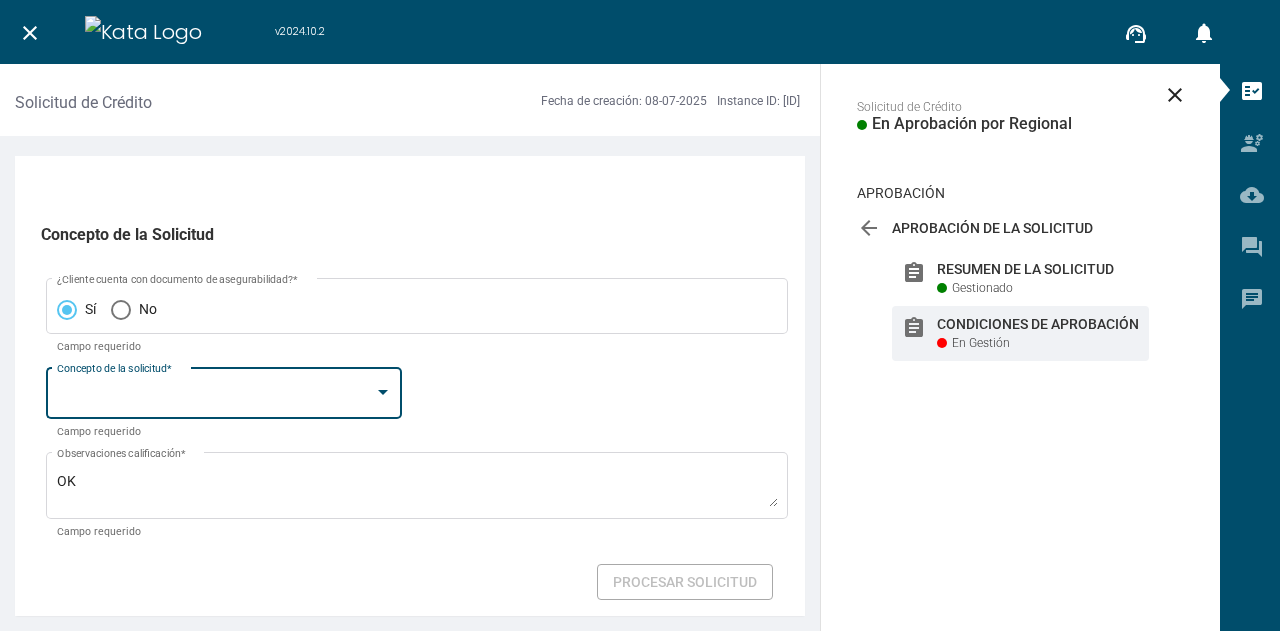 click at bounding box center [215, 397] 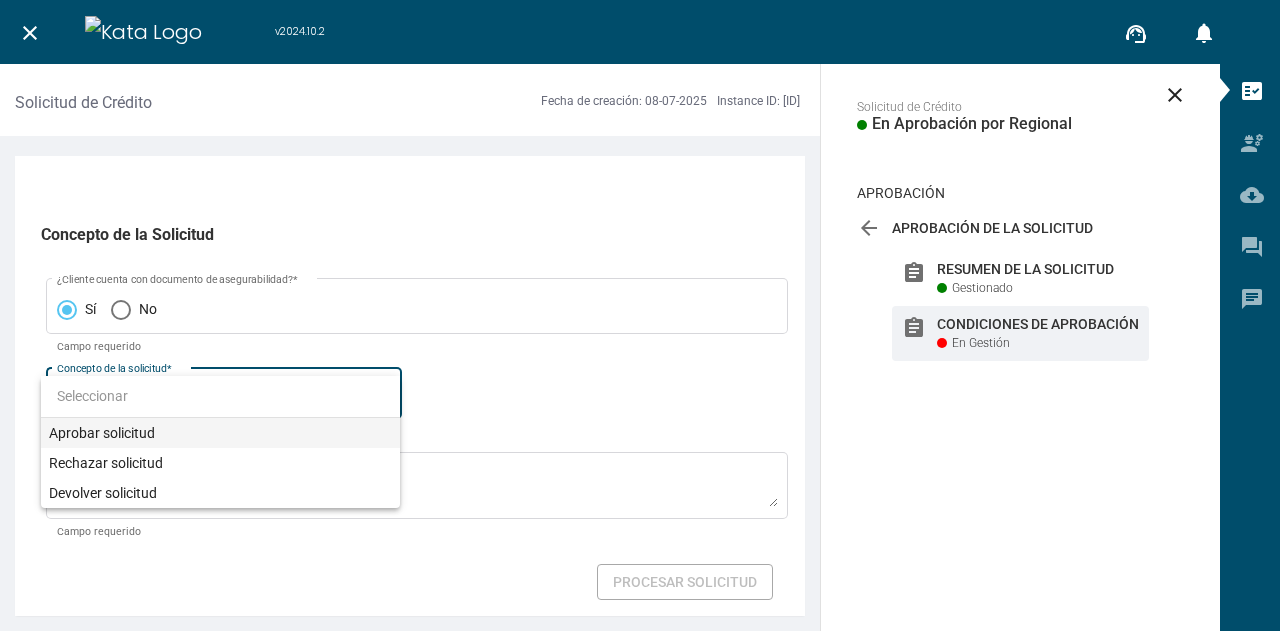 click on "Aprobar solicitud" at bounding box center (220, 433) 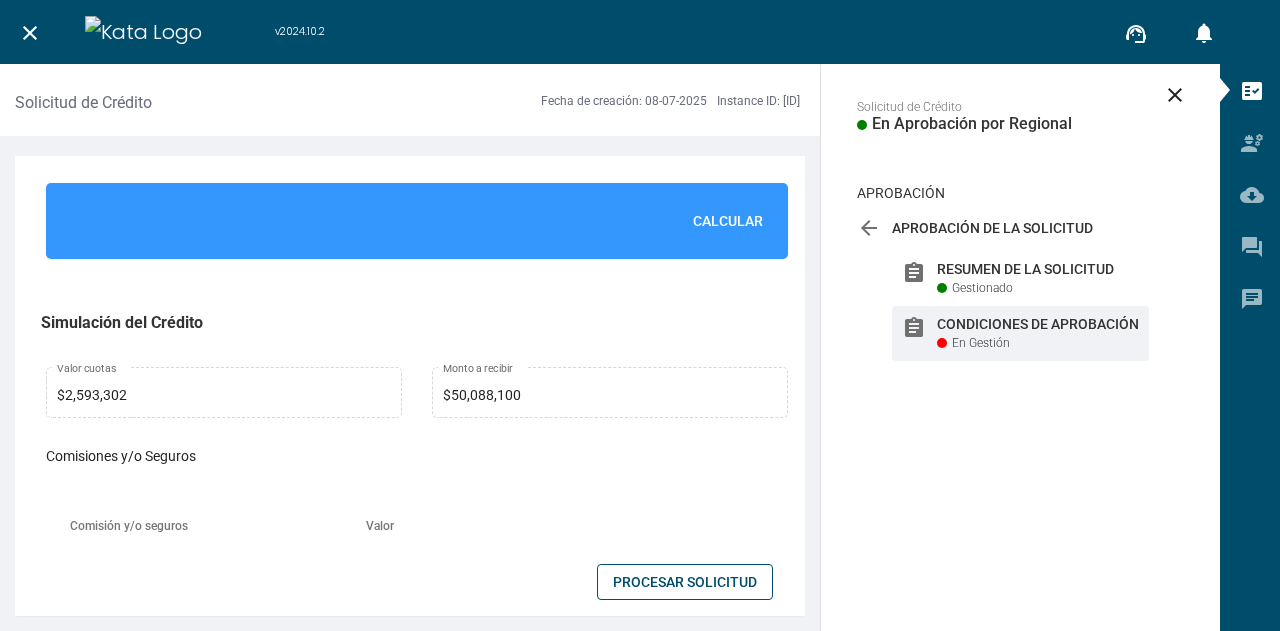 scroll, scrollTop: 1441, scrollLeft: 0, axis: vertical 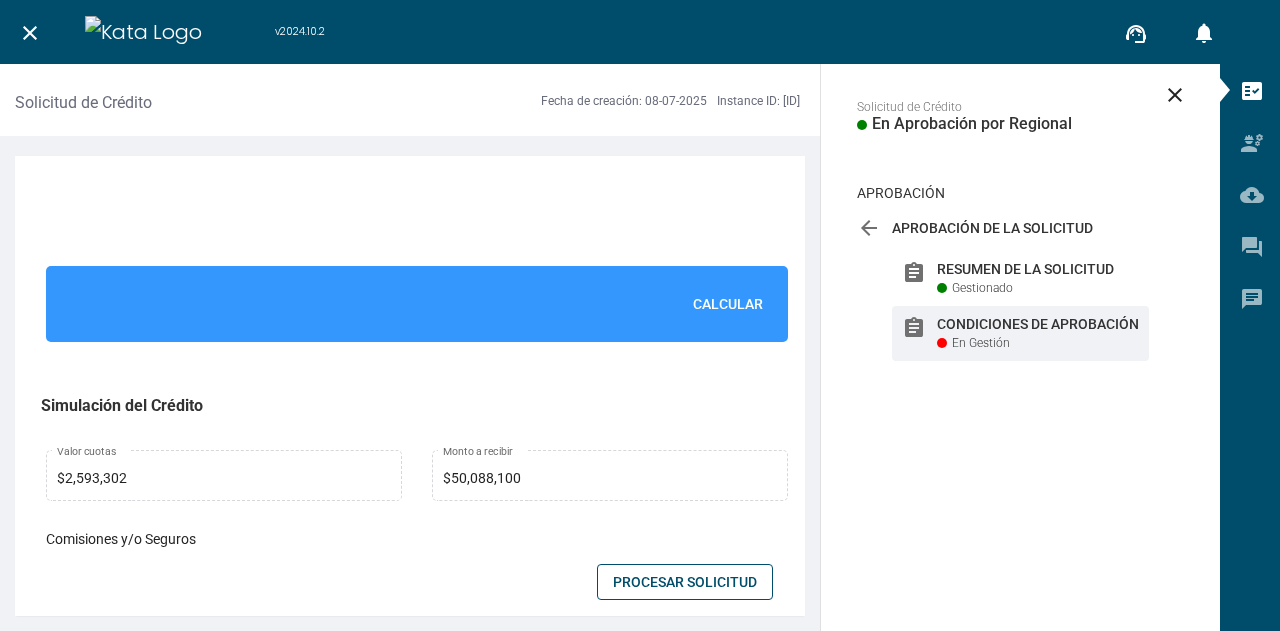 click on "Calcular" at bounding box center (728, 304) 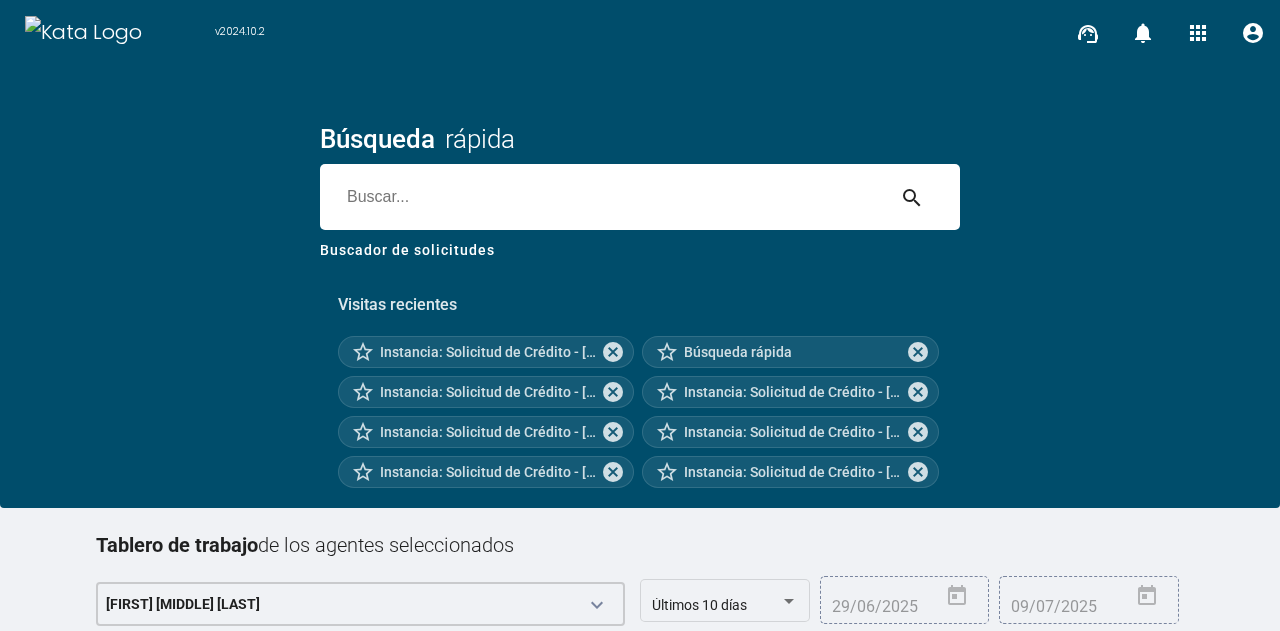 scroll, scrollTop: 0, scrollLeft: 0, axis: both 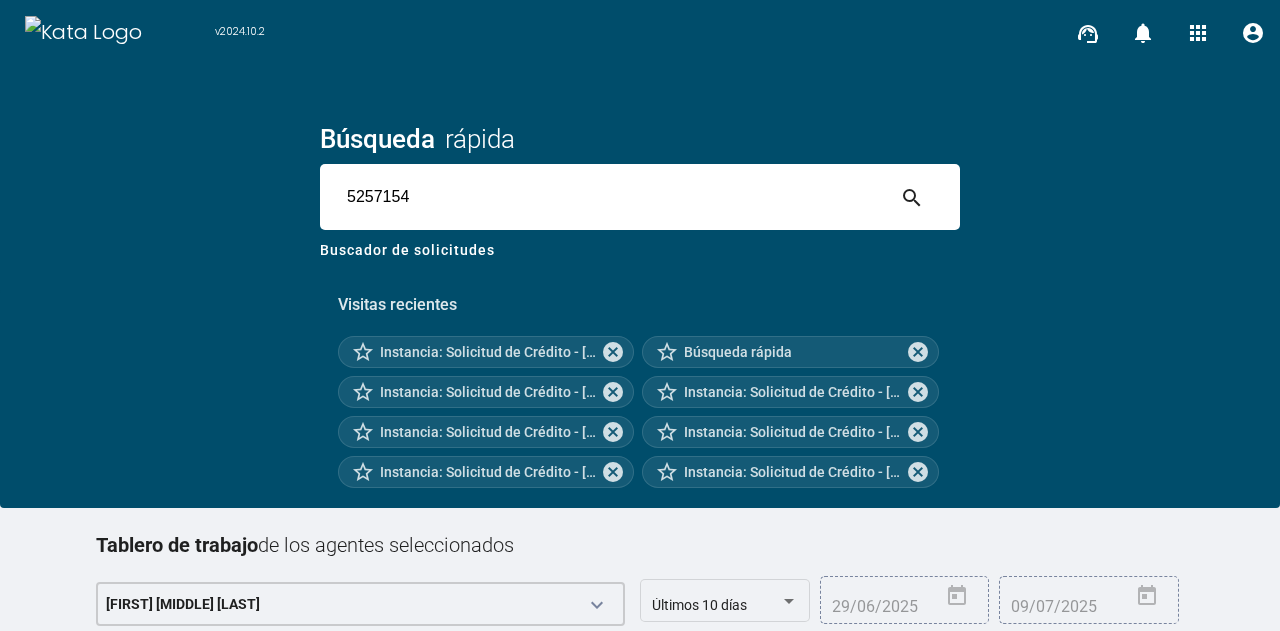 type on "5257154" 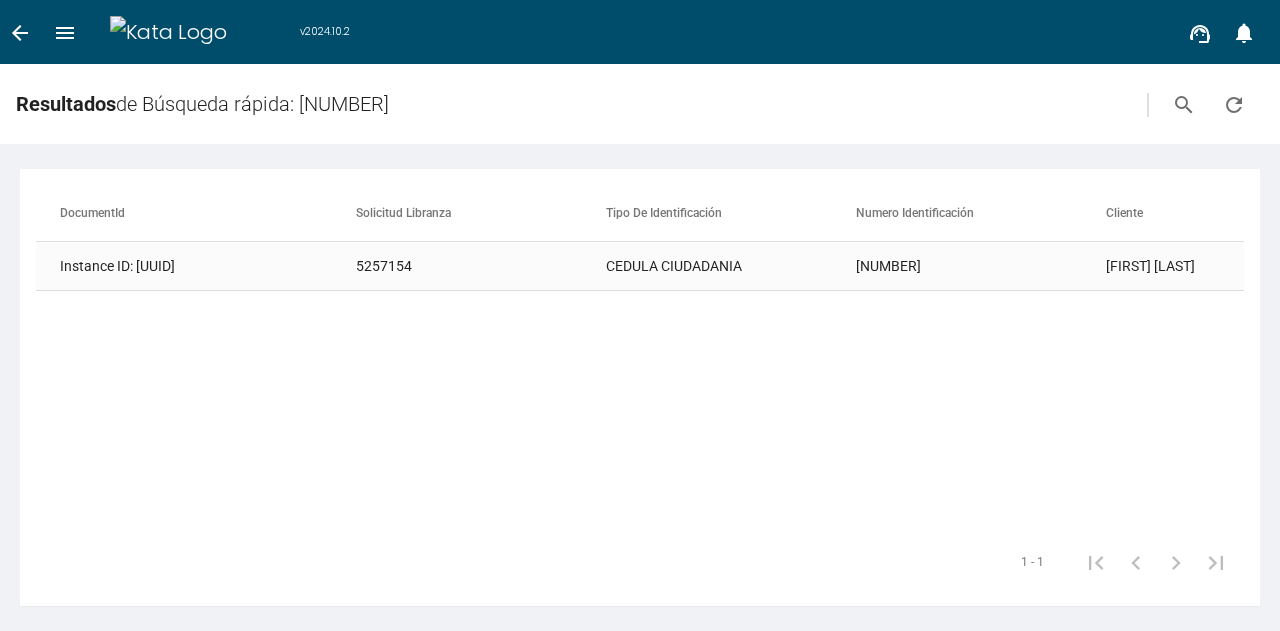 click on "5257154" at bounding box center [481, 266] 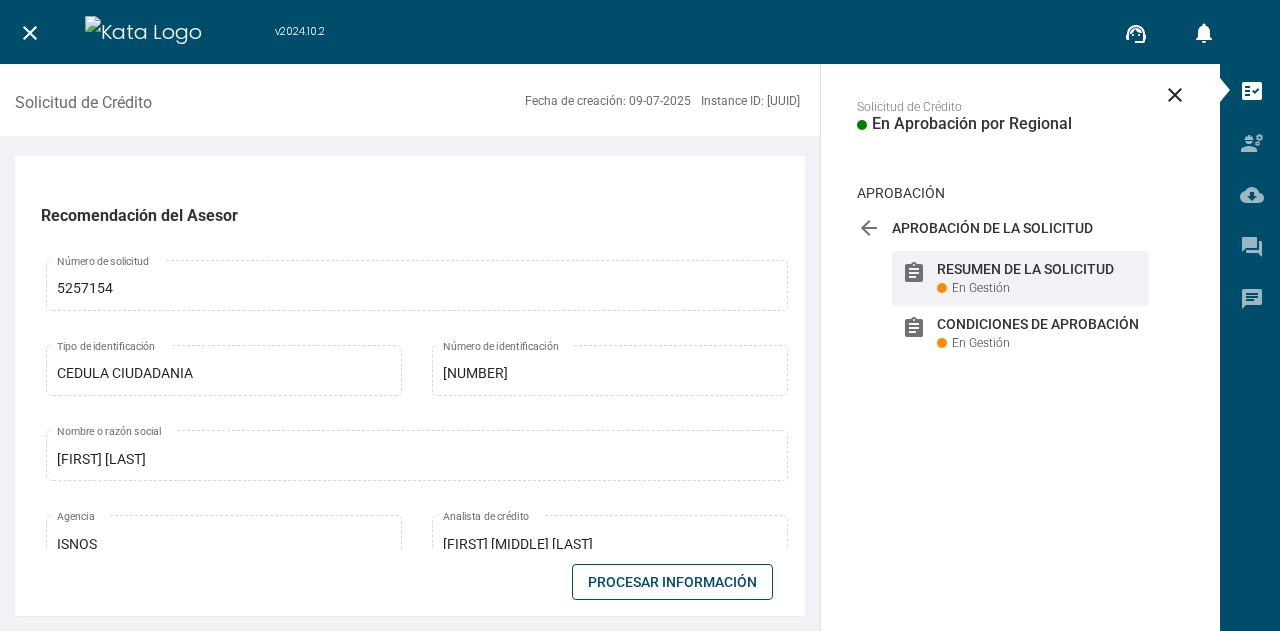 click on "Procesar Información" at bounding box center (672, 582) 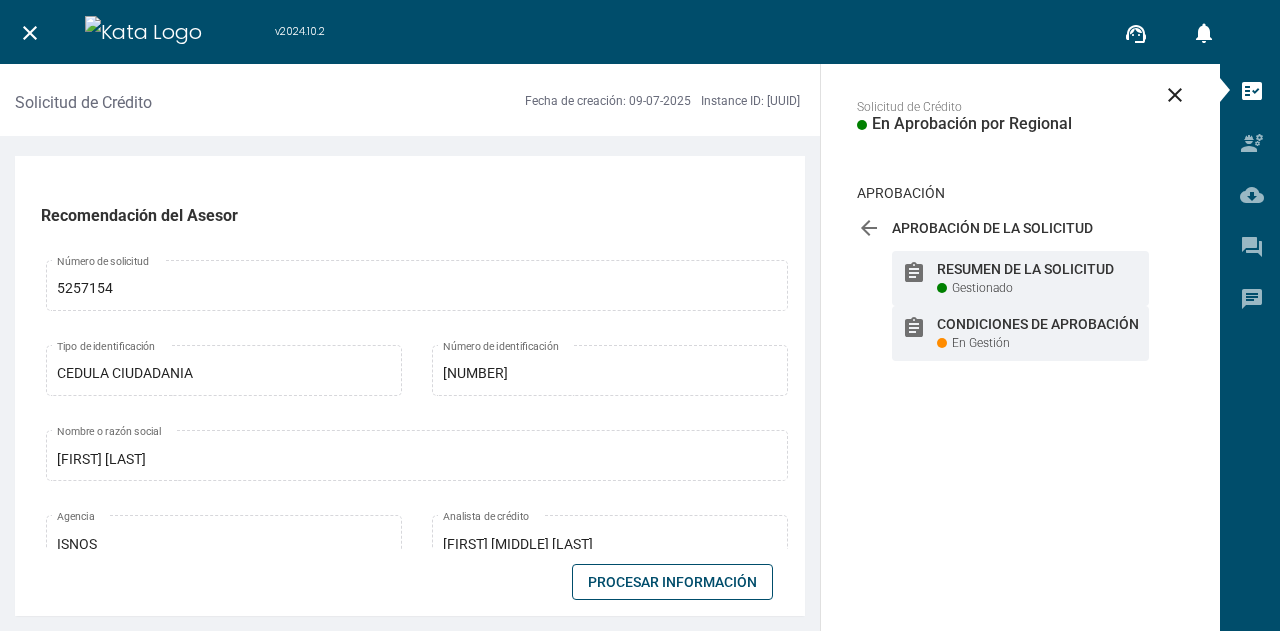 click on "assignment Condiciones de Aprobación En Gestión" at bounding box center (1020, 278) 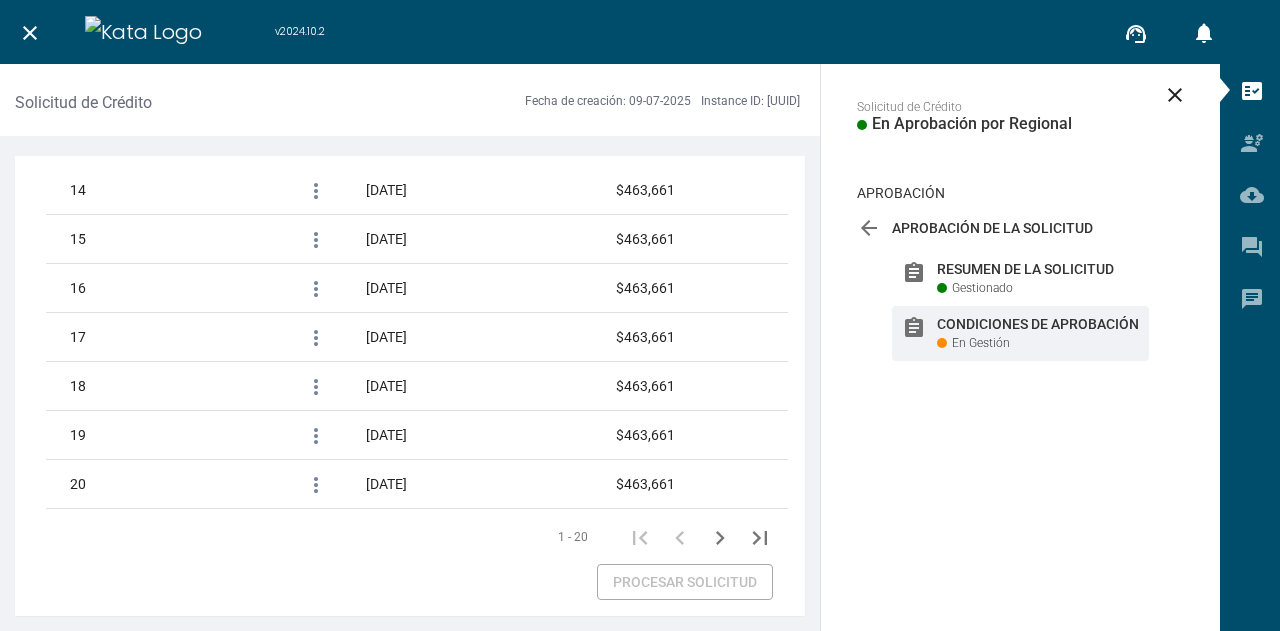 scroll, scrollTop: 3454, scrollLeft: 0, axis: vertical 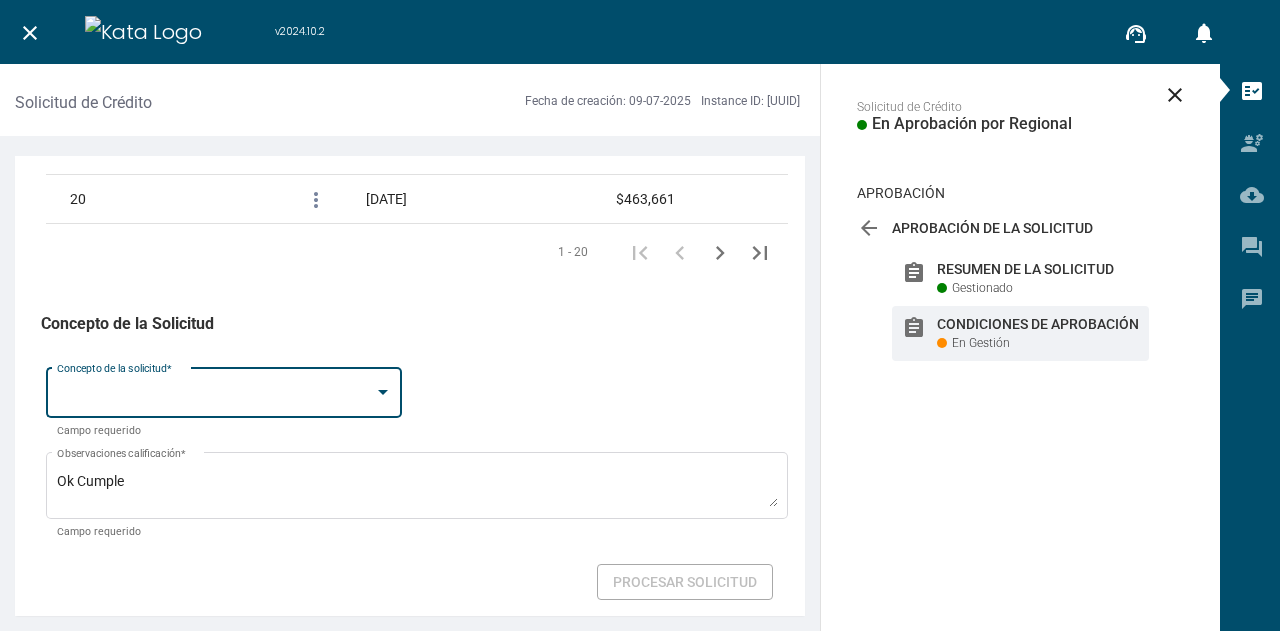 click at bounding box center (215, 397) 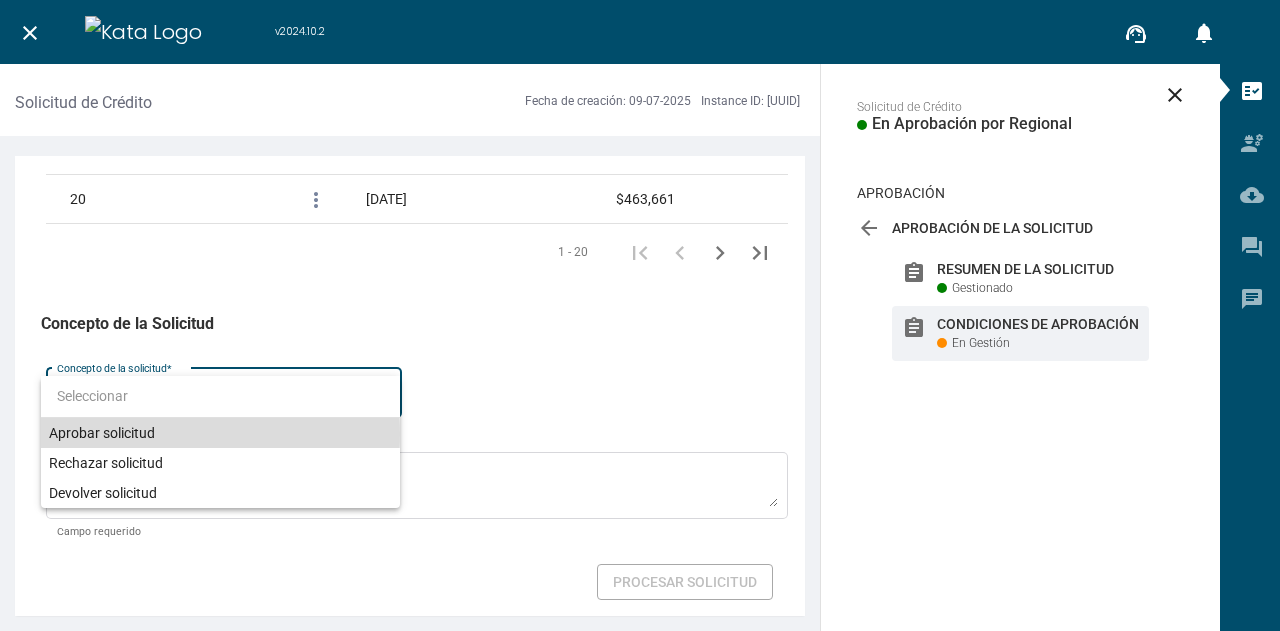 click on "Aprobar solicitud" at bounding box center (220, 433) 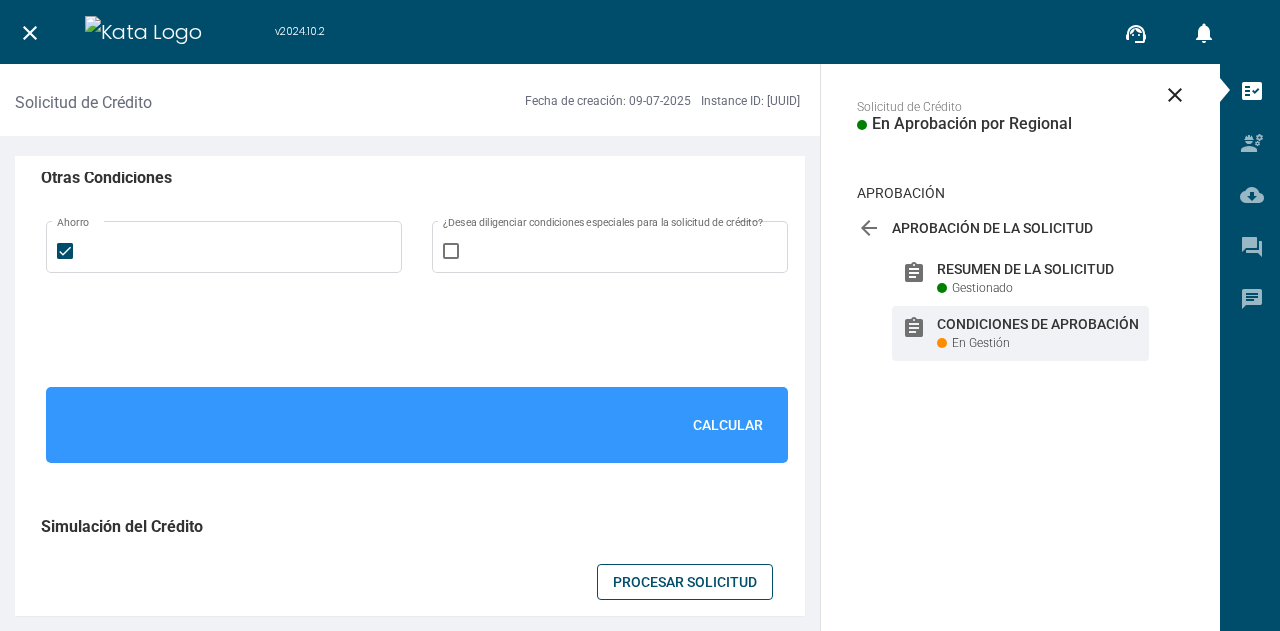 scroll, scrollTop: 1312, scrollLeft: 0, axis: vertical 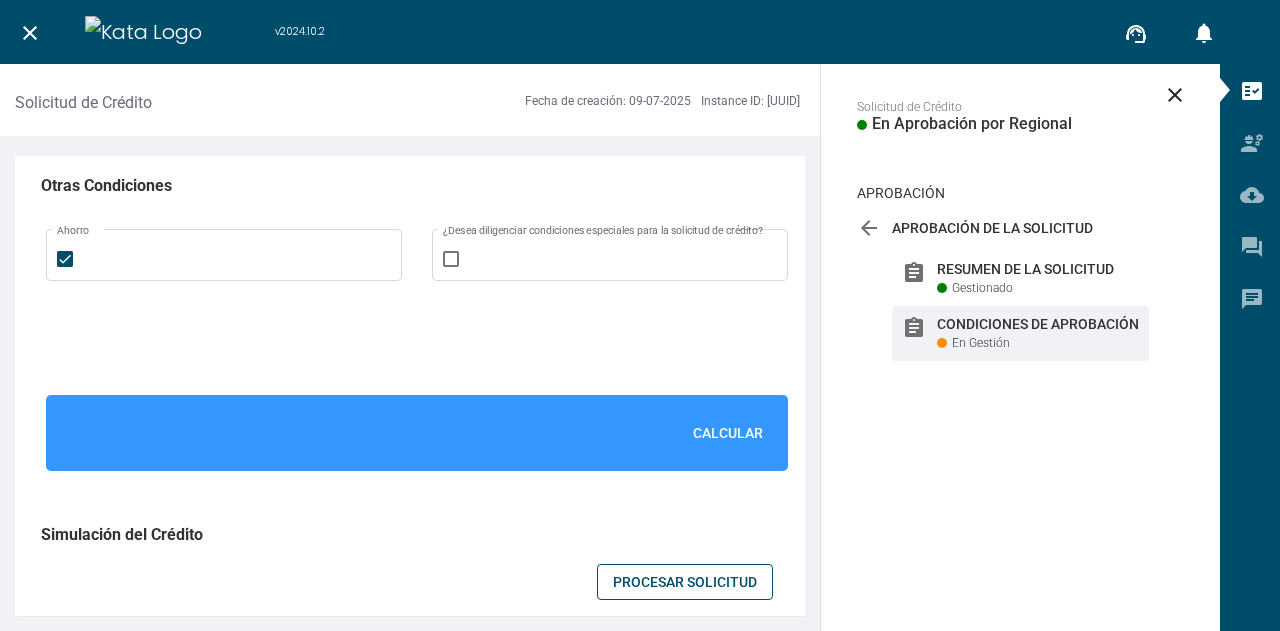 click on "Calcular" at bounding box center [728, 433] 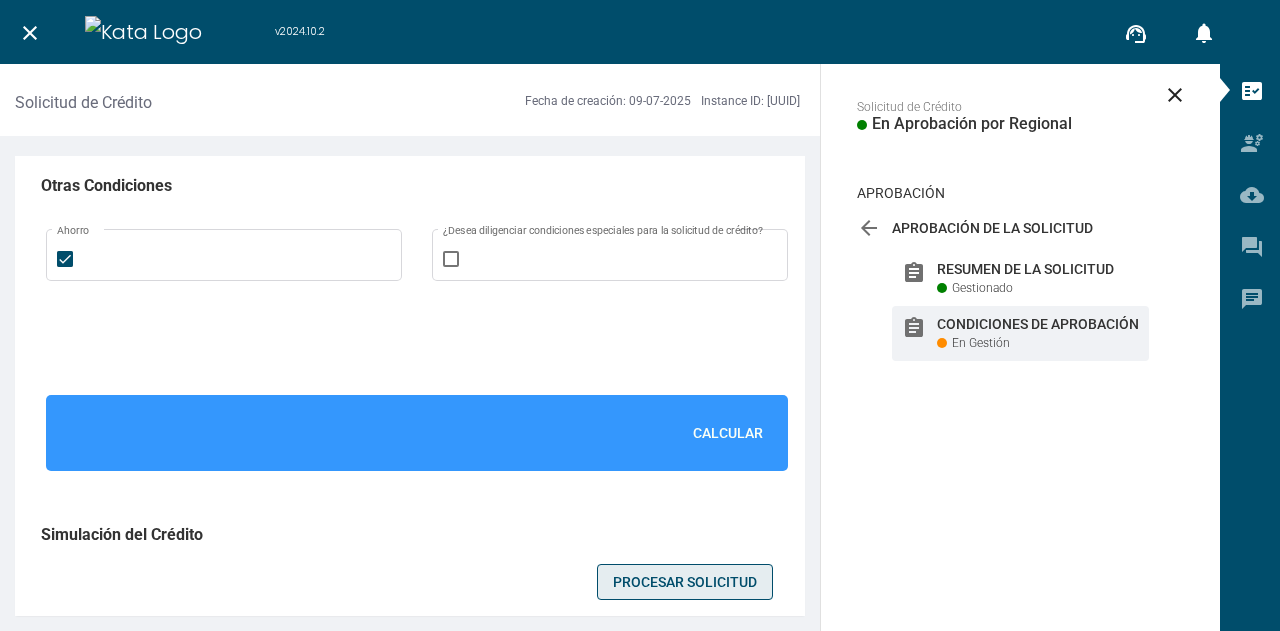 click on "Procesar Solicitud" at bounding box center [685, 582] 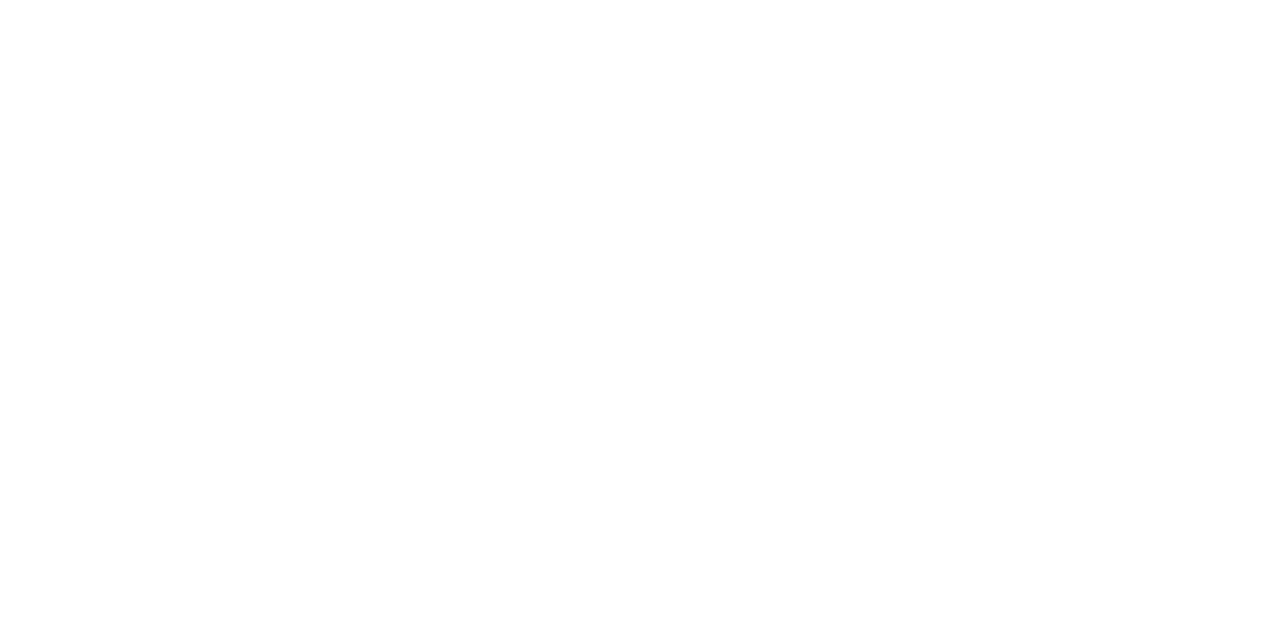 scroll, scrollTop: 0, scrollLeft: 0, axis: both 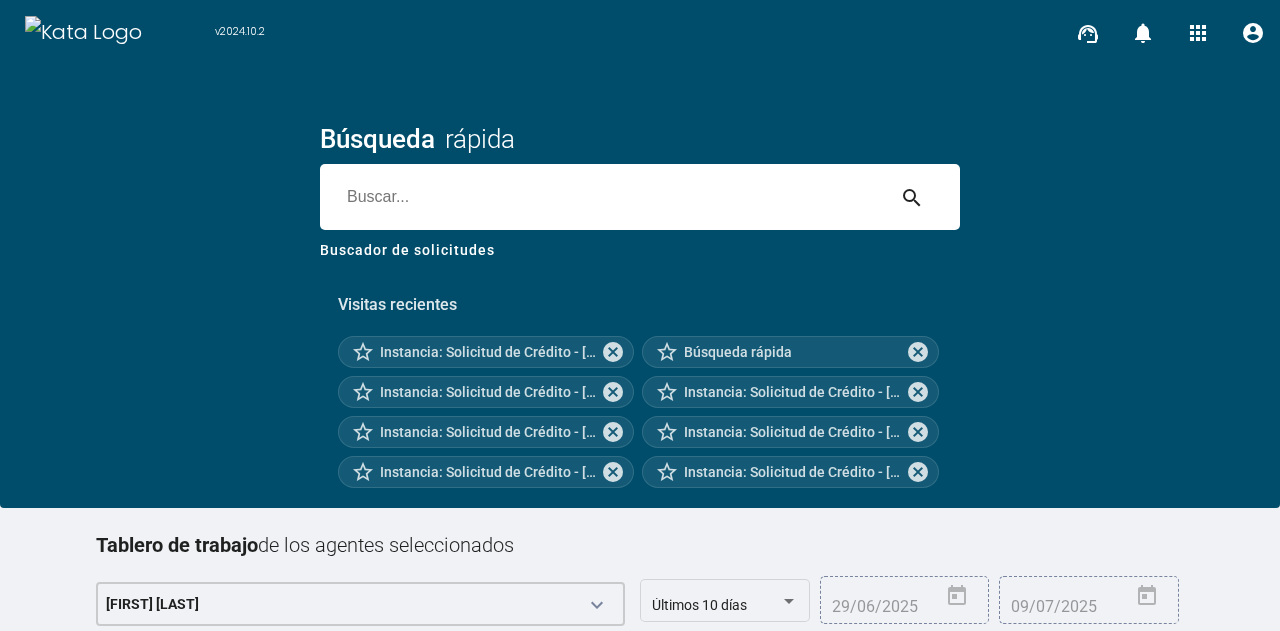 click at bounding box center (602, 197) 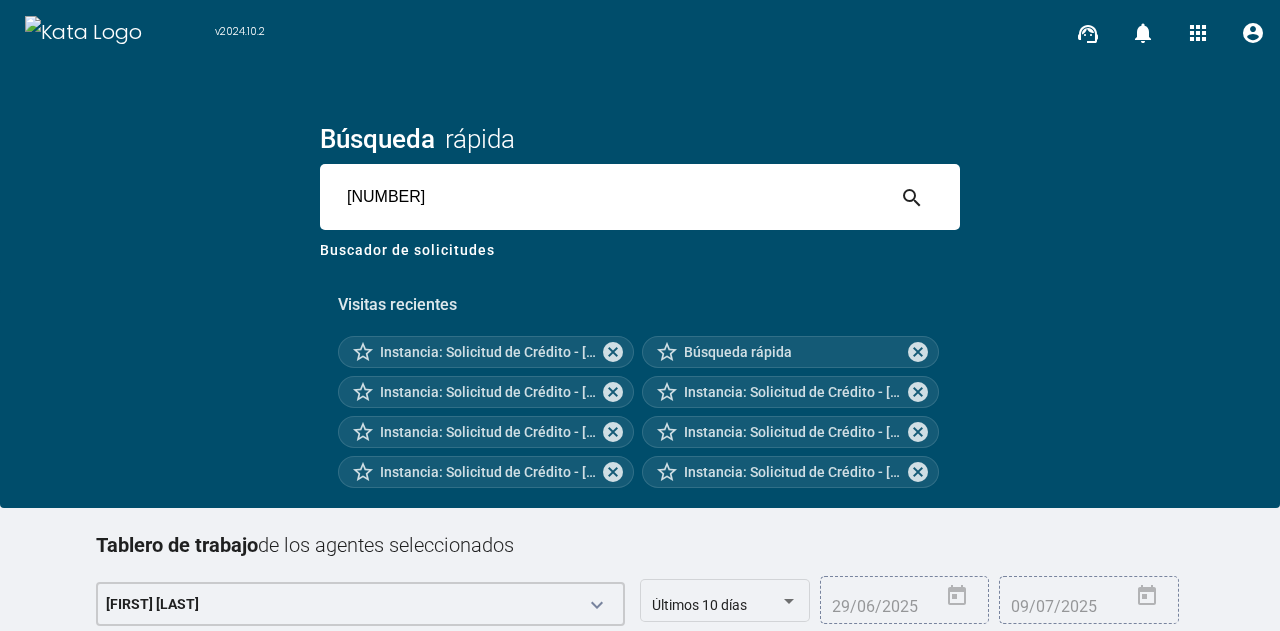 type on "5257423" 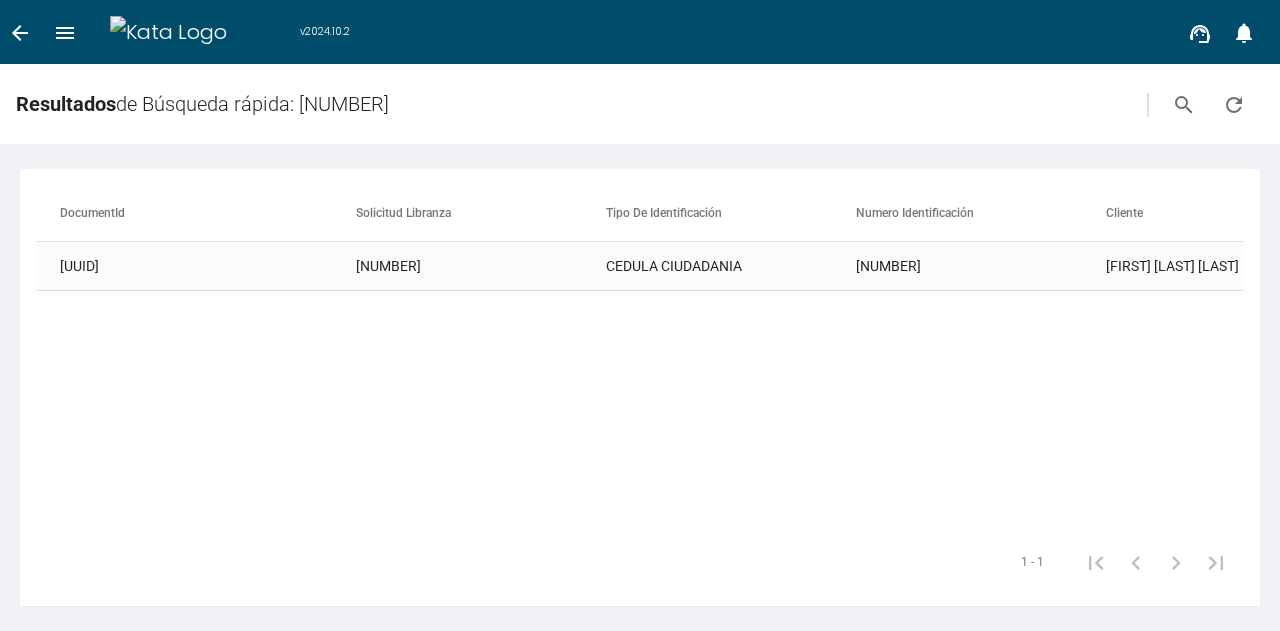 click on "5257423" at bounding box center [481, 266] 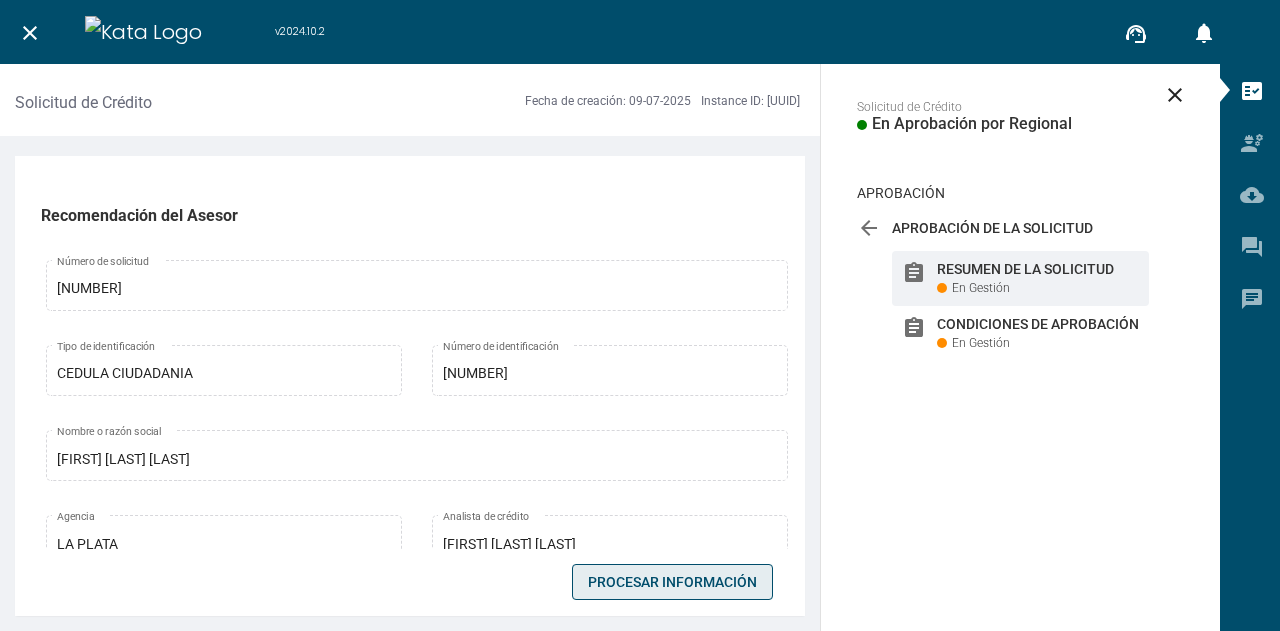 click on "Procesar Información" at bounding box center (672, 582) 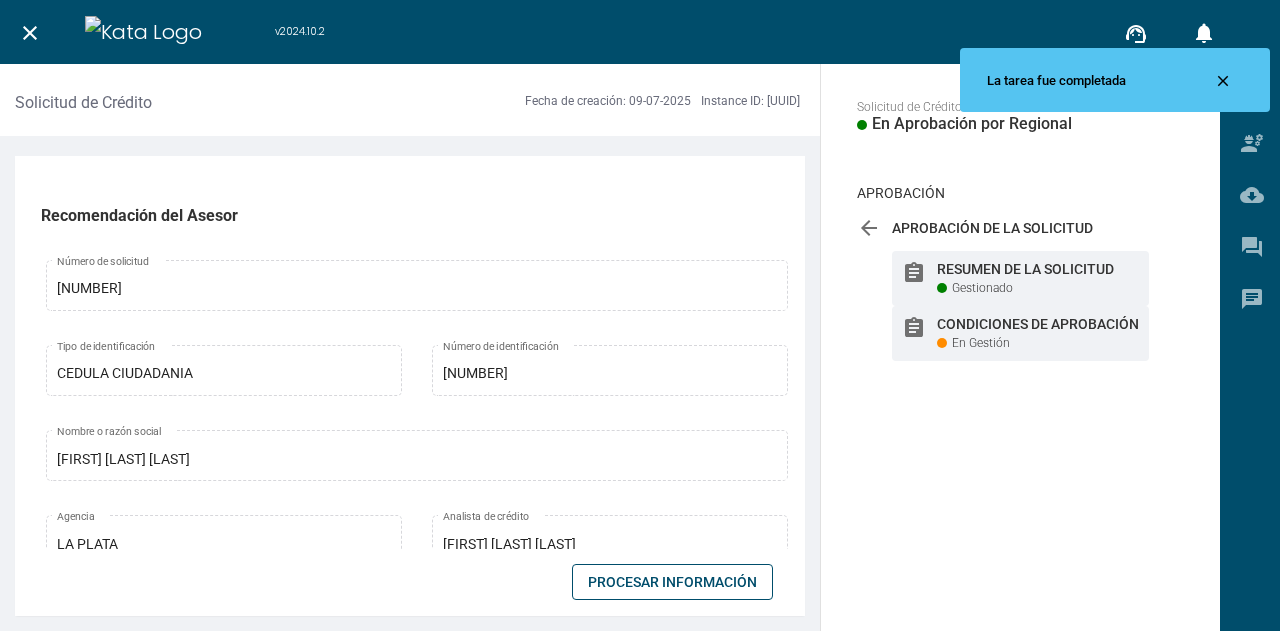 click on "En Gestión" at bounding box center (982, 288) 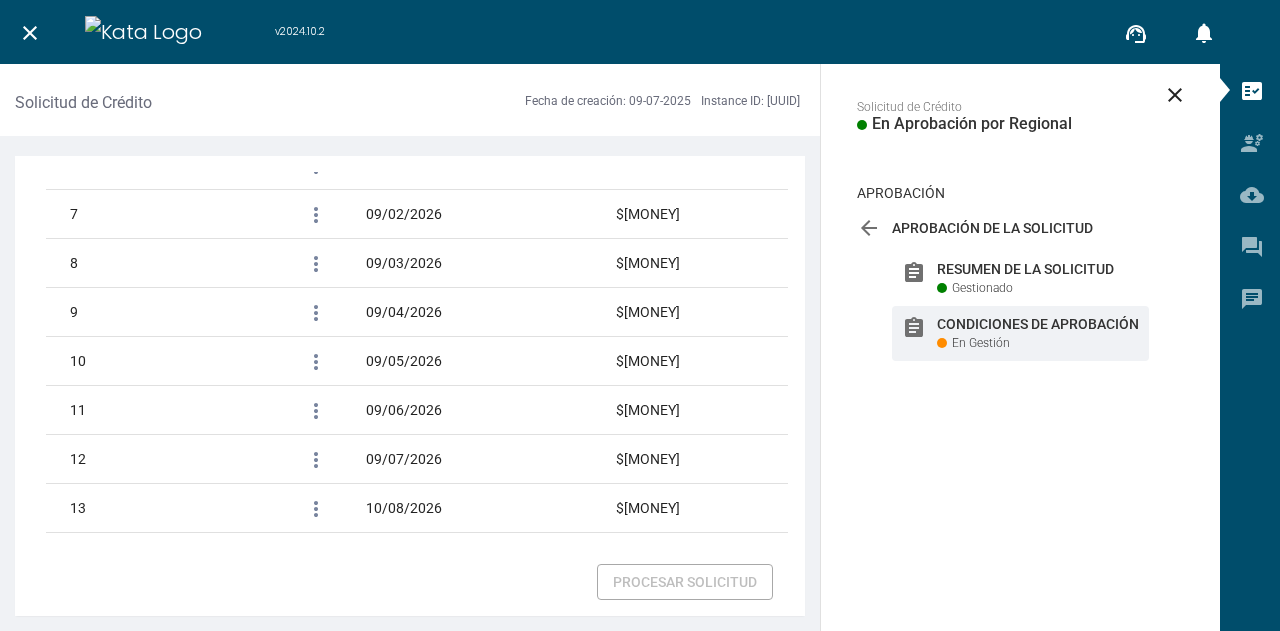 scroll, scrollTop: 3454, scrollLeft: 0, axis: vertical 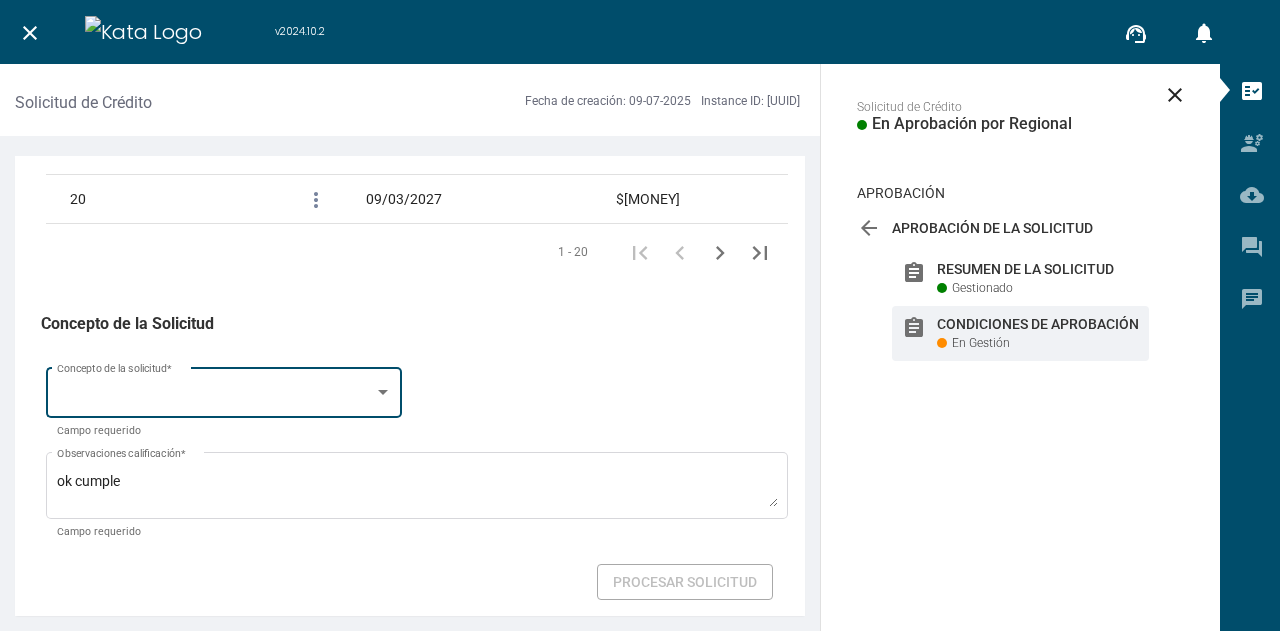 click at bounding box center (215, 397) 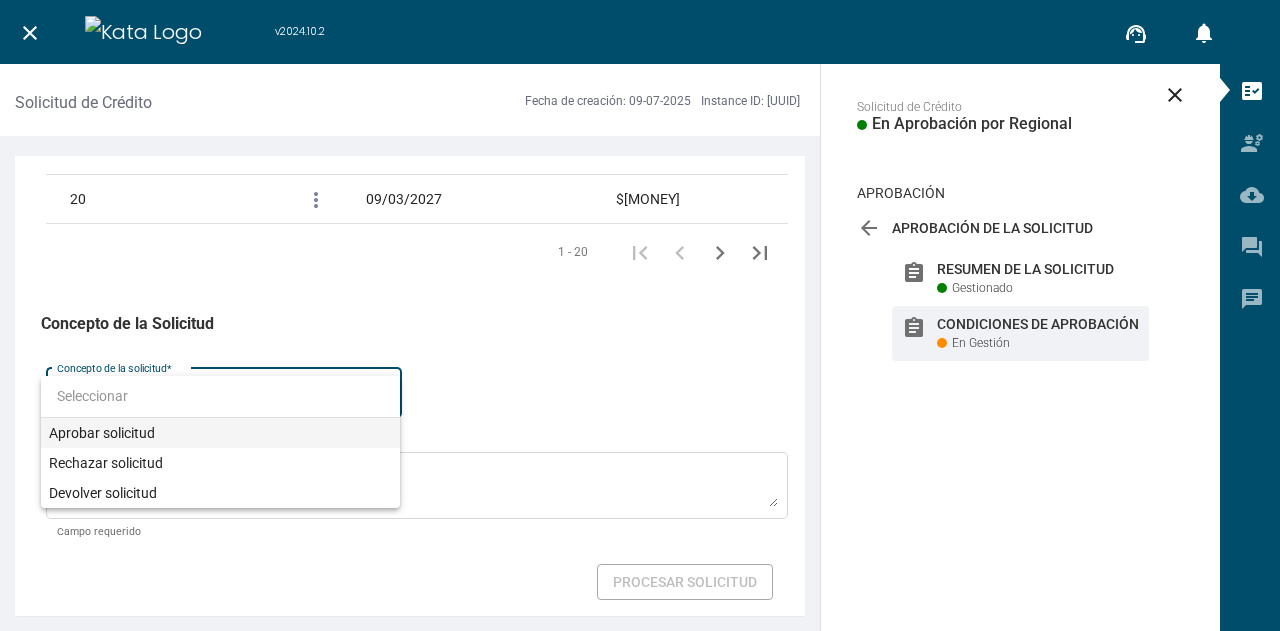 drag, startPoint x: 151, startPoint y: 429, endPoint x: 585, endPoint y: 486, distance: 437.72708 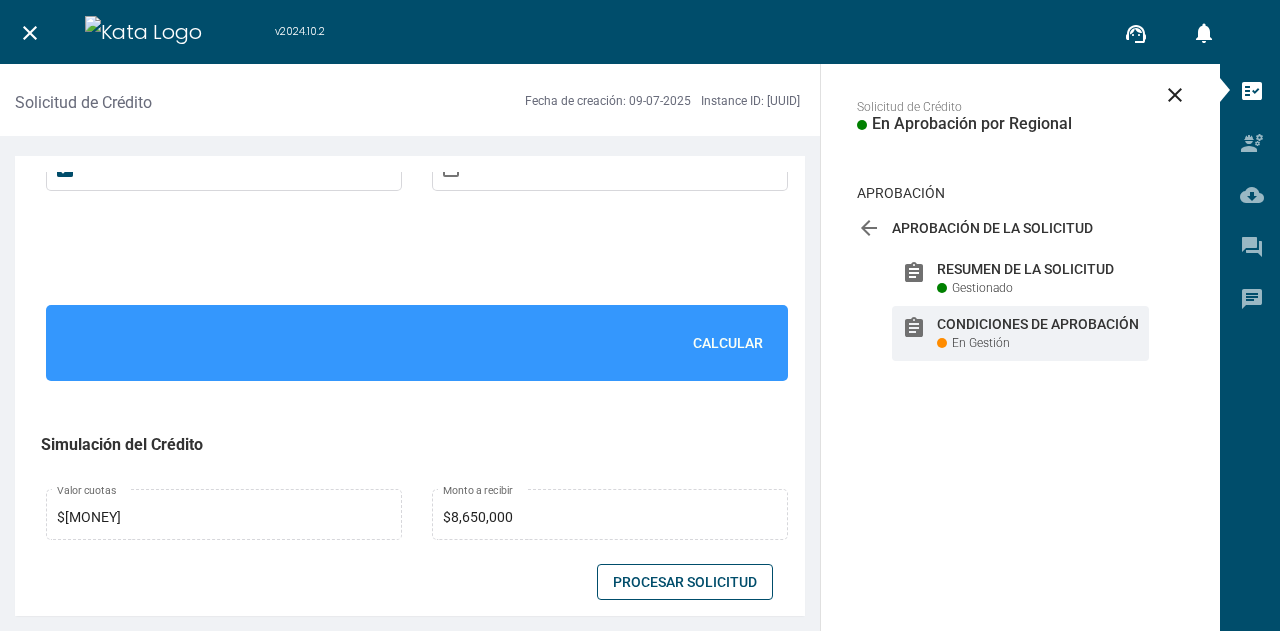 scroll, scrollTop: 1387, scrollLeft: 0, axis: vertical 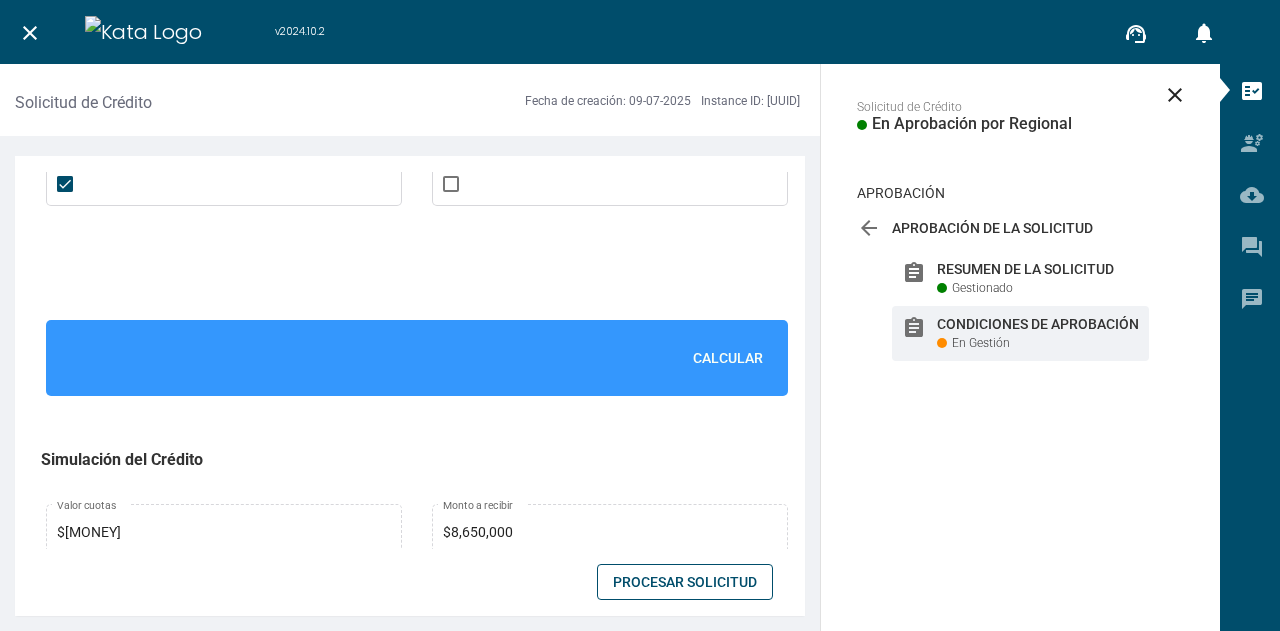 click on "Calcular" at bounding box center (728, 358) 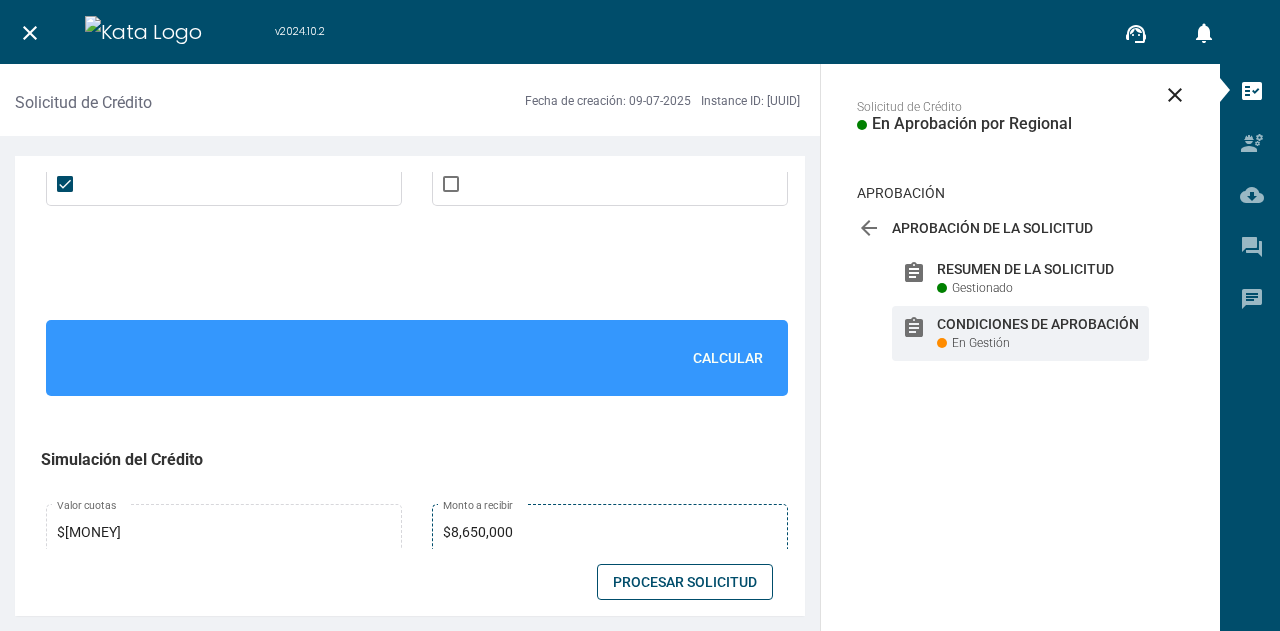 drag, startPoint x: 804, startPoint y: 327, endPoint x: 758, endPoint y: 528, distance: 206.1965 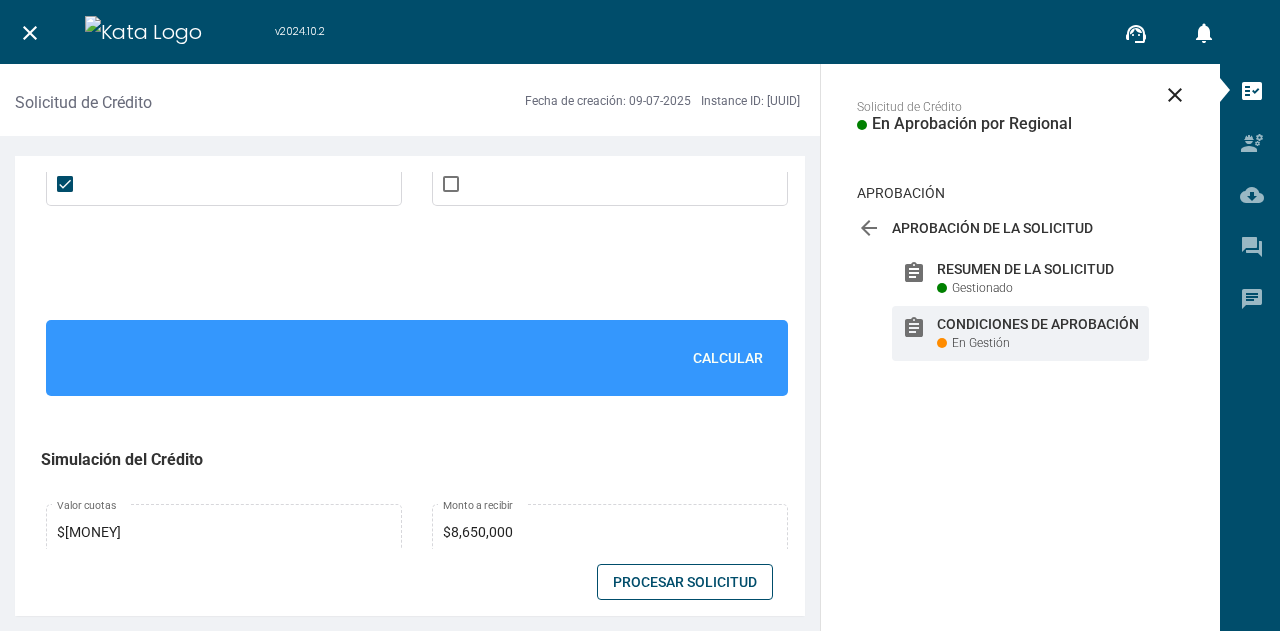 scroll, scrollTop: 3454, scrollLeft: 0, axis: vertical 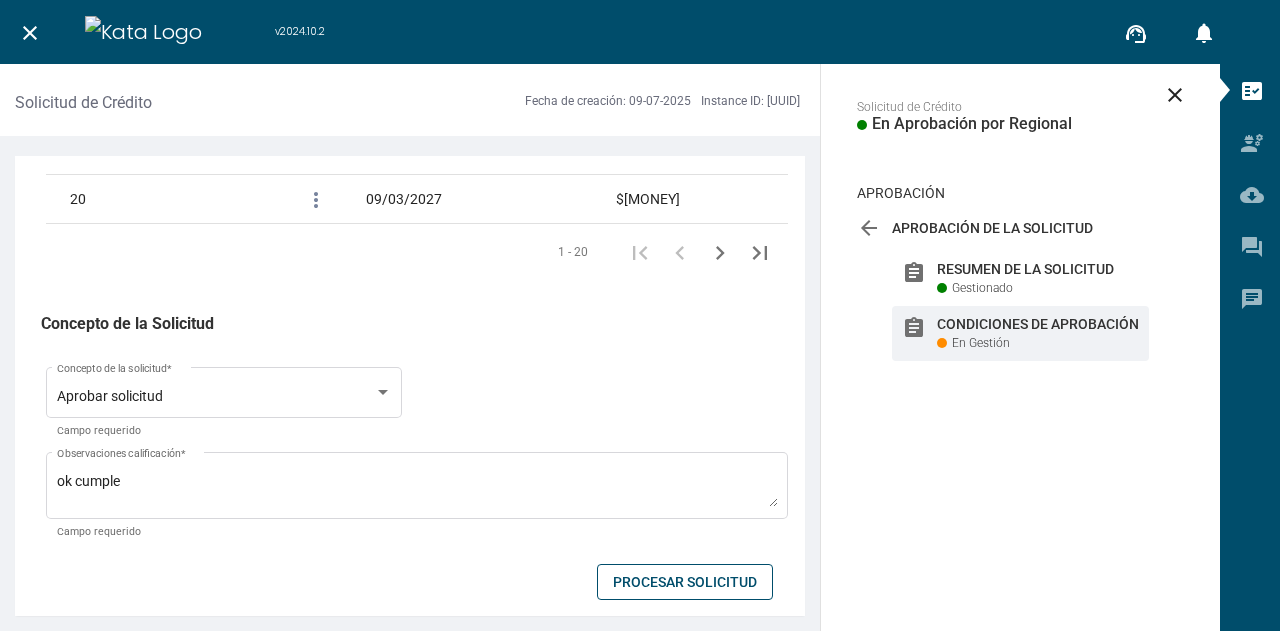click on "Procesar Solicitud" at bounding box center [685, 582] 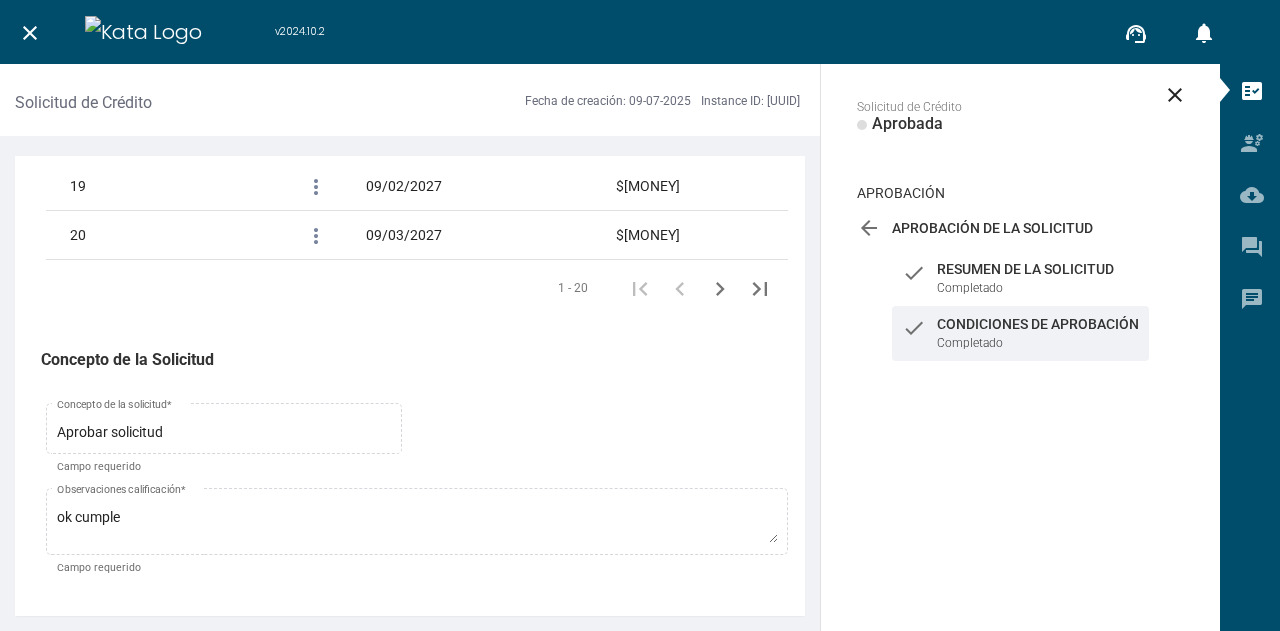 scroll, scrollTop: 3420, scrollLeft: 0, axis: vertical 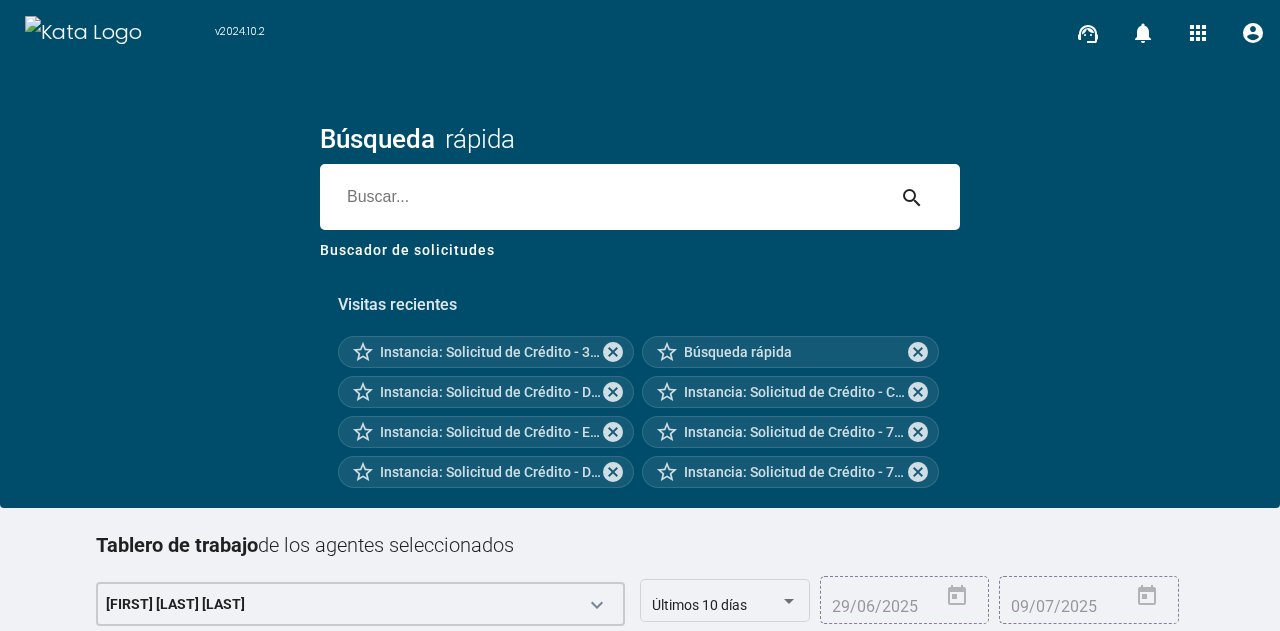 click at bounding box center [602, 197] 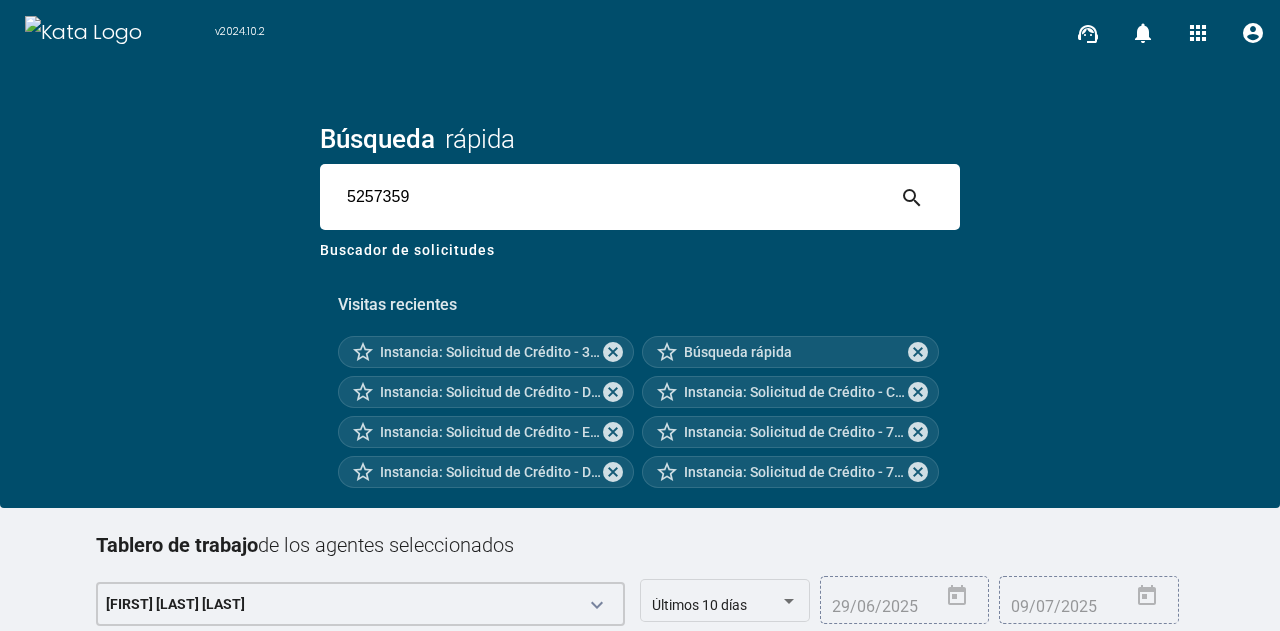 type on "5257359" 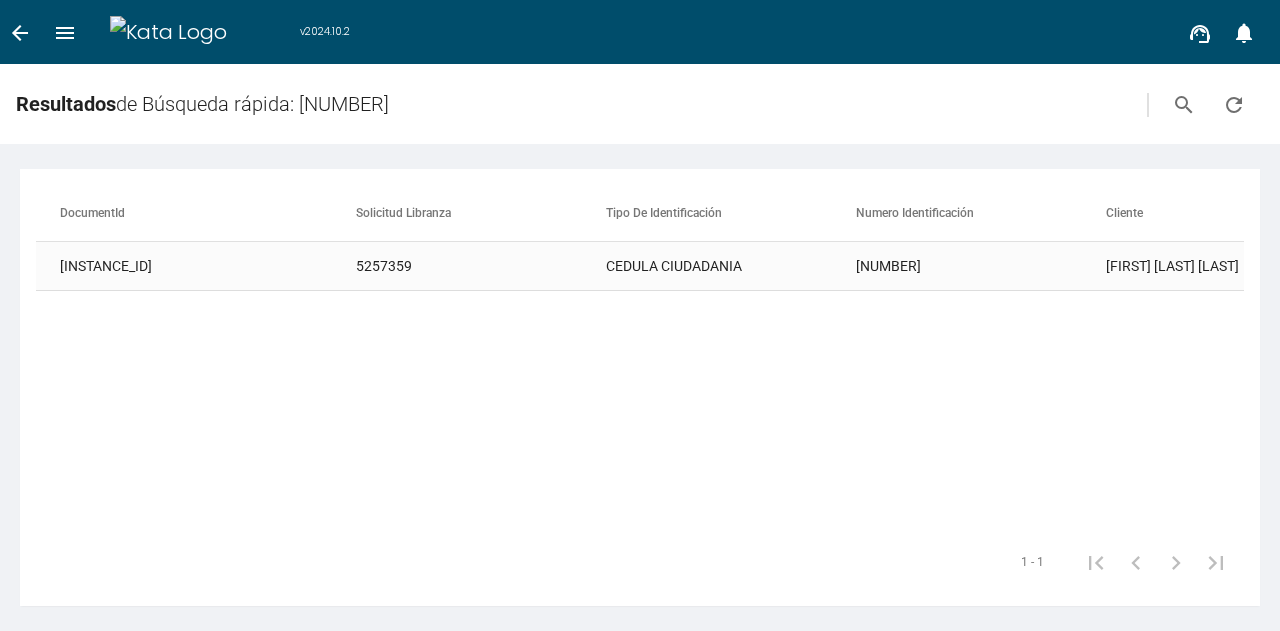 click on "5257359" at bounding box center (481, 266) 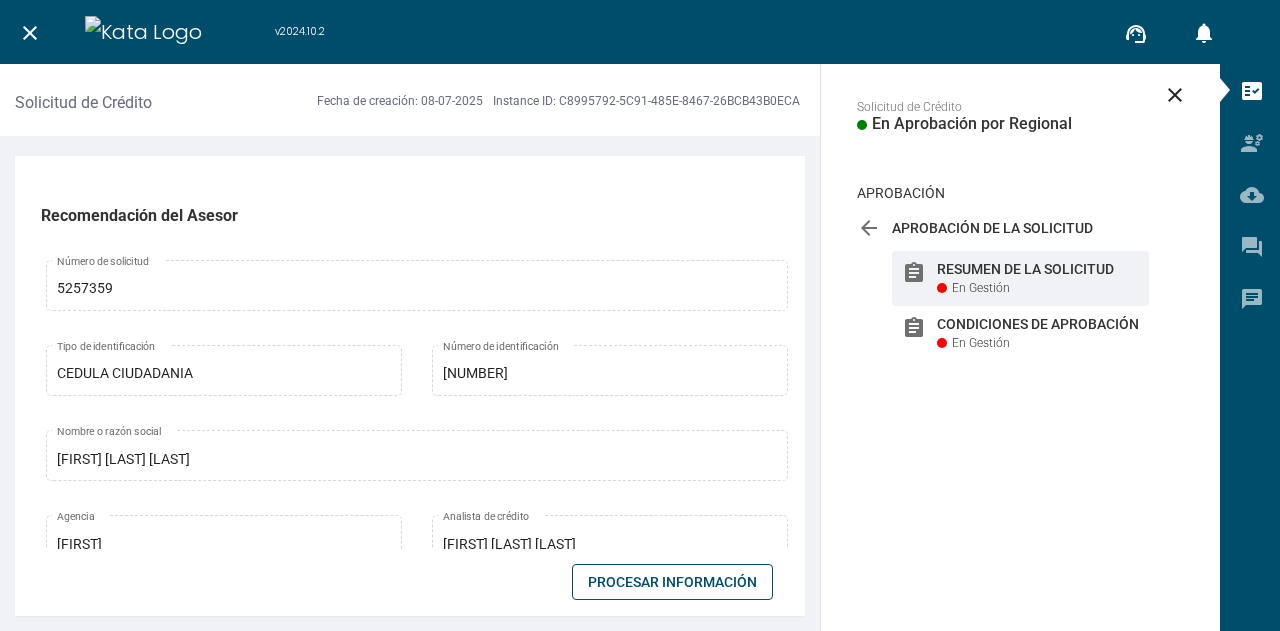 click on "Procesar Información" at bounding box center [672, 582] 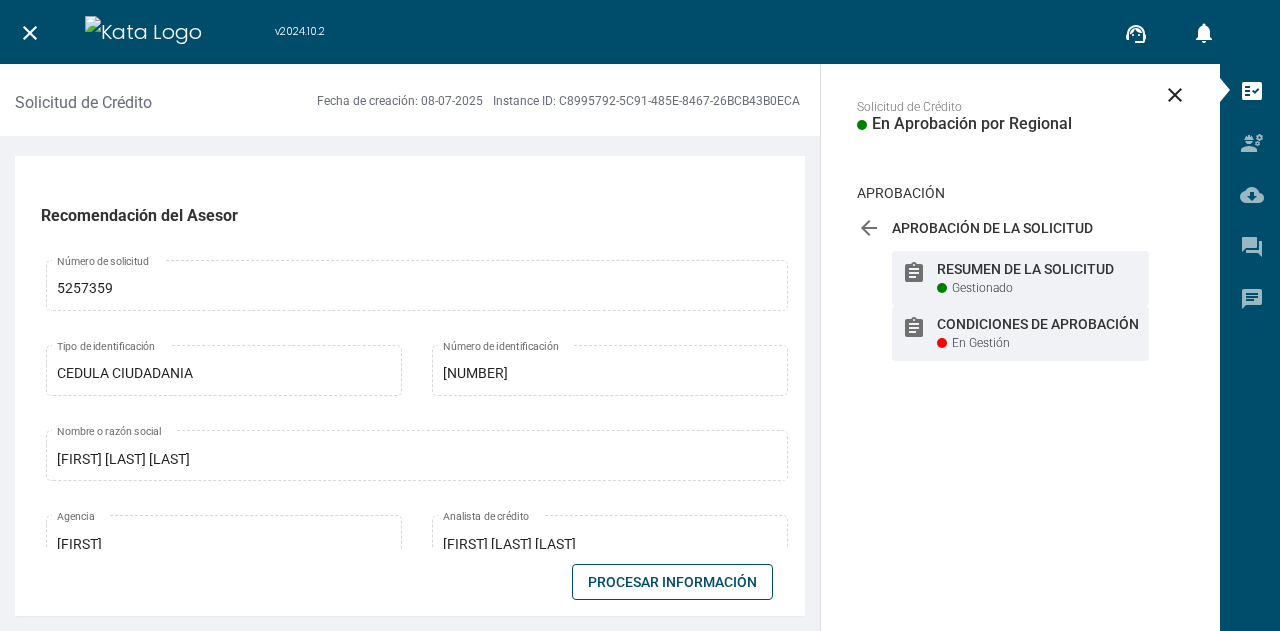 click on "assignment Condiciones de Aprobación En Gestión" at bounding box center (1020, 278) 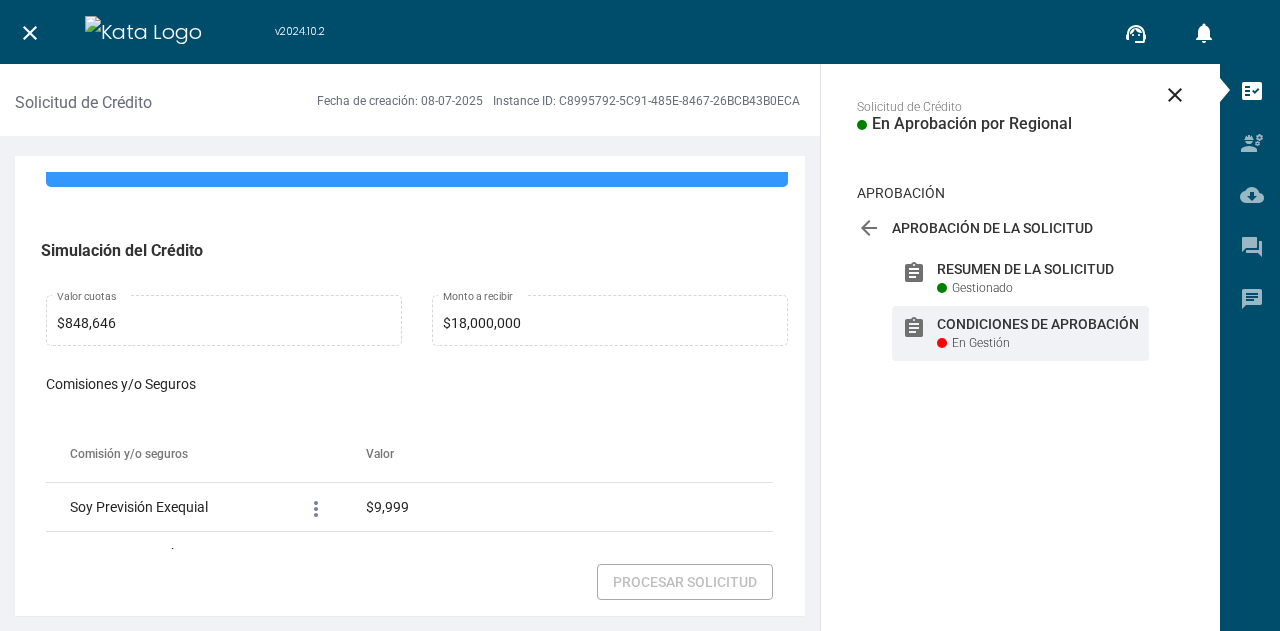 scroll, scrollTop: 3503, scrollLeft: 0, axis: vertical 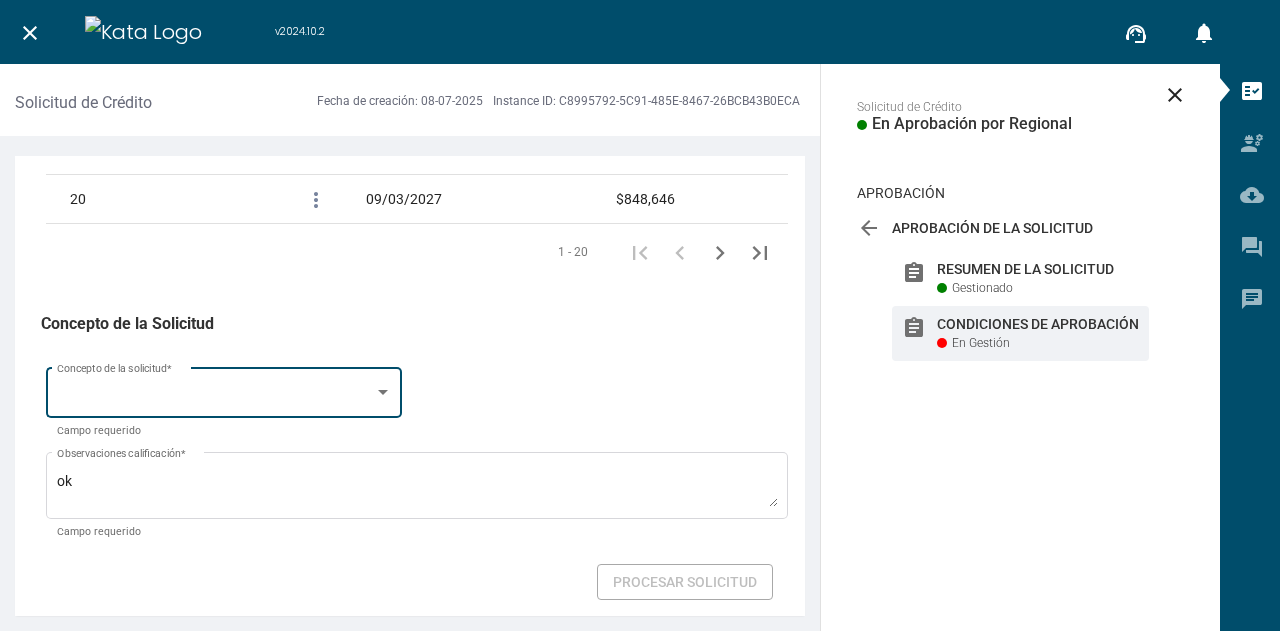 click at bounding box center [215, 397] 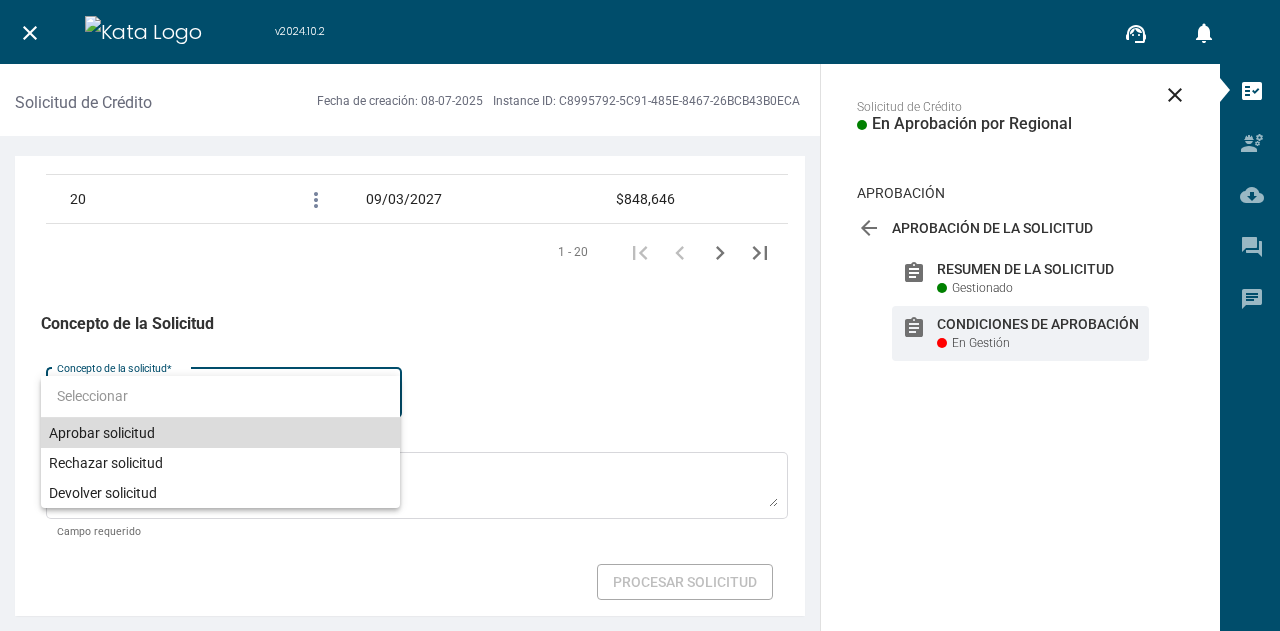 click on "Aprobar solicitud" at bounding box center [220, 433] 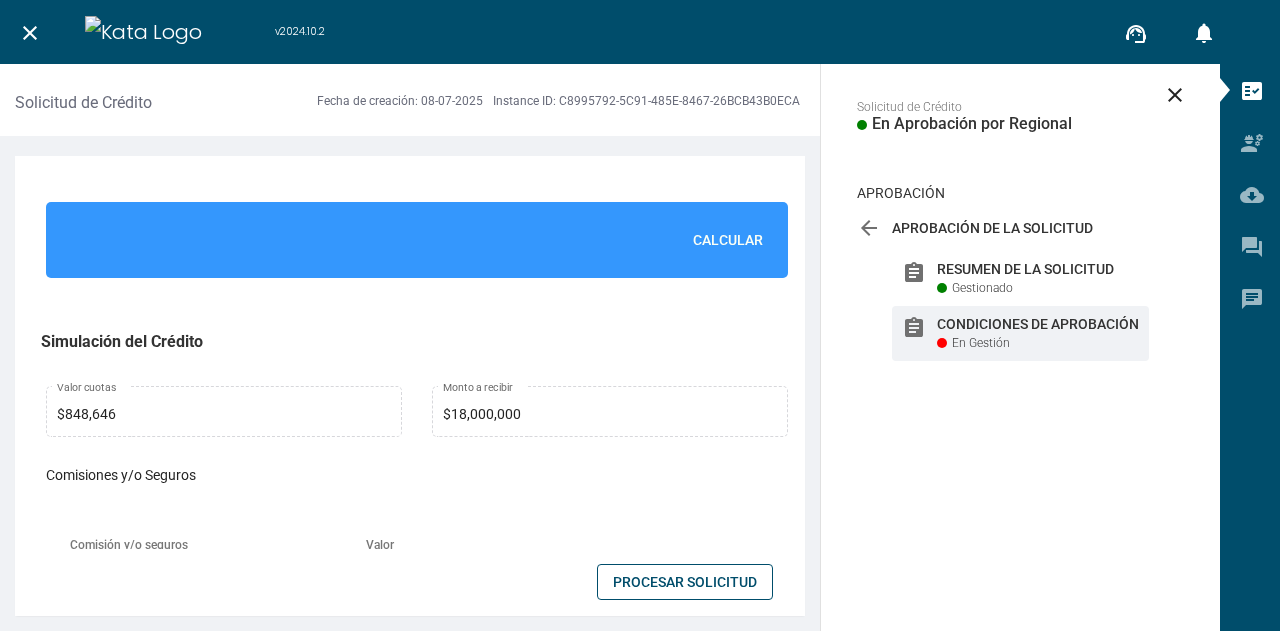 scroll, scrollTop: 1361, scrollLeft: 0, axis: vertical 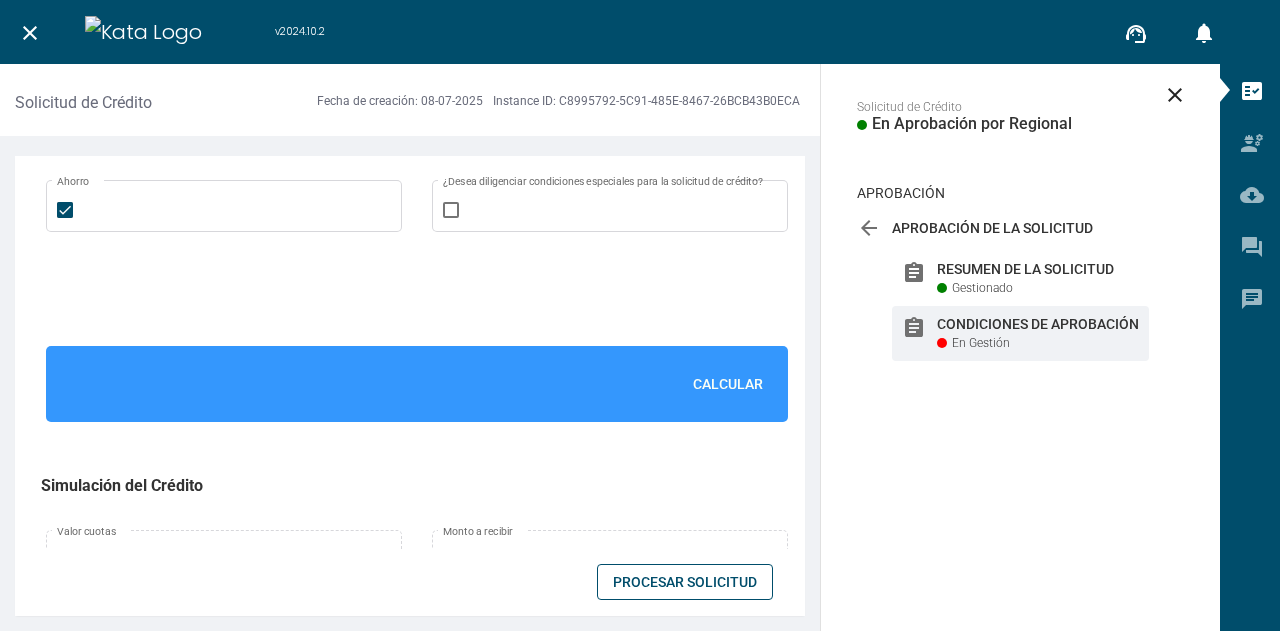 click on "Calcular" at bounding box center (728, 384) 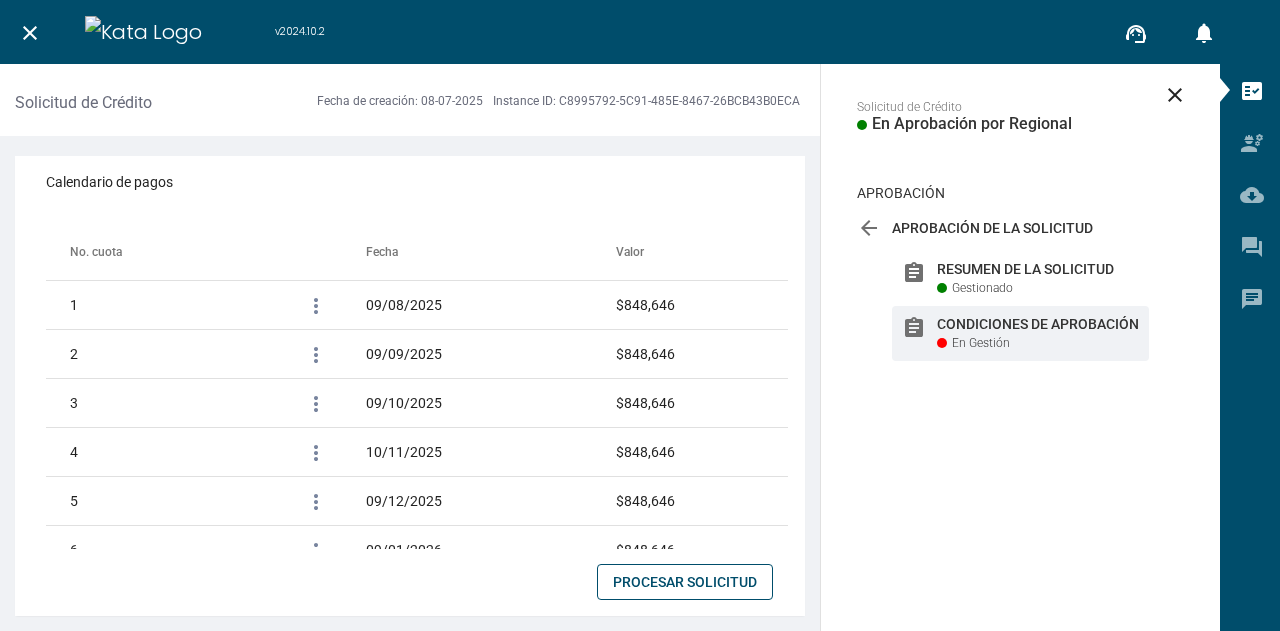 scroll, scrollTop: 3503, scrollLeft: 0, axis: vertical 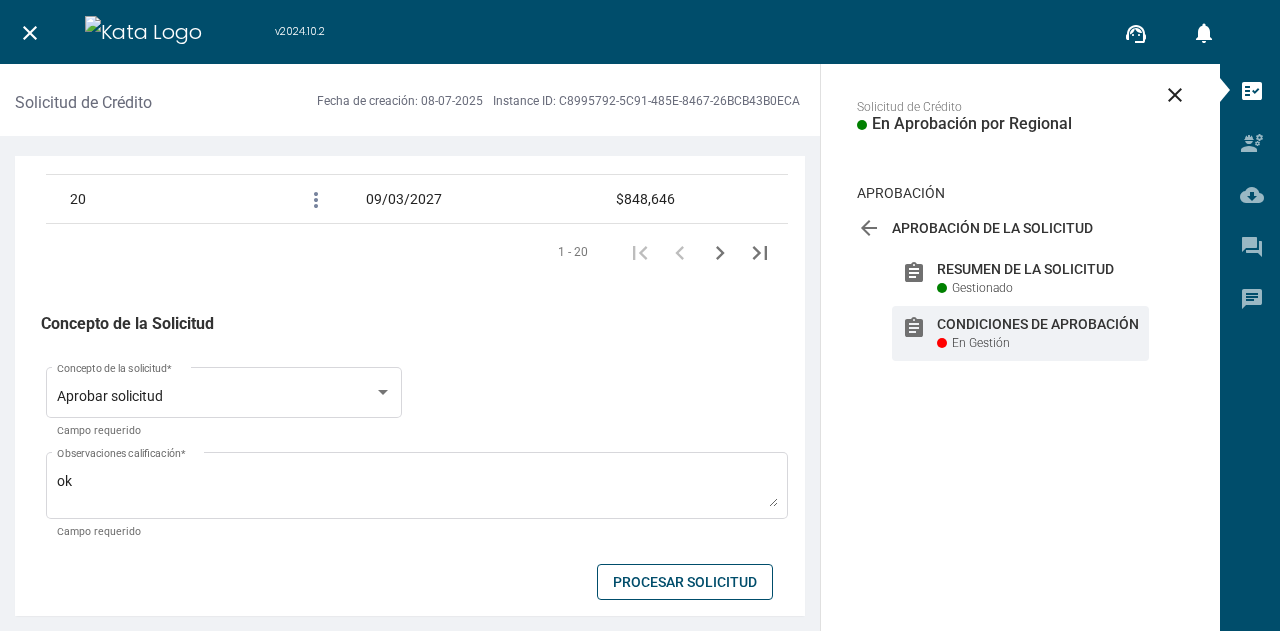 click on "Procesar Solicitud" at bounding box center (685, 582) 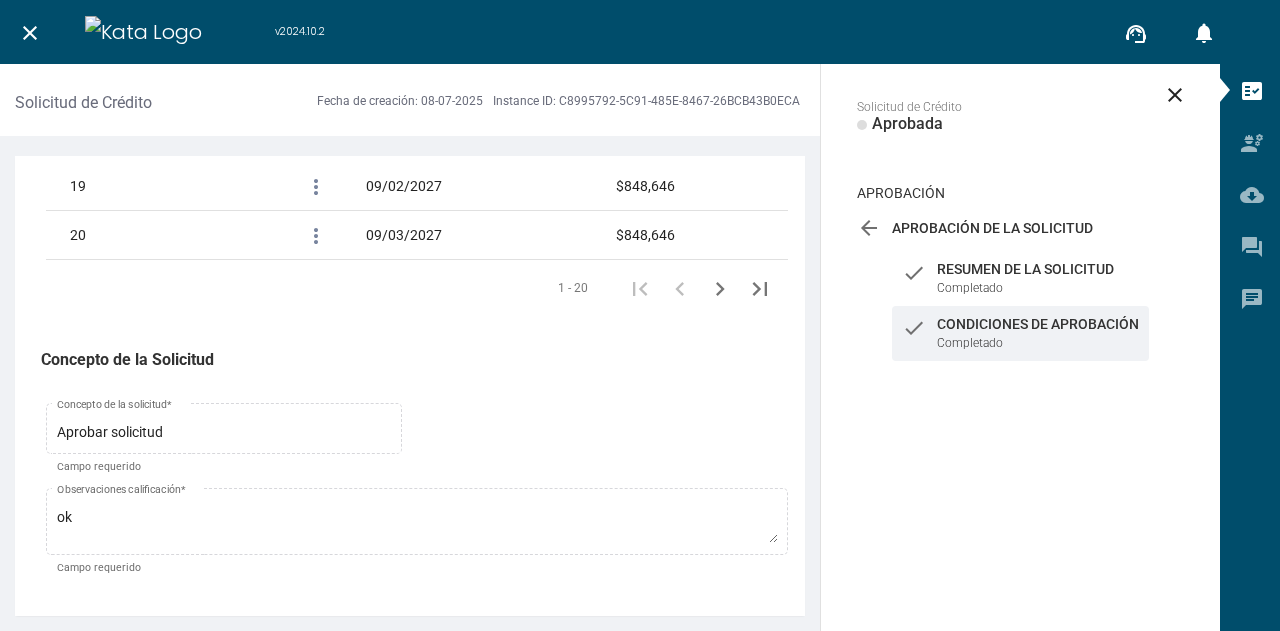 scroll, scrollTop: 3468, scrollLeft: 0, axis: vertical 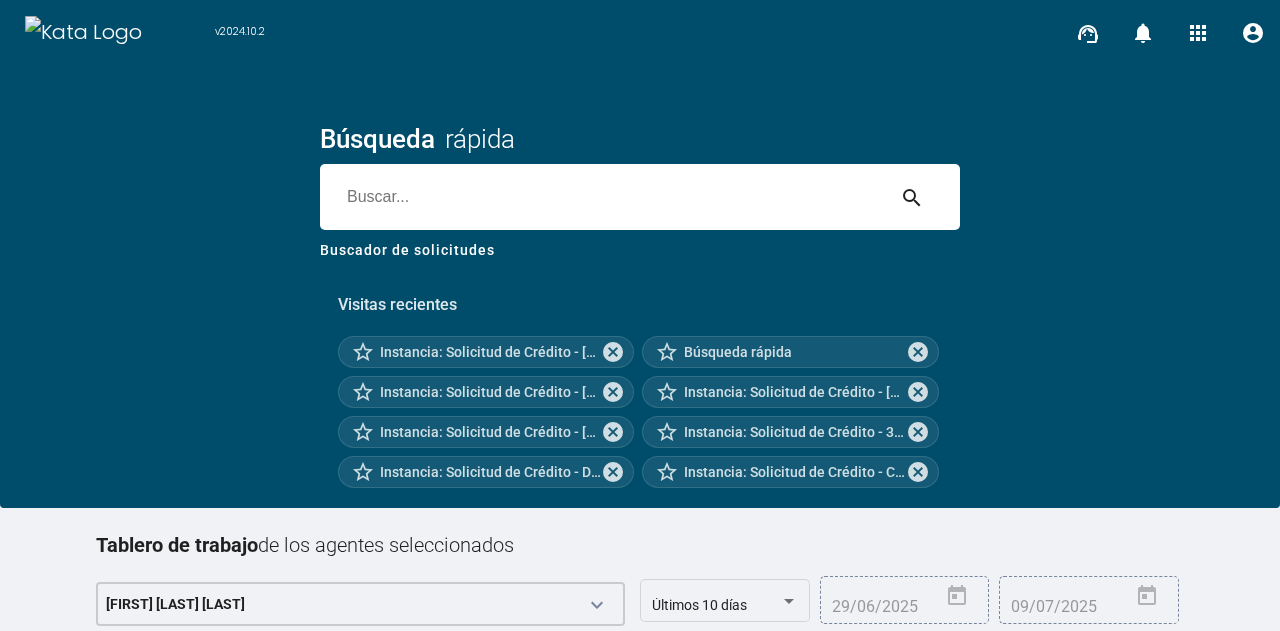 click at bounding box center [602, 197] 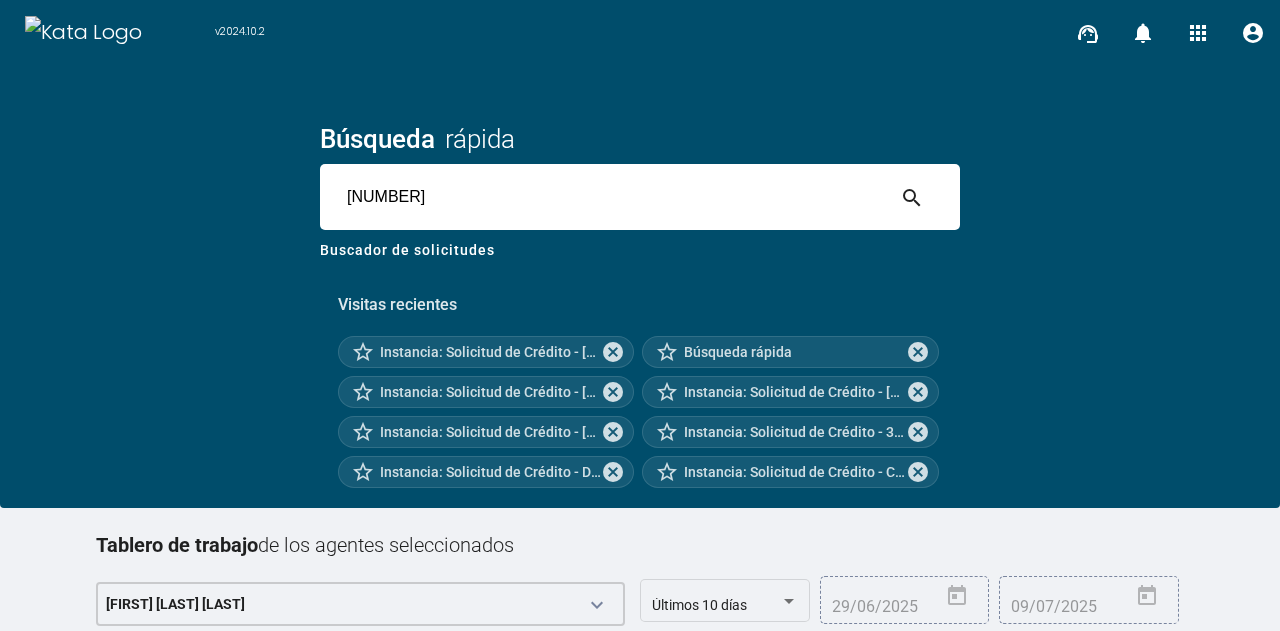 type on "[NUMBER]" 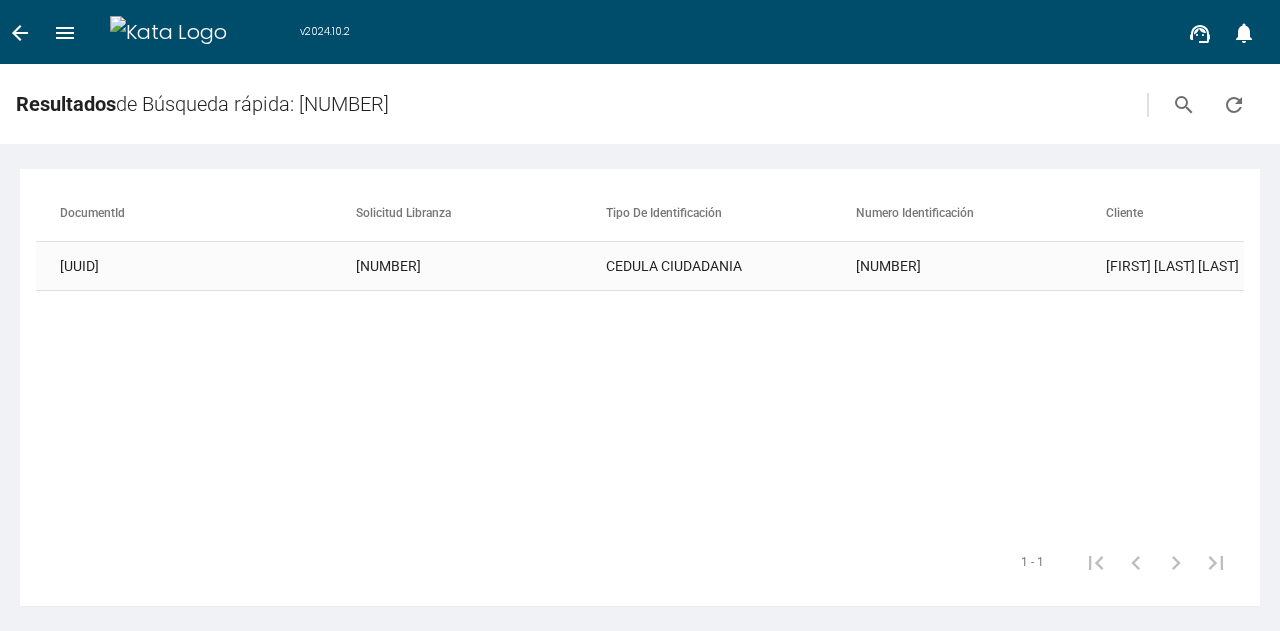 click on "CEDULA CIUDADANIA" at bounding box center [731, 266] 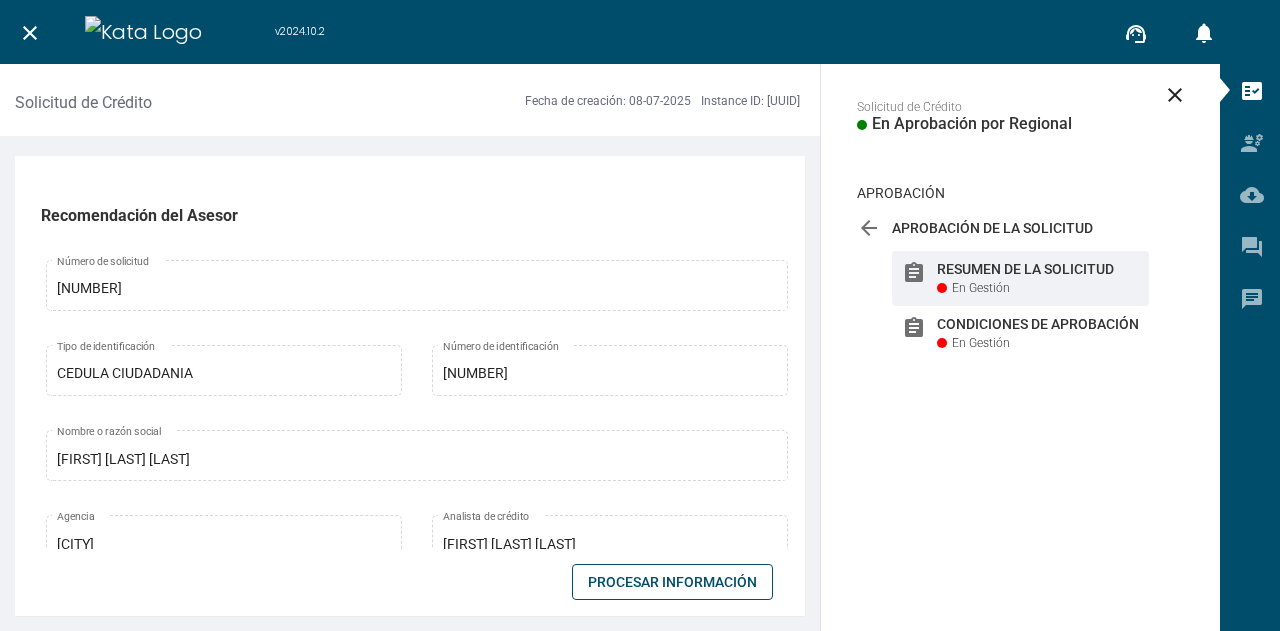 click on "Procesar Información" at bounding box center [672, 582] 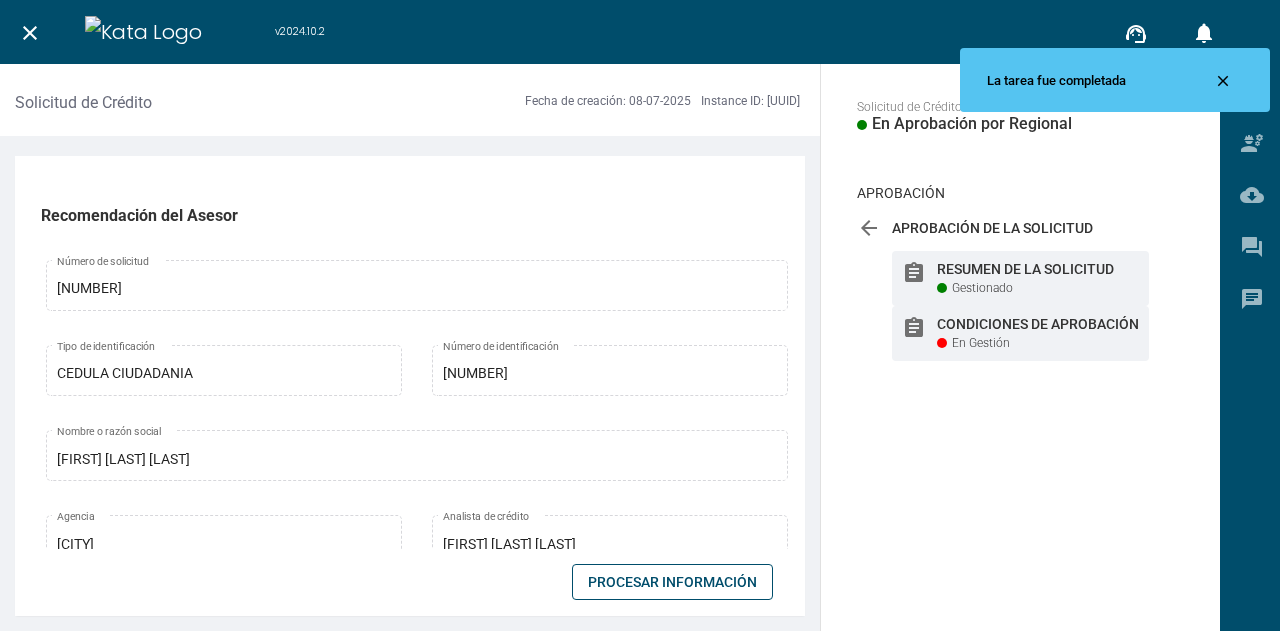 click on "En Gestión" at bounding box center [982, 288] 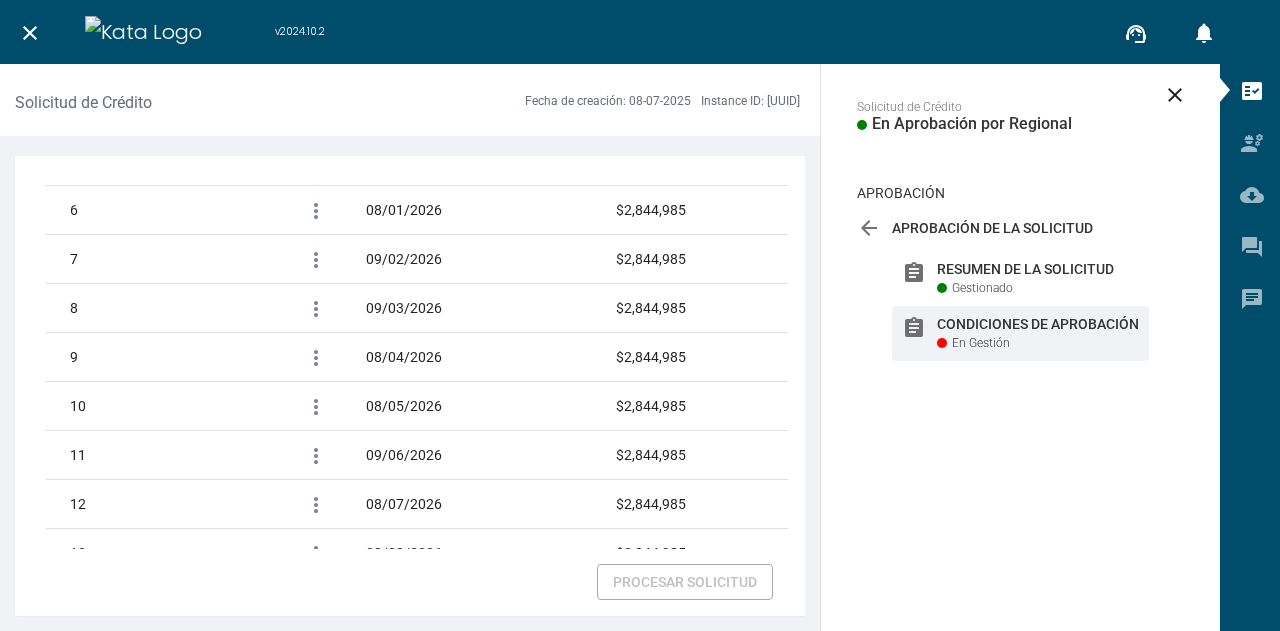 scroll, scrollTop: 3593, scrollLeft: 0, axis: vertical 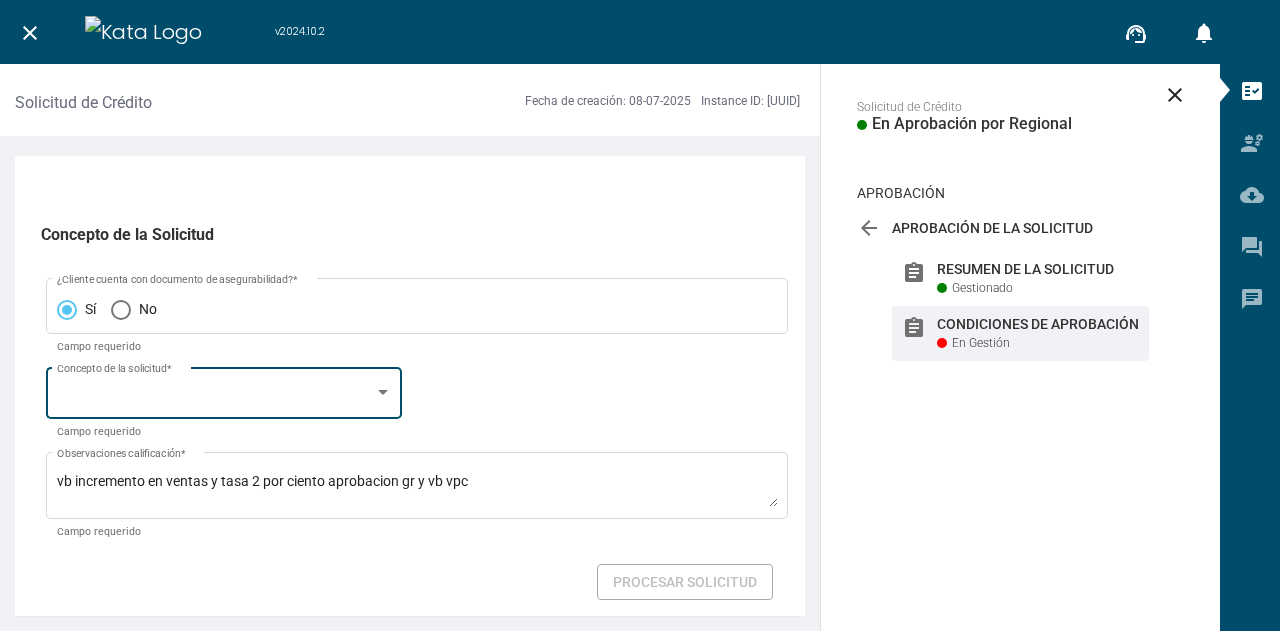 click on "Concepto de la solicitud   *" at bounding box center (224, 391) 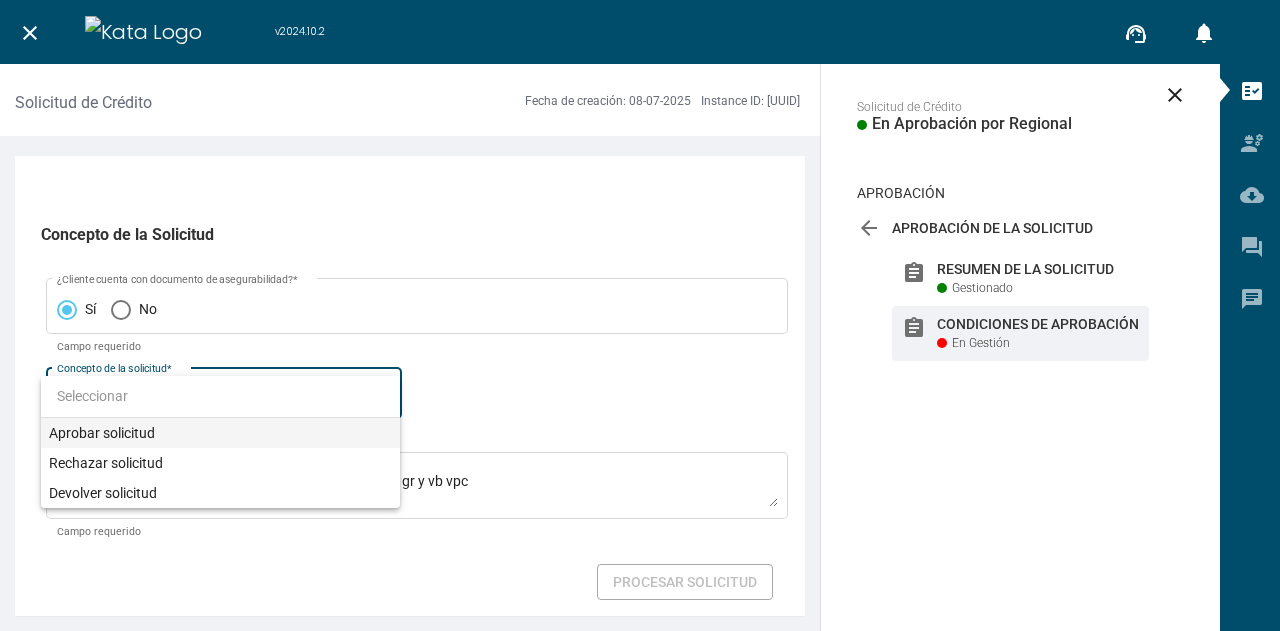 click on "Aprobar solicitud" at bounding box center [220, 433] 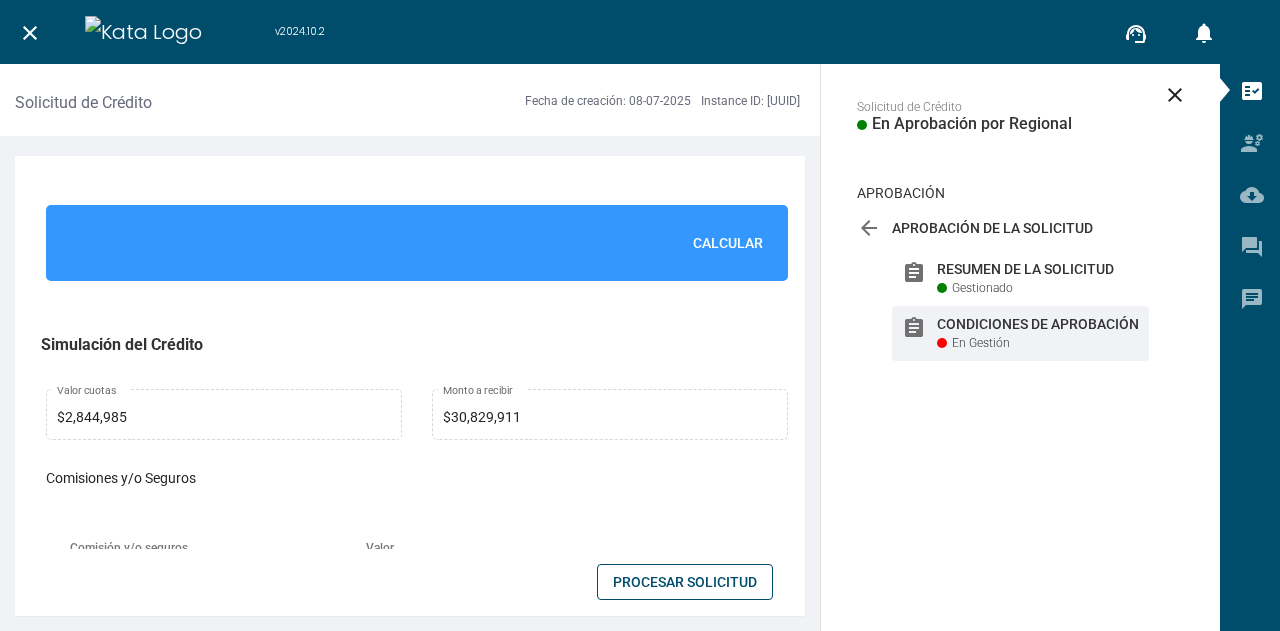 scroll, scrollTop: 1455, scrollLeft: 0, axis: vertical 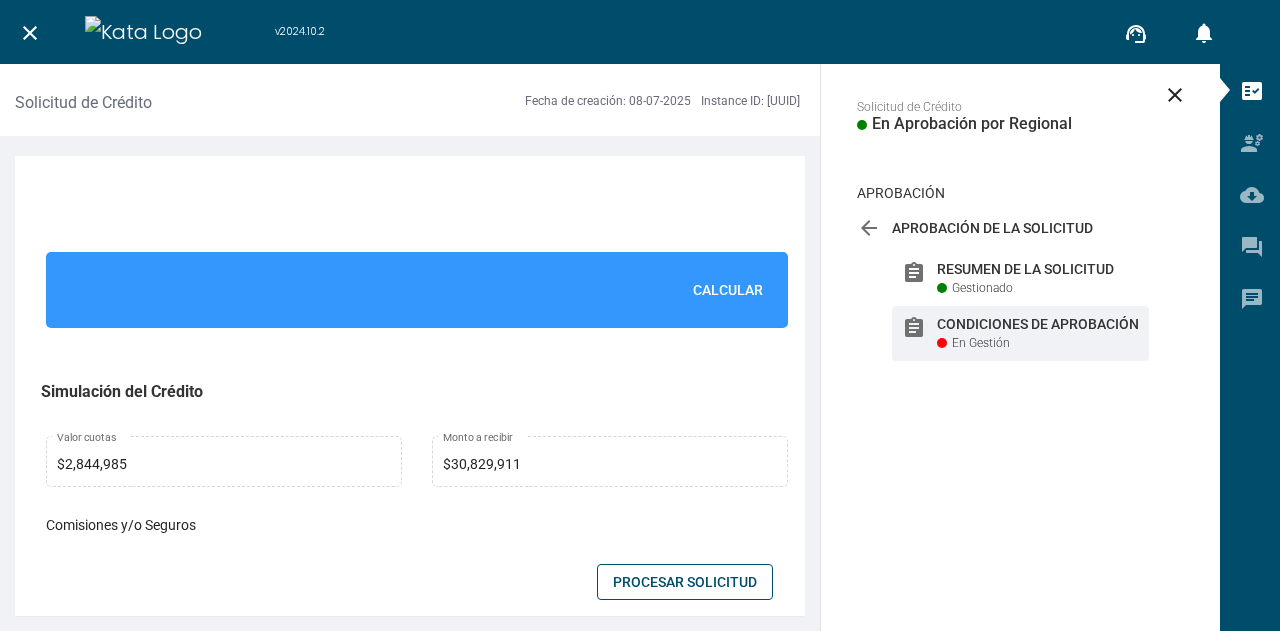 click on "Calcular" at bounding box center [728, 290] 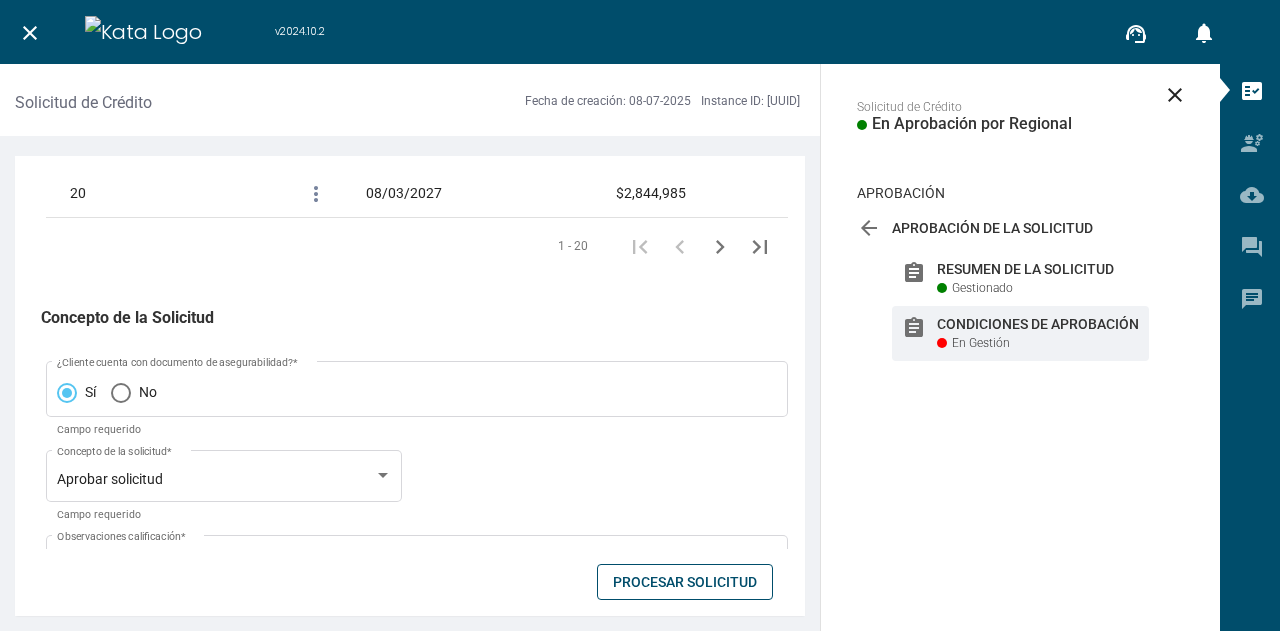 scroll, scrollTop: 3585, scrollLeft: 0, axis: vertical 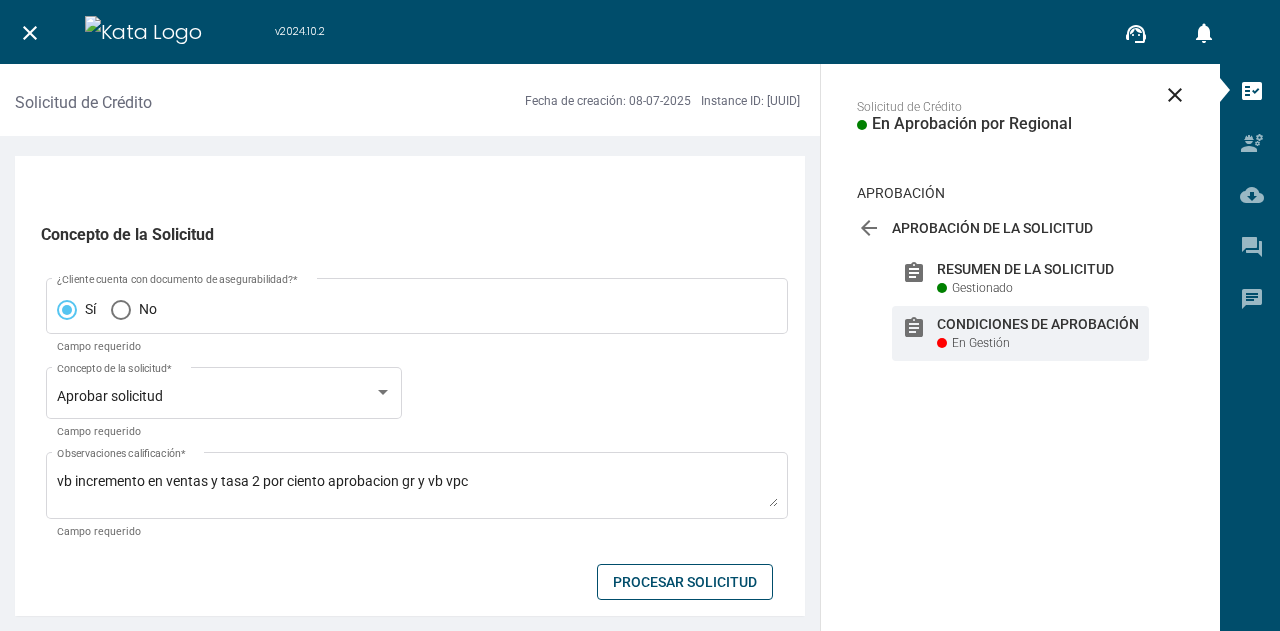 click on "Procesar Solicitud" at bounding box center (685, 582) 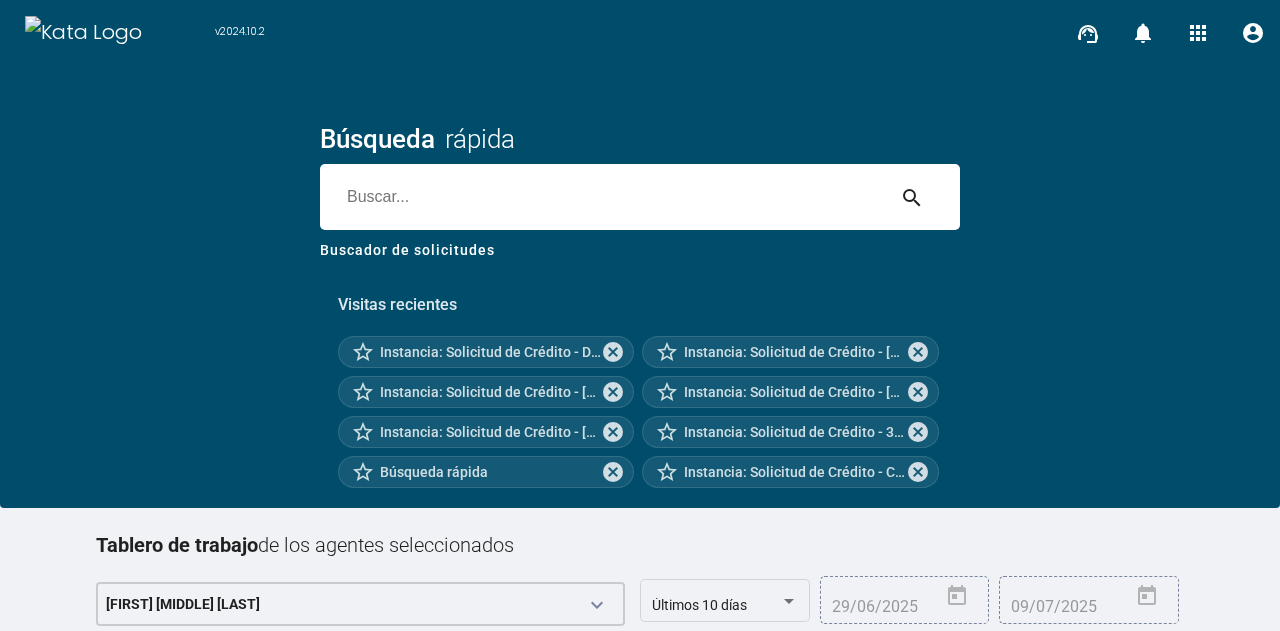 scroll, scrollTop: 0, scrollLeft: 0, axis: both 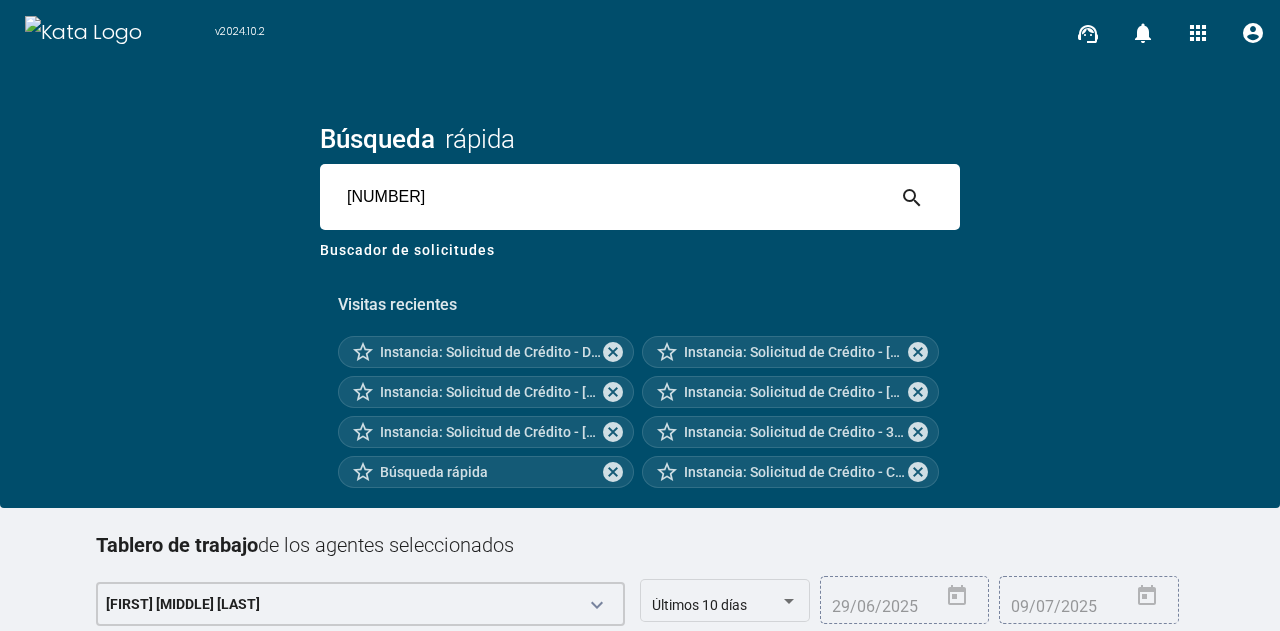 type on "[NUMBER]" 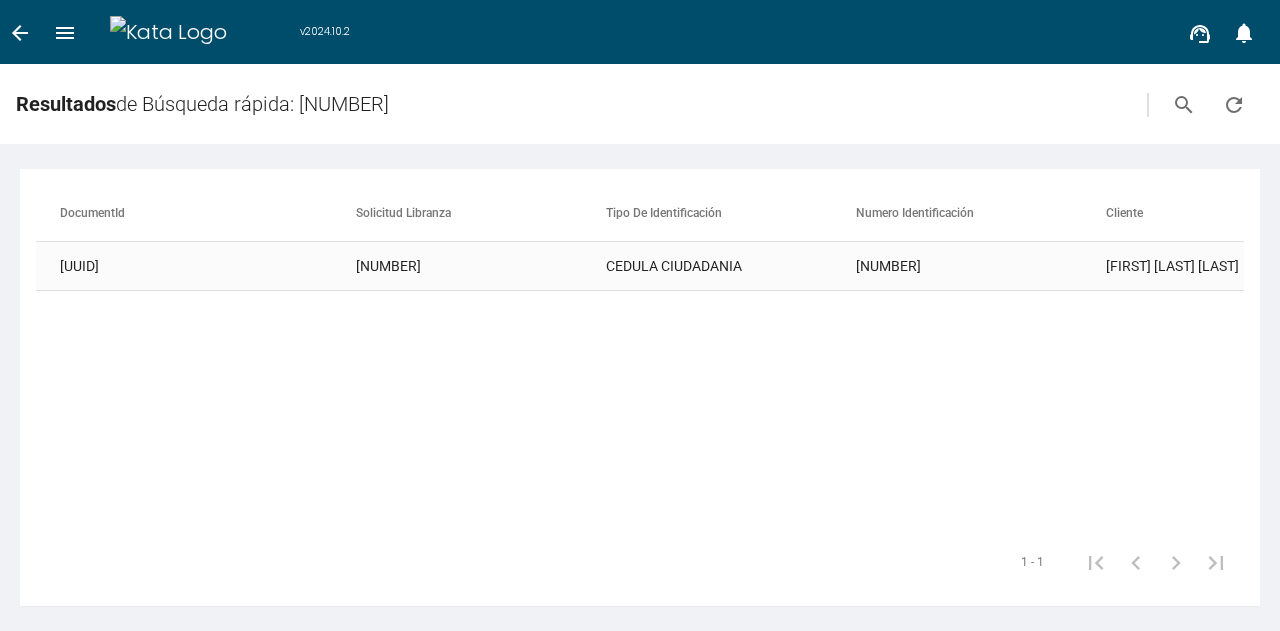 click on "[NUMBER]" at bounding box center (481, 266) 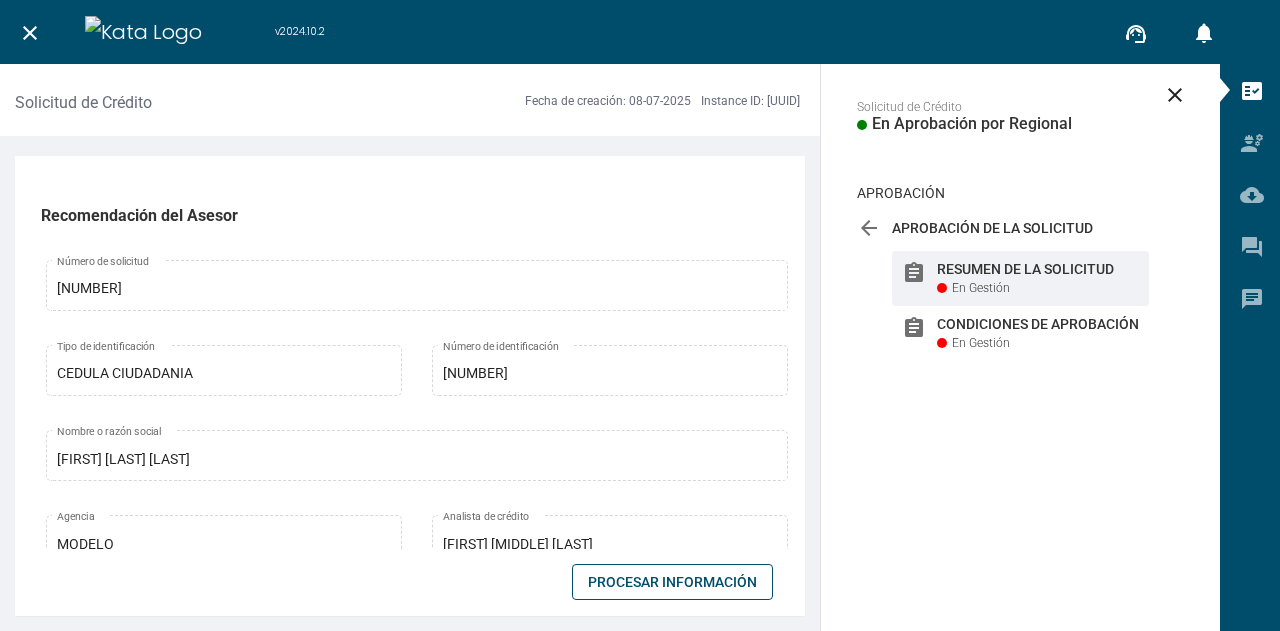 click on "Procesar Información" at bounding box center (672, 582) 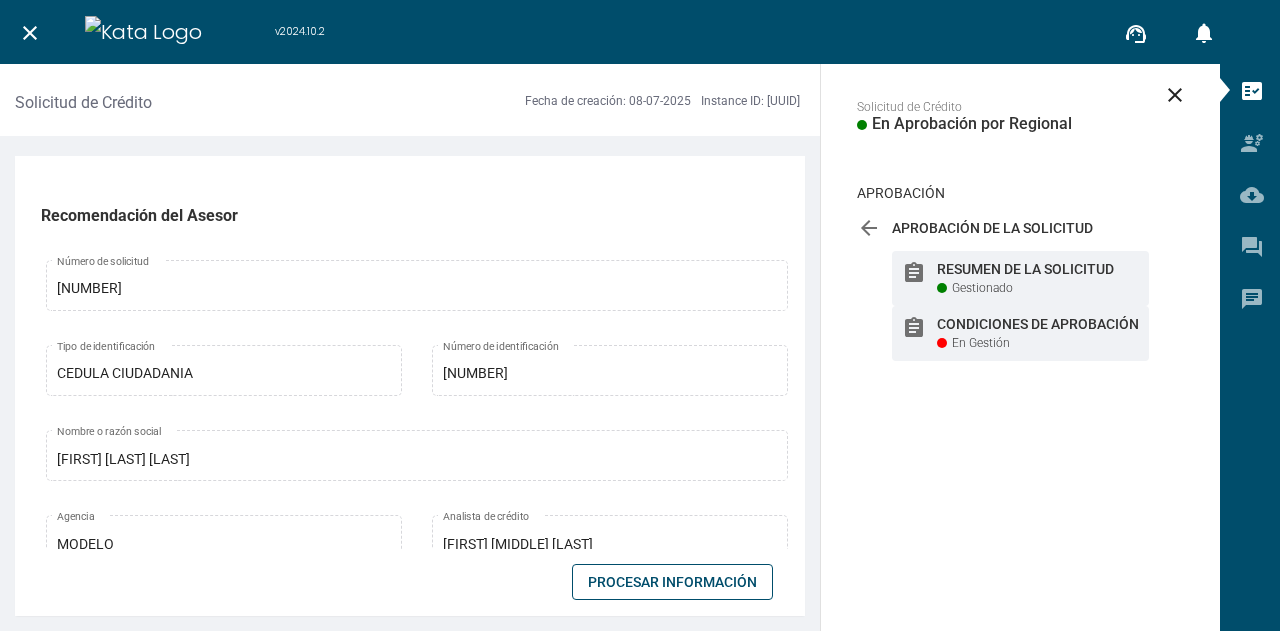 click on "En Gestión" at bounding box center [982, 288] 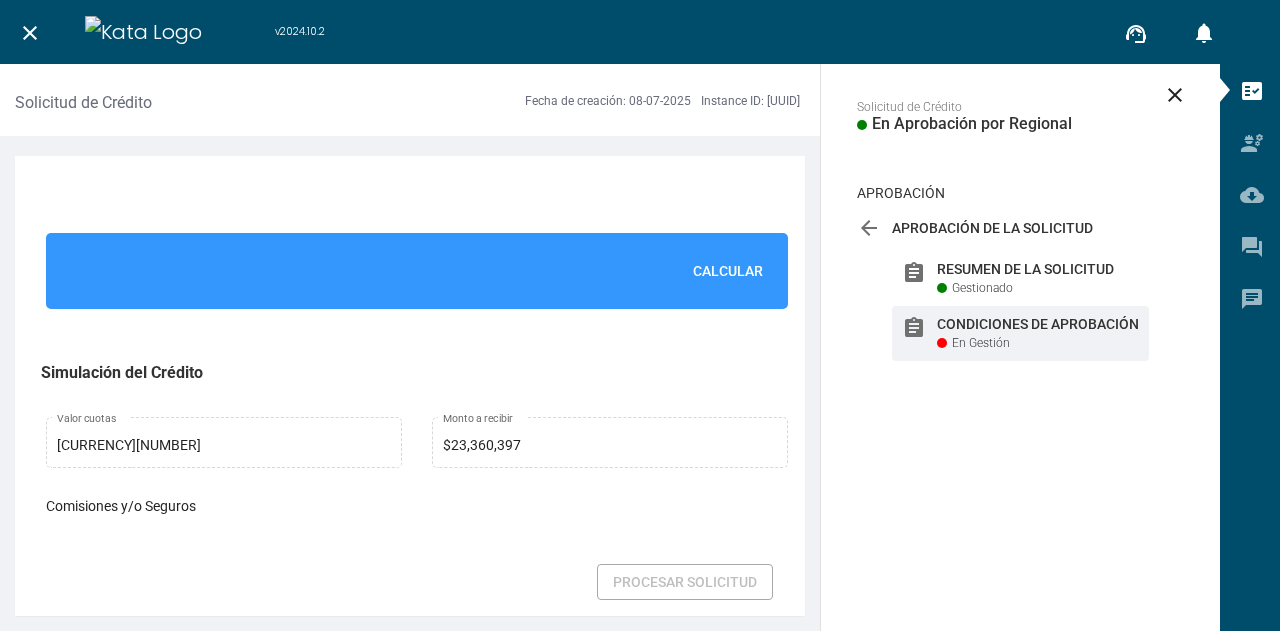 scroll, scrollTop: 3503, scrollLeft: 0, axis: vertical 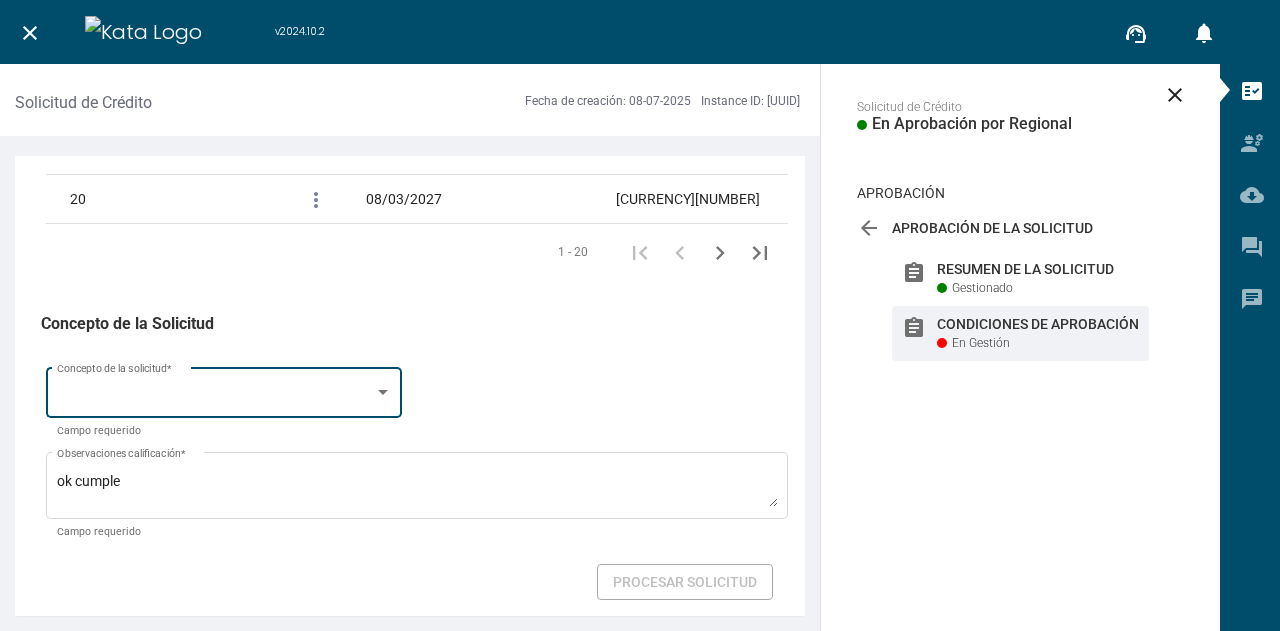 click at bounding box center [215, 397] 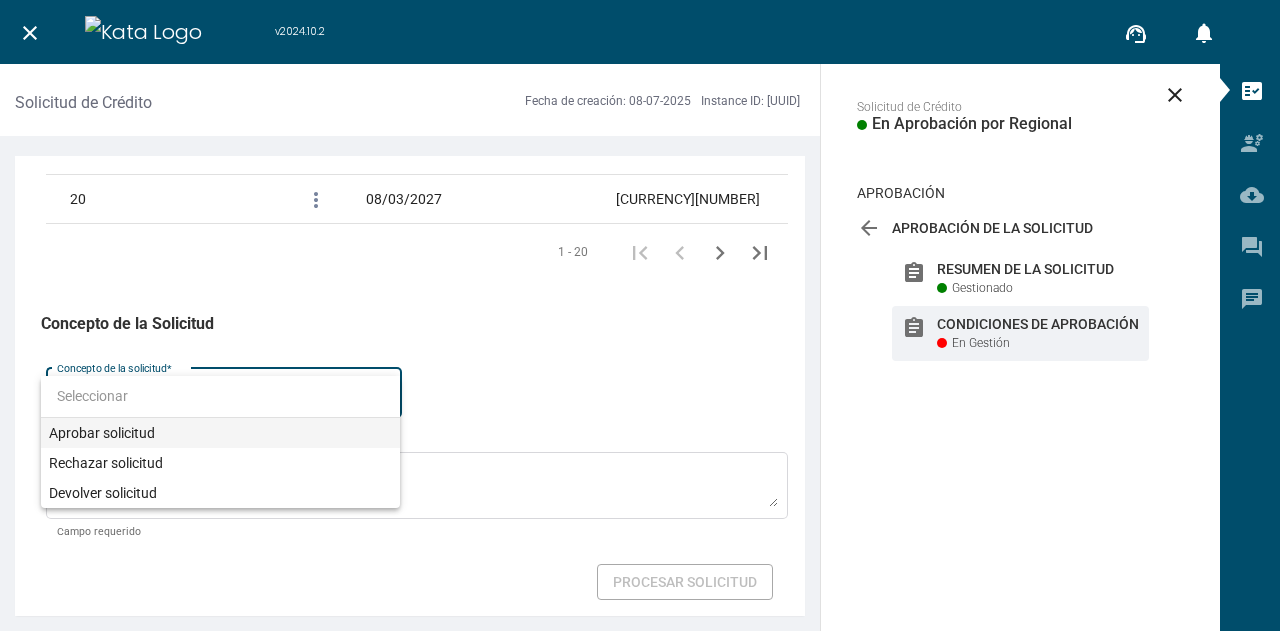 click on "Aprobar solicitud" at bounding box center [220, 433] 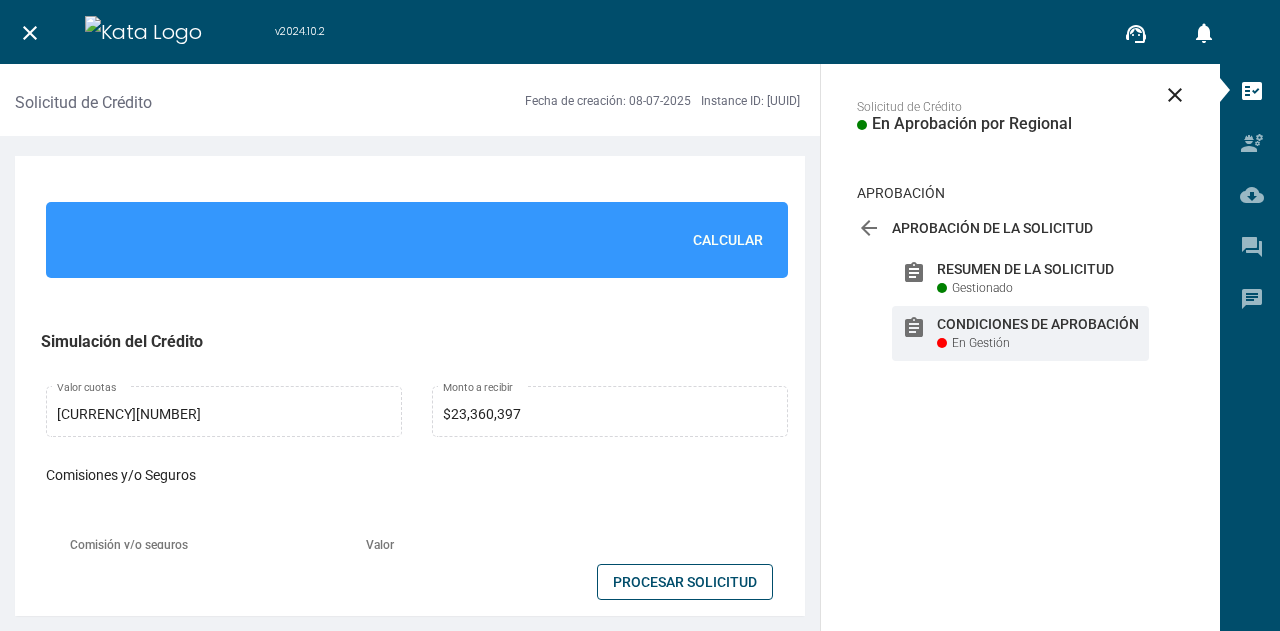 scroll, scrollTop: 1391, scrollLeft: 0, axis: vertical 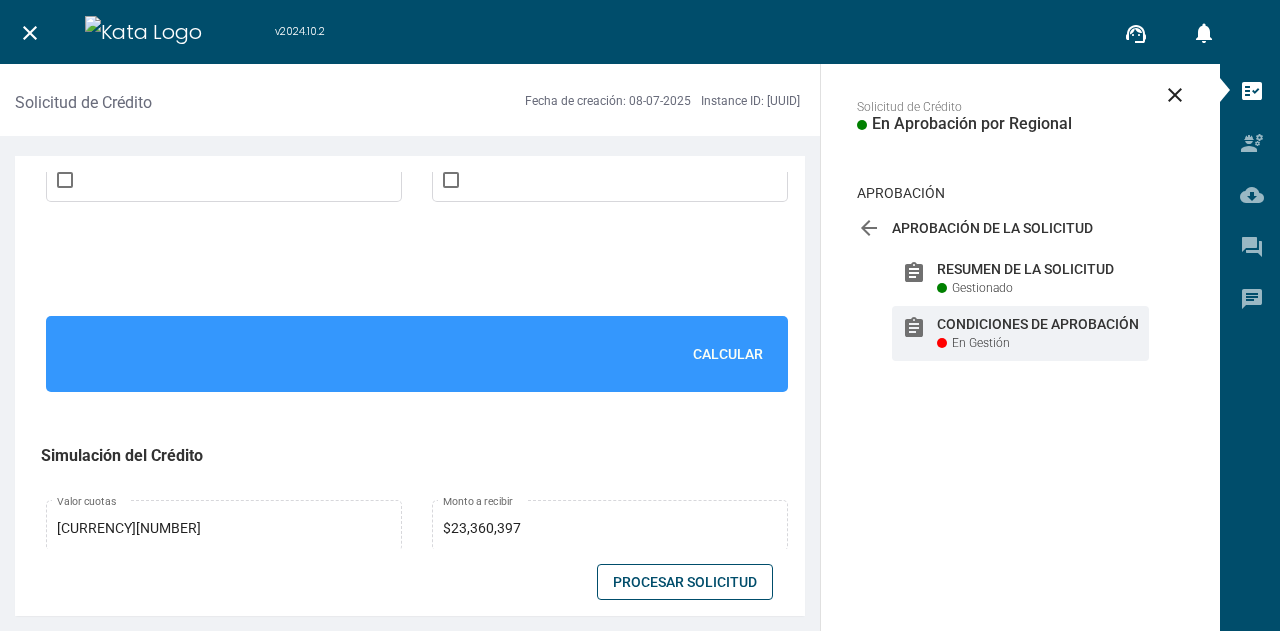 click on "Calcular" at bounding box center (728, 354) 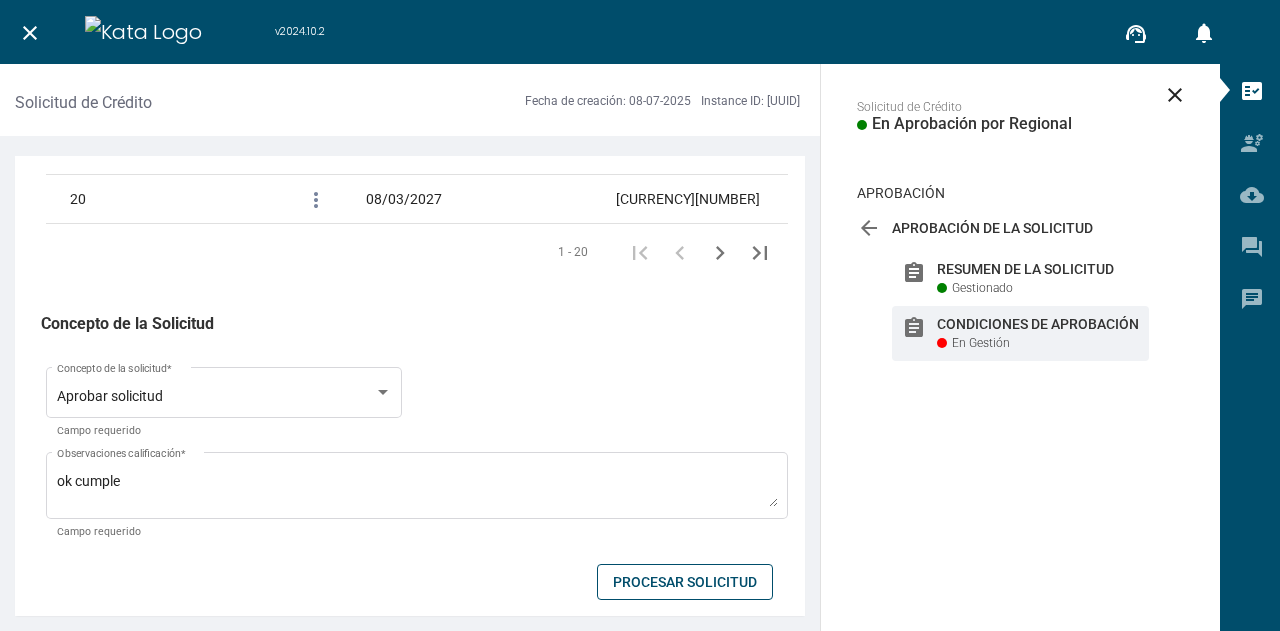 click on "Procesar Solicitud" at bounding box center (685, 582) 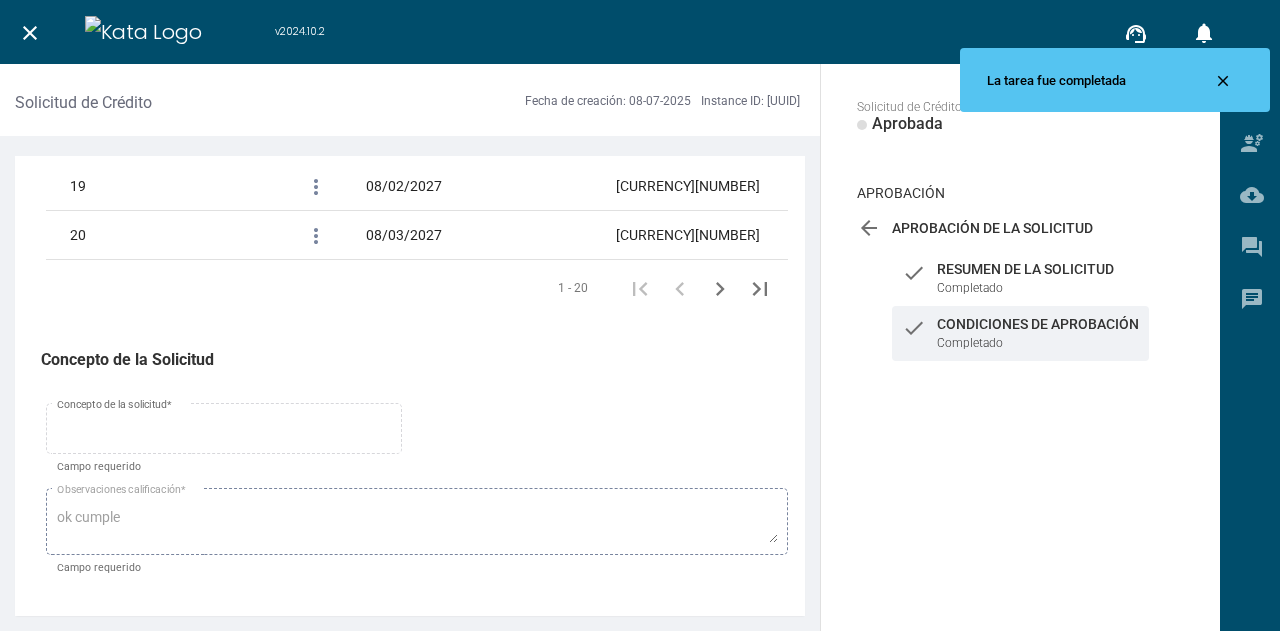 scroll, scrollTop: 3468, scrollLeft: 0, axis: vertical 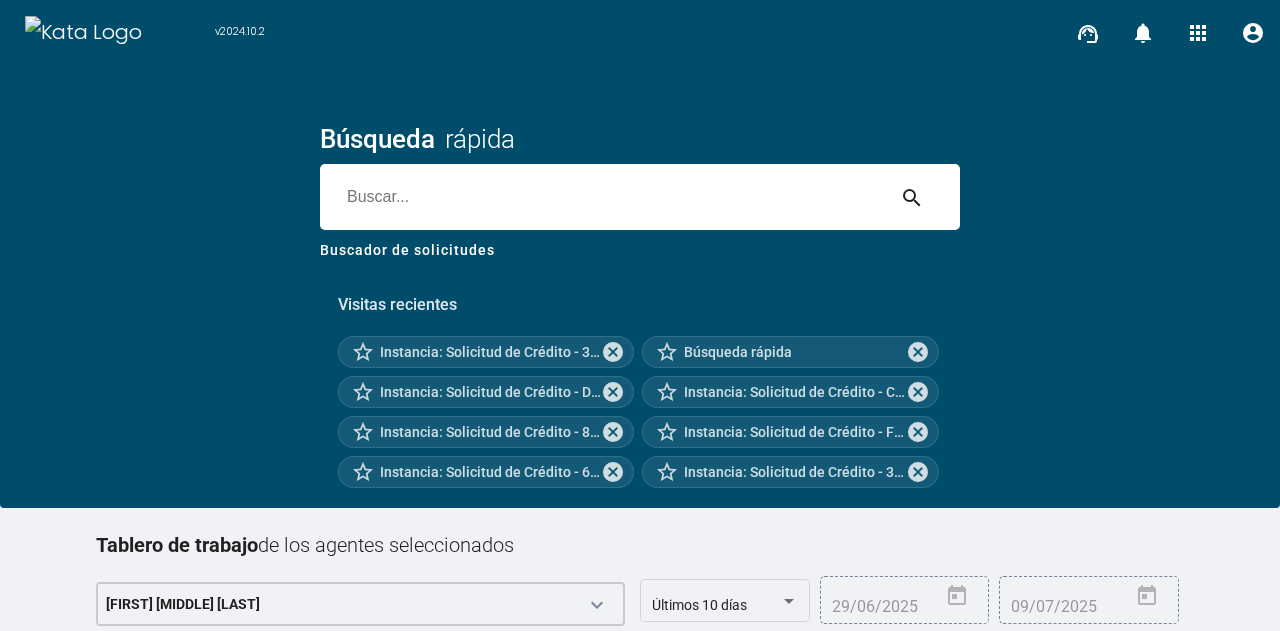 click at bounding box center (602, 197) 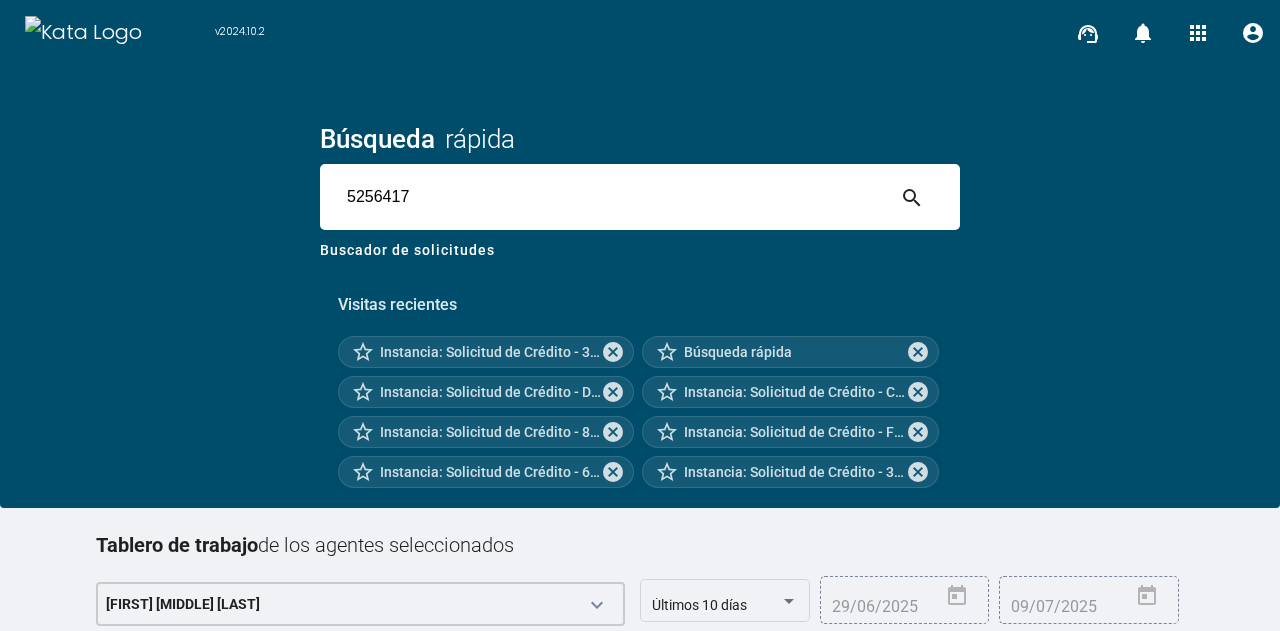 type on "5256417" 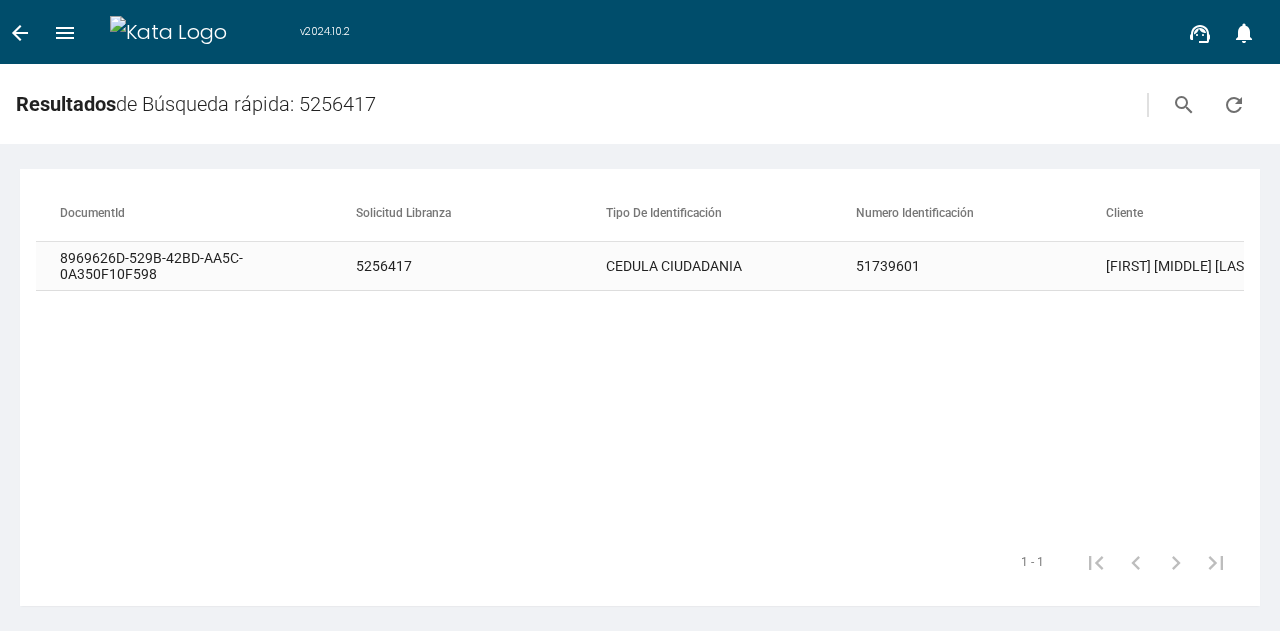 click on "5256417" at bounding box center [481, 266] 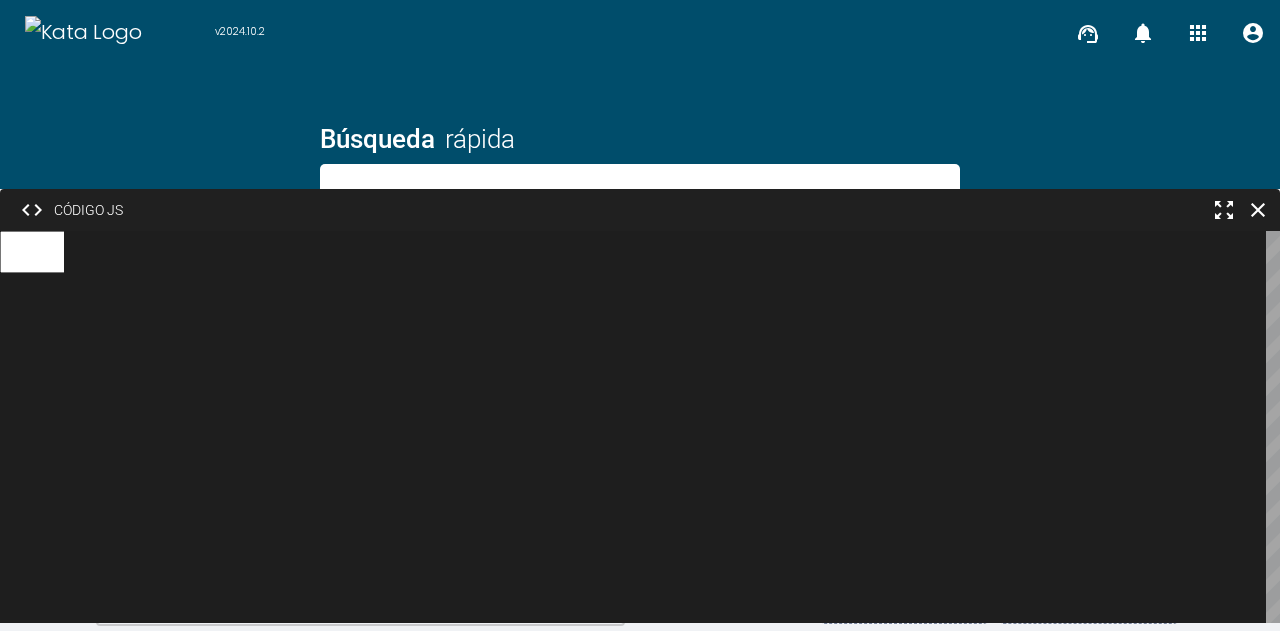 scroll, scrollTop: 0, scrollLeft: 0, axis: both 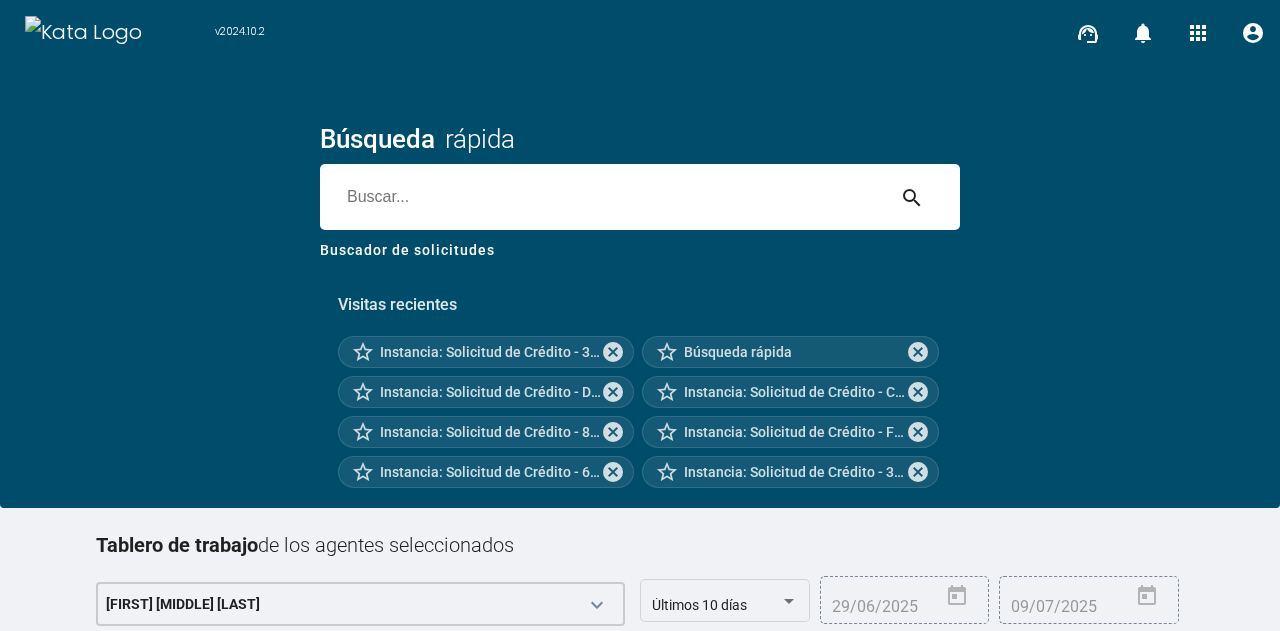 click at bounding box center (602, 197) 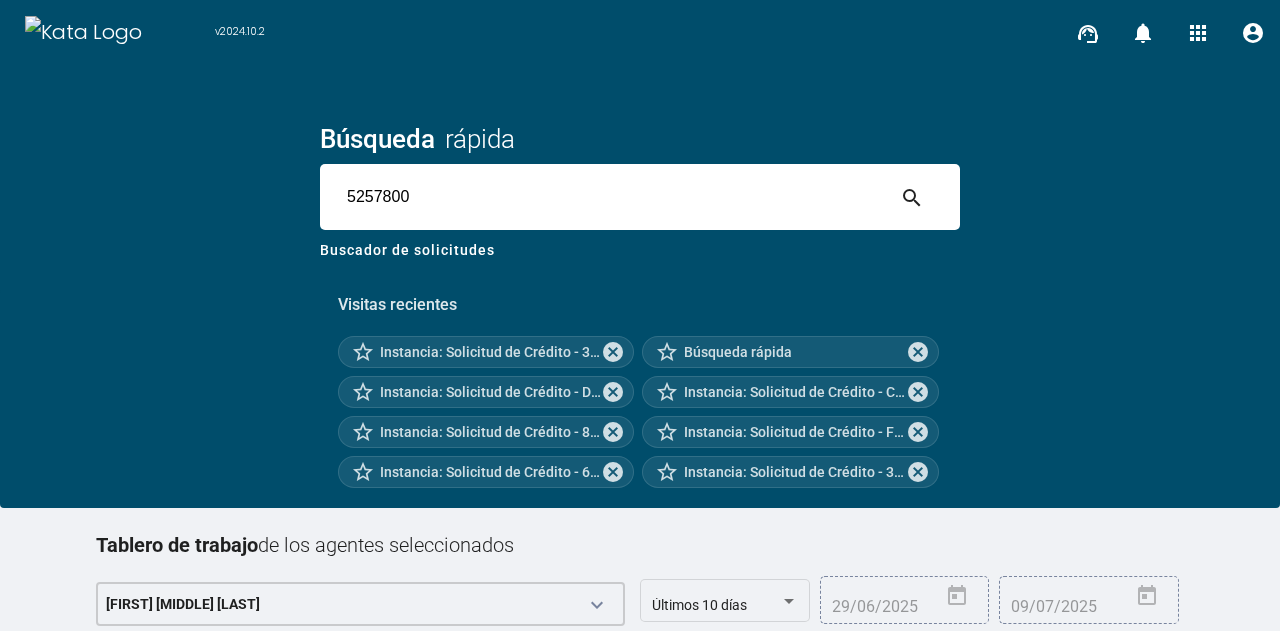 type on "5257800" 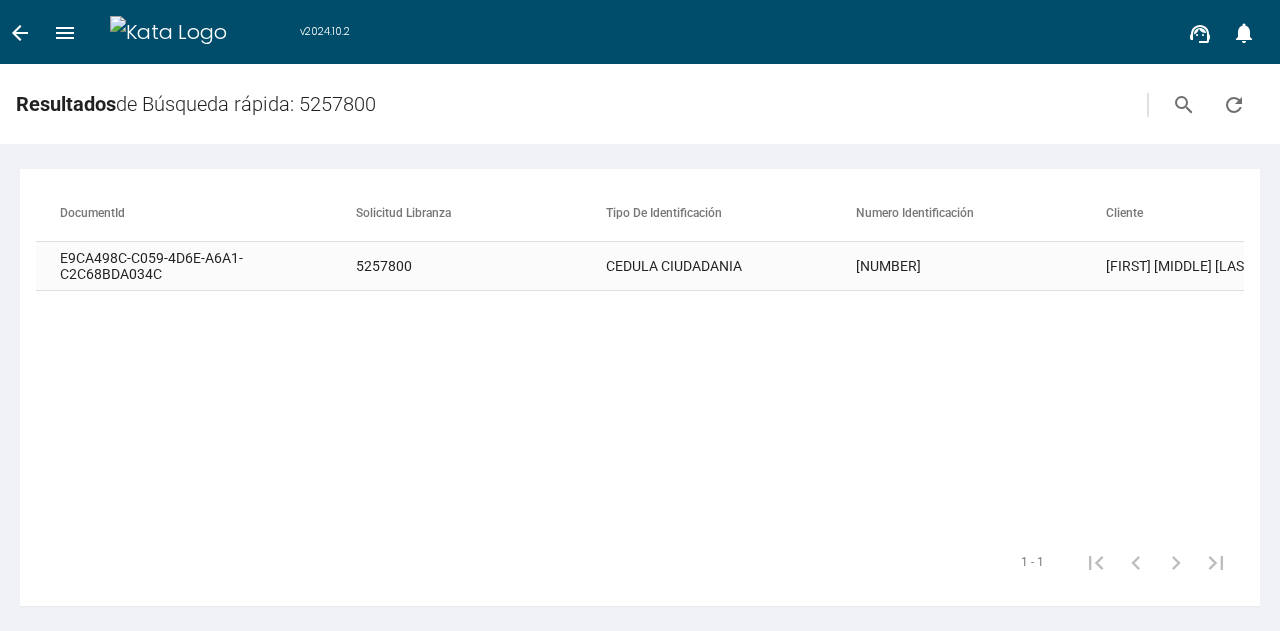 click on "5257800" at bounding box center [481, 266] 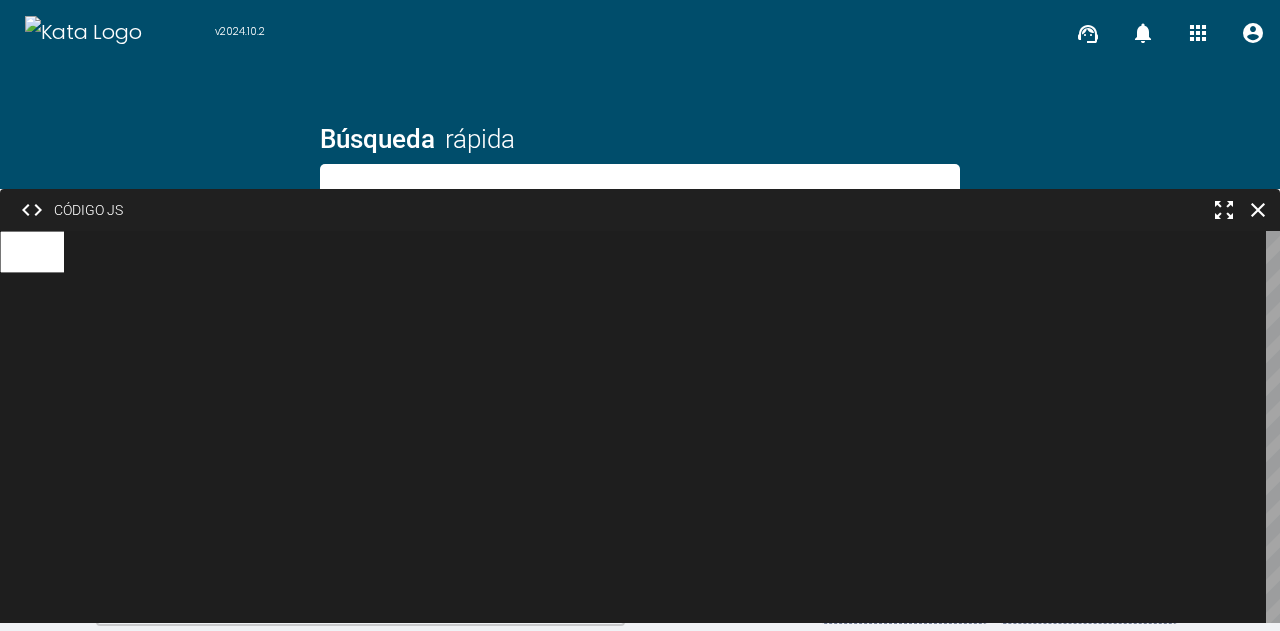 scroll, scrollTop: 0, scrollLeft: 0, axis: both 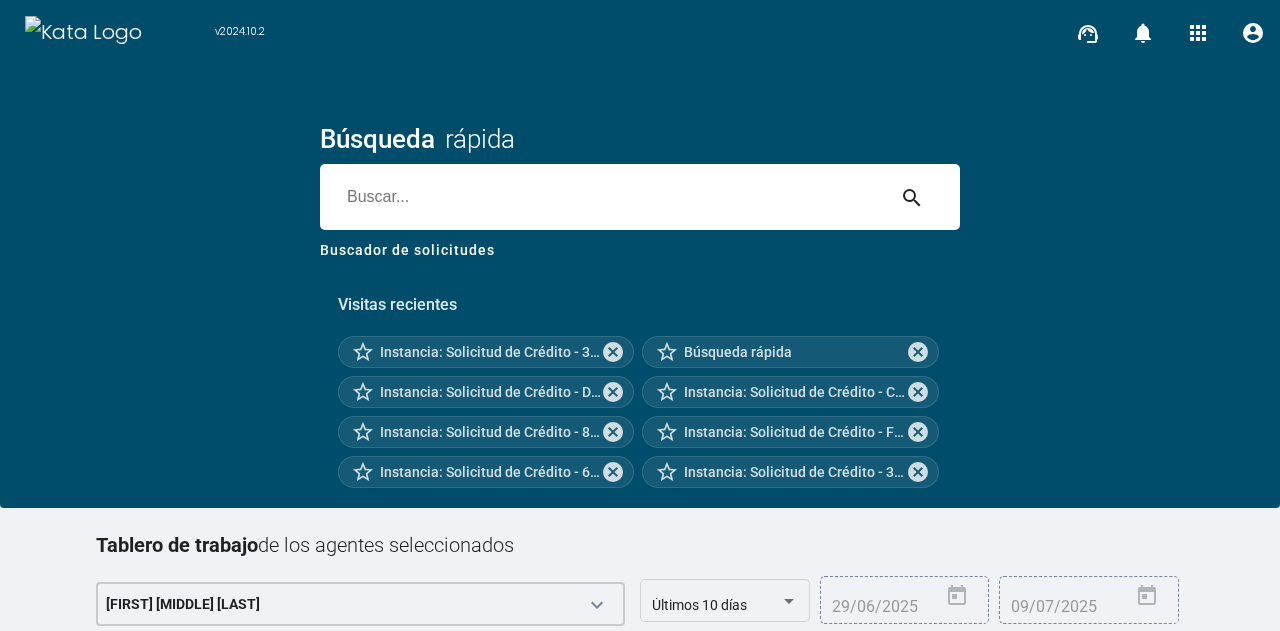 click at bounding box center (602, 197) 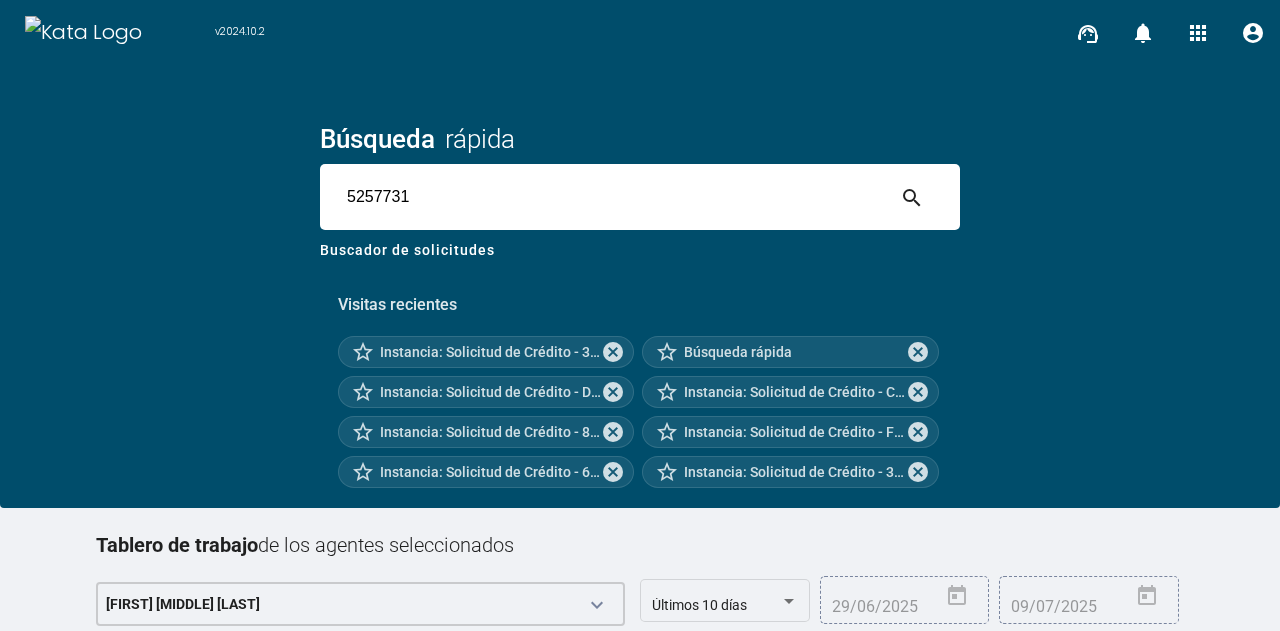 type on "5257731" 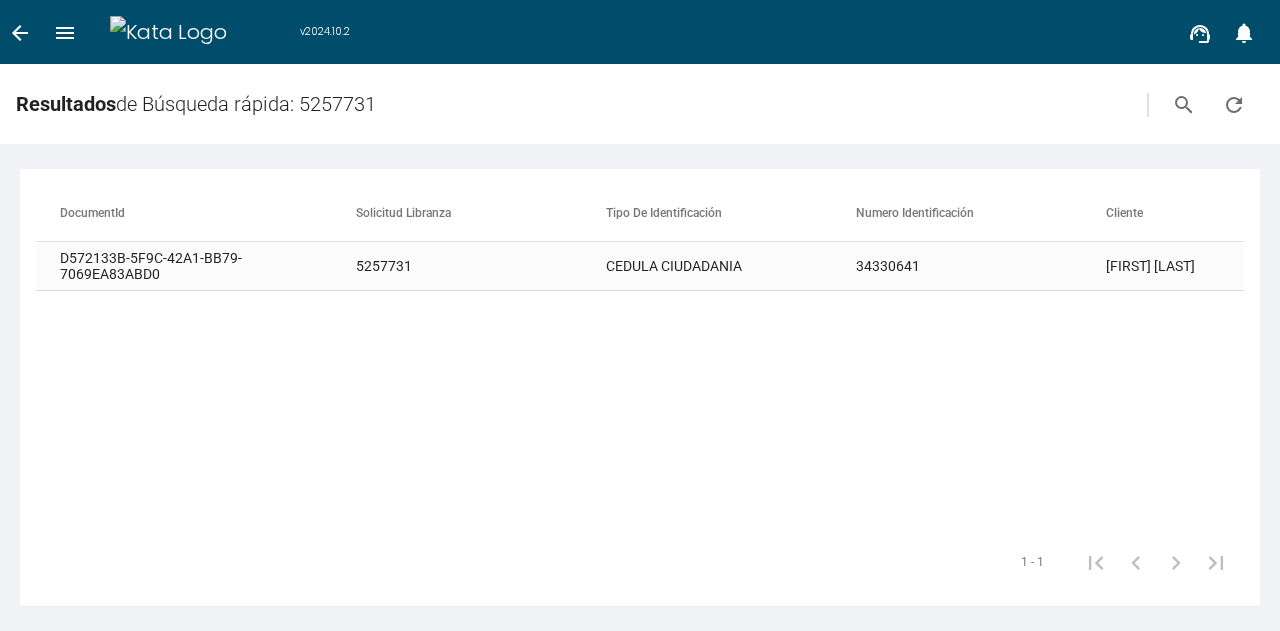 click at bounding box center (321, 266) 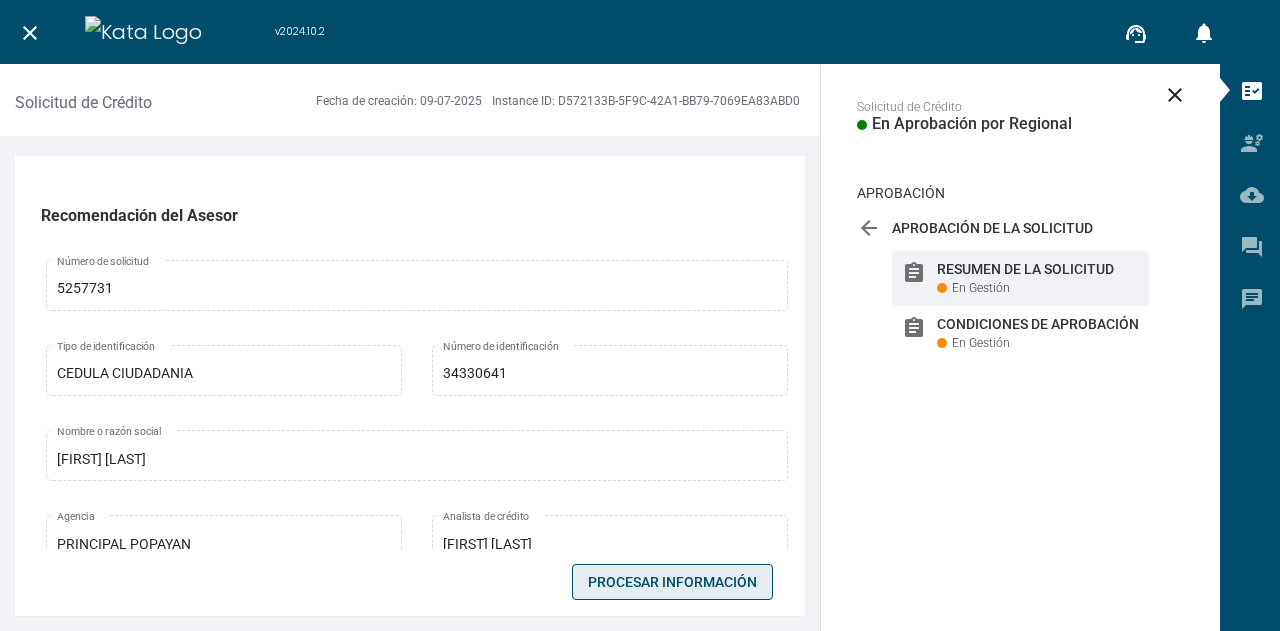 click on "Procesar Información" at bounding box center [672, 582] 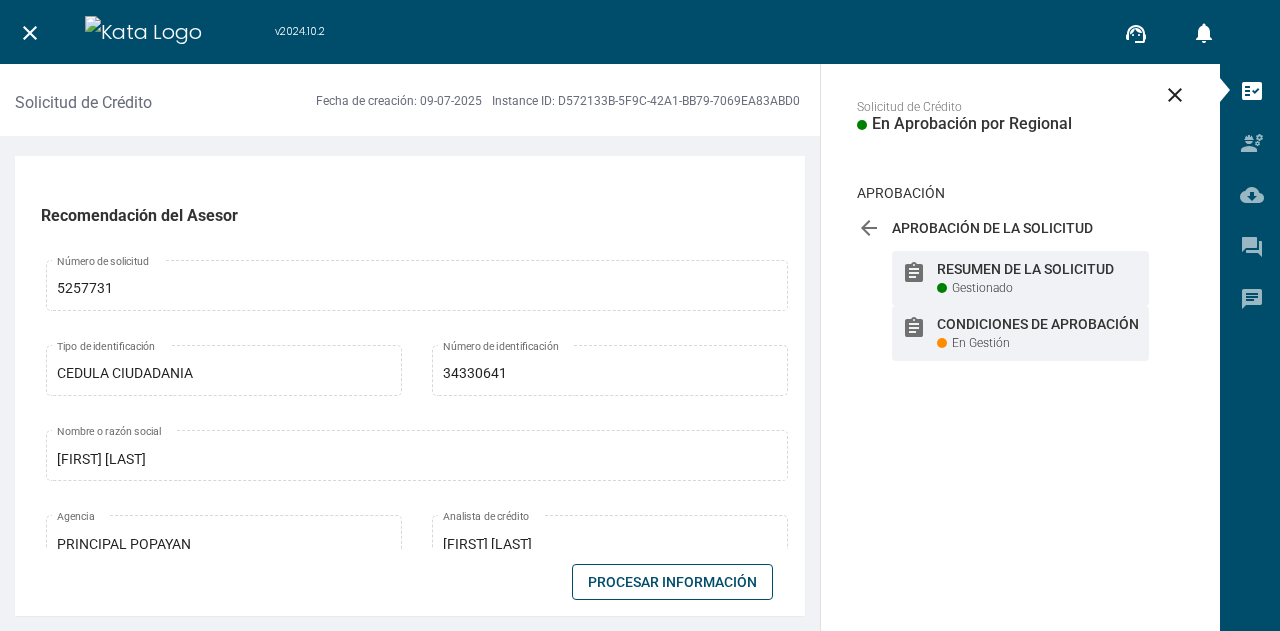click on "En Gestión" at bounding box center (982, 288) 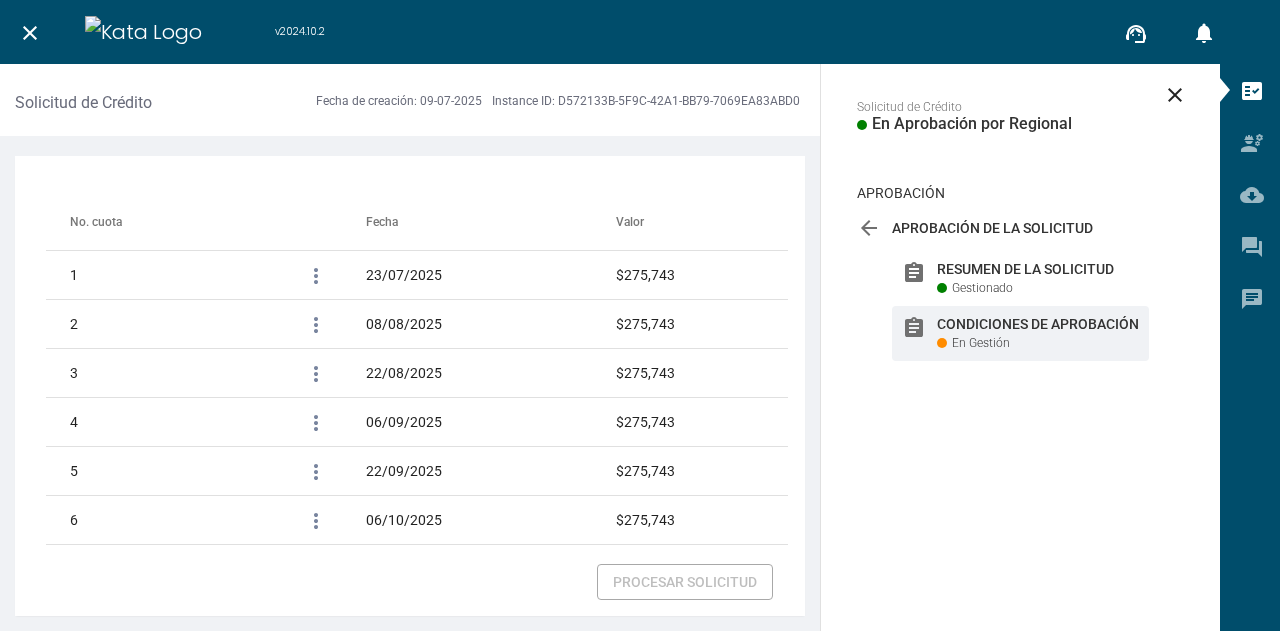 scroll, scrollTop: 2773, scrollLeft: 0, axis: vertical 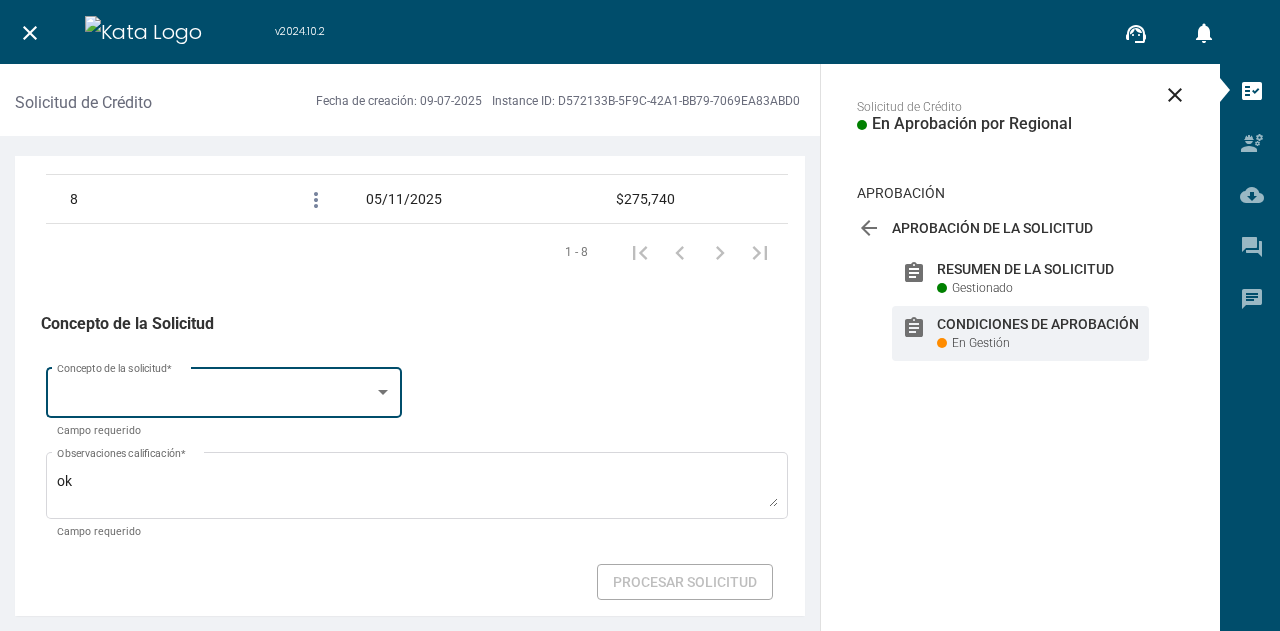 click on "Concepto de la solicitud   *" at bounding box center [224, 391] 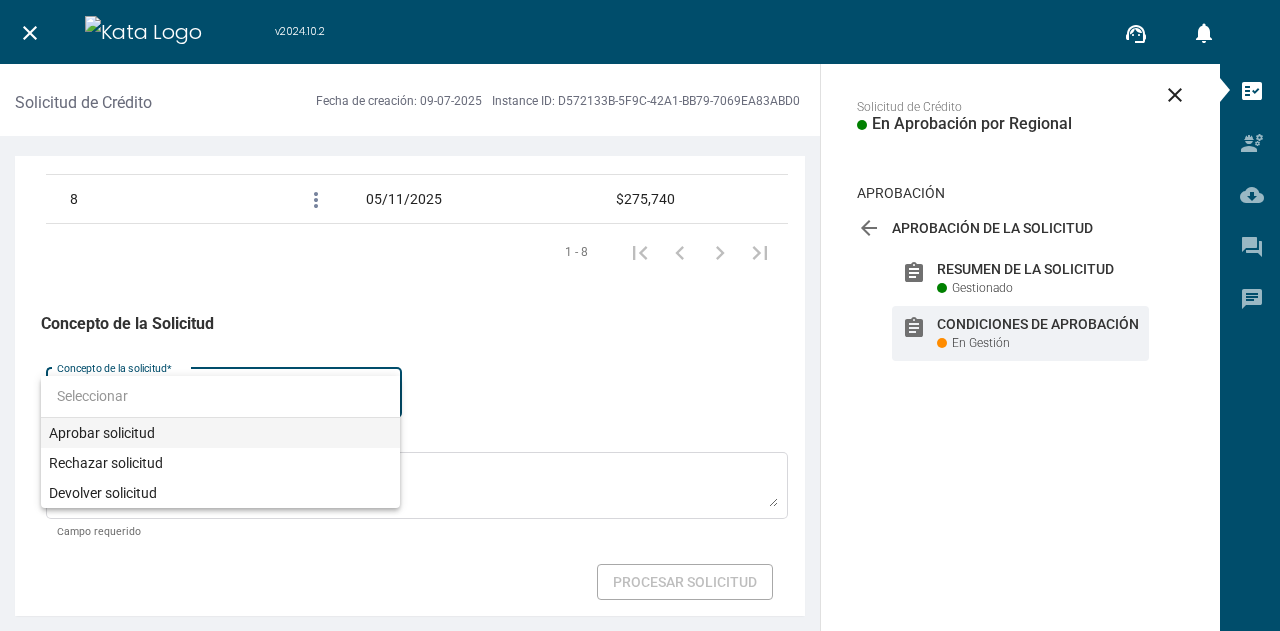 click on "Aprobar solicitud" at bounding box center (220, 433) 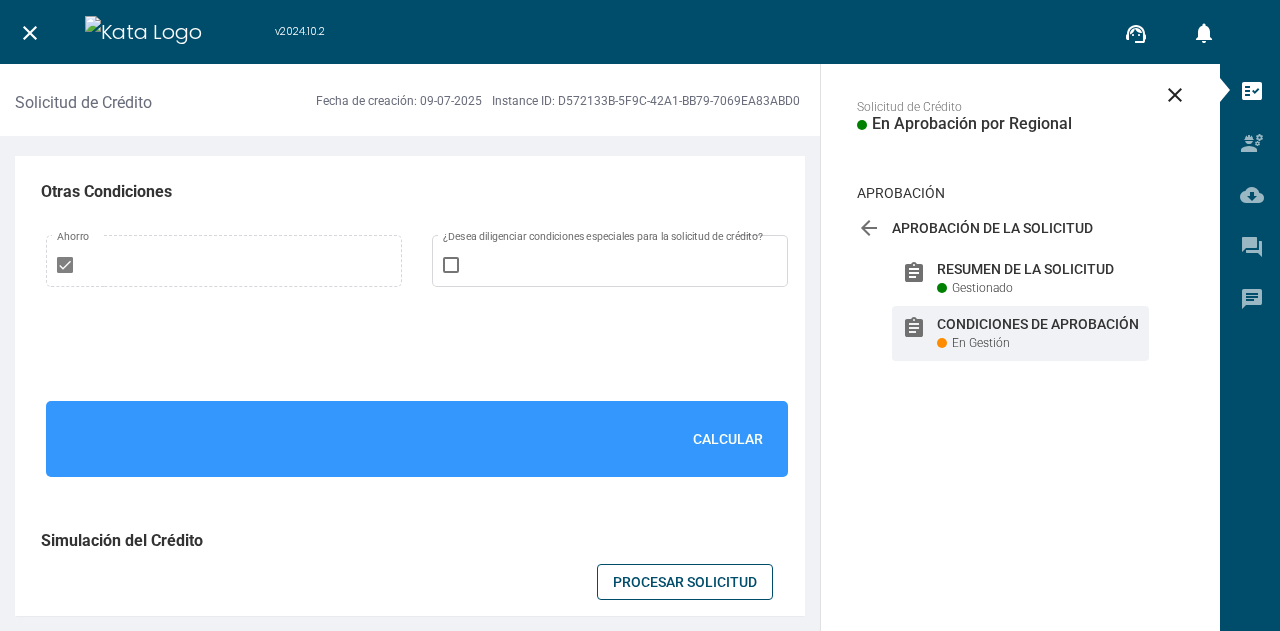 scroll, scrollTop: 1337, scrollLeft: 0, axis: vertical 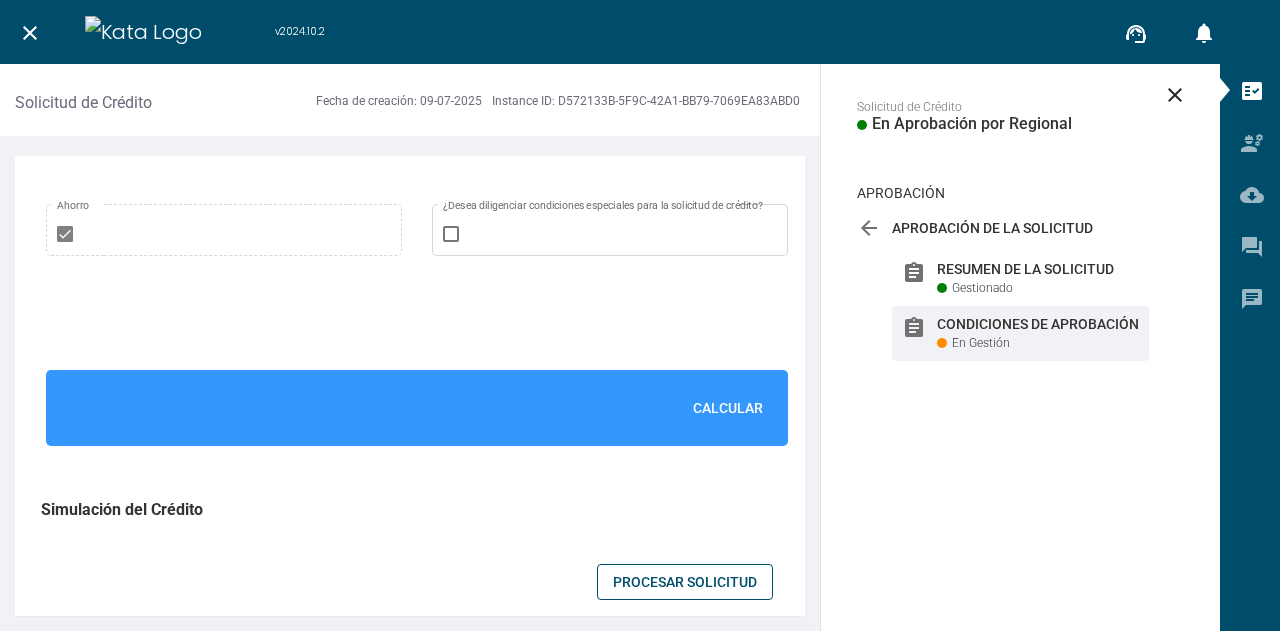 click on "Calcular" at bounding box center [728, 408] 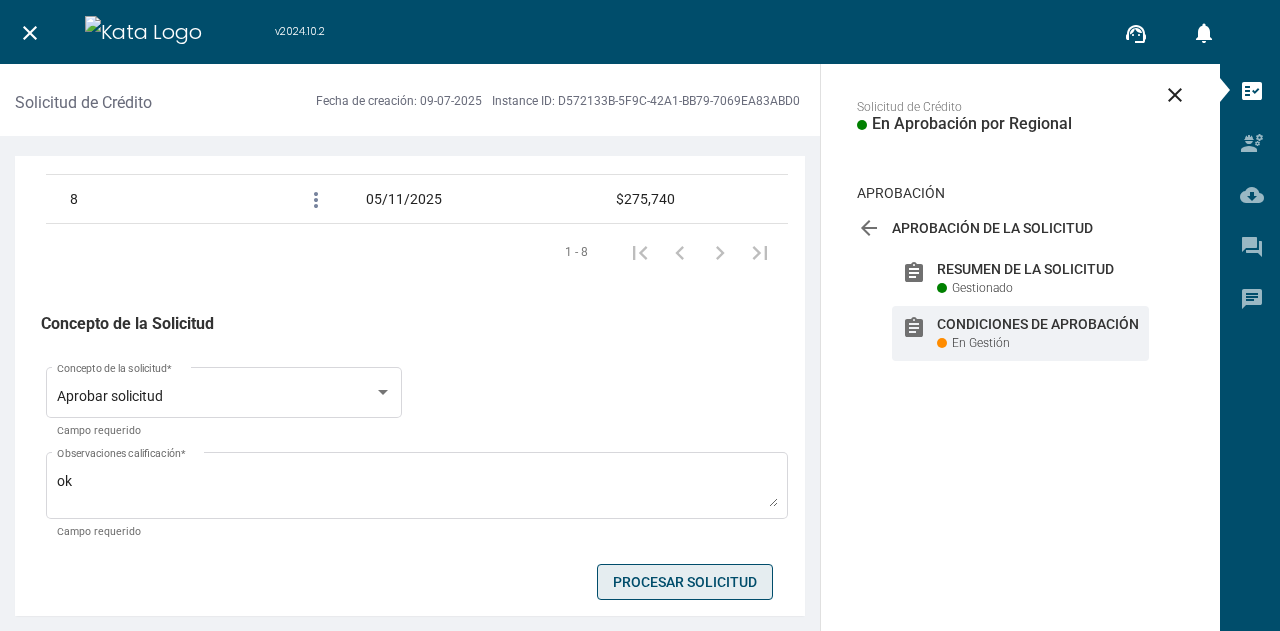 click on "Procesar Solicitud" at bounding box center [685, 582] 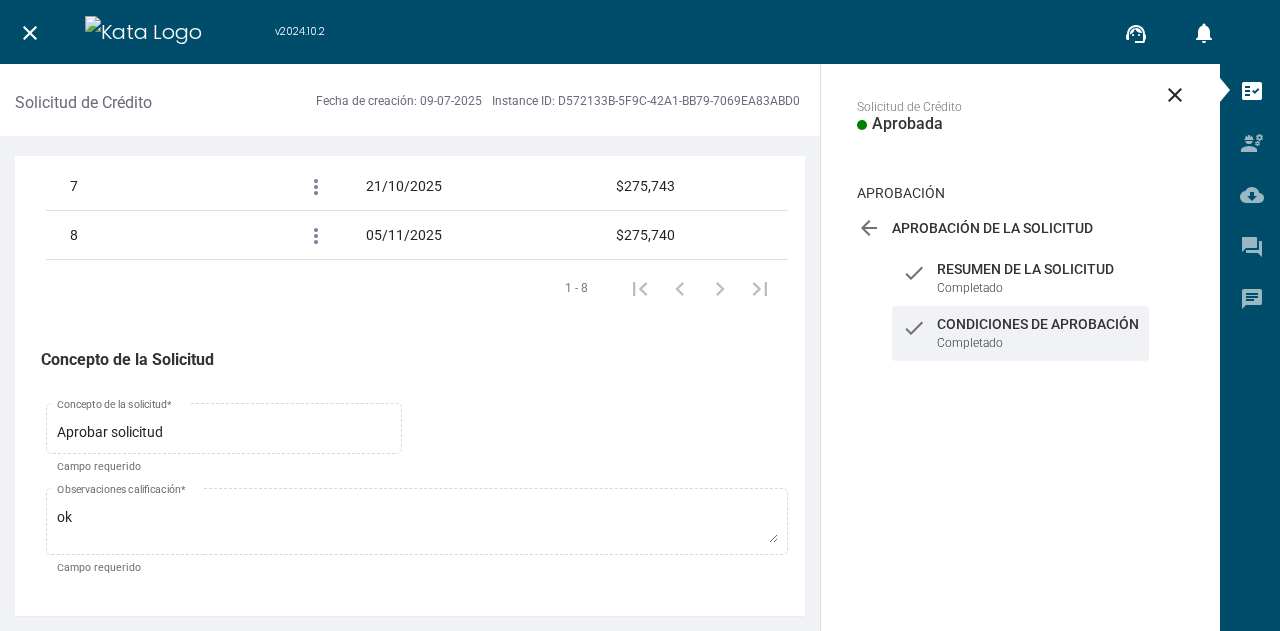 scroll, scrollTop: 2738, scrollLeft: 0, axis: vertical 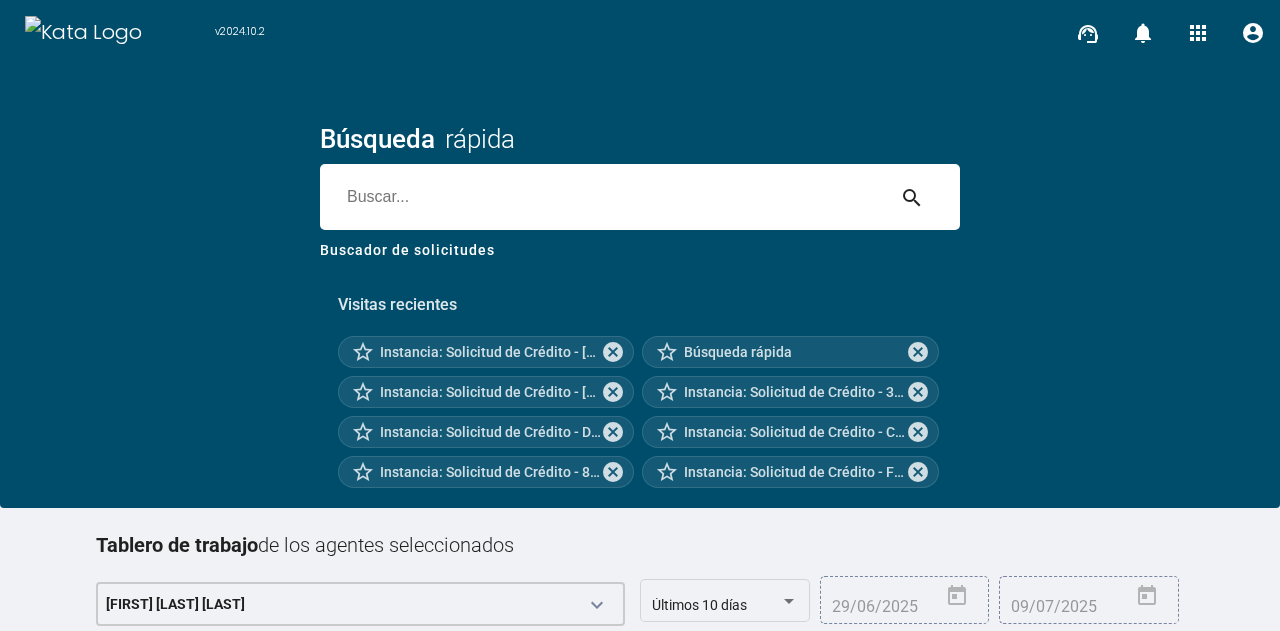 click at bounding box center (602, 197) 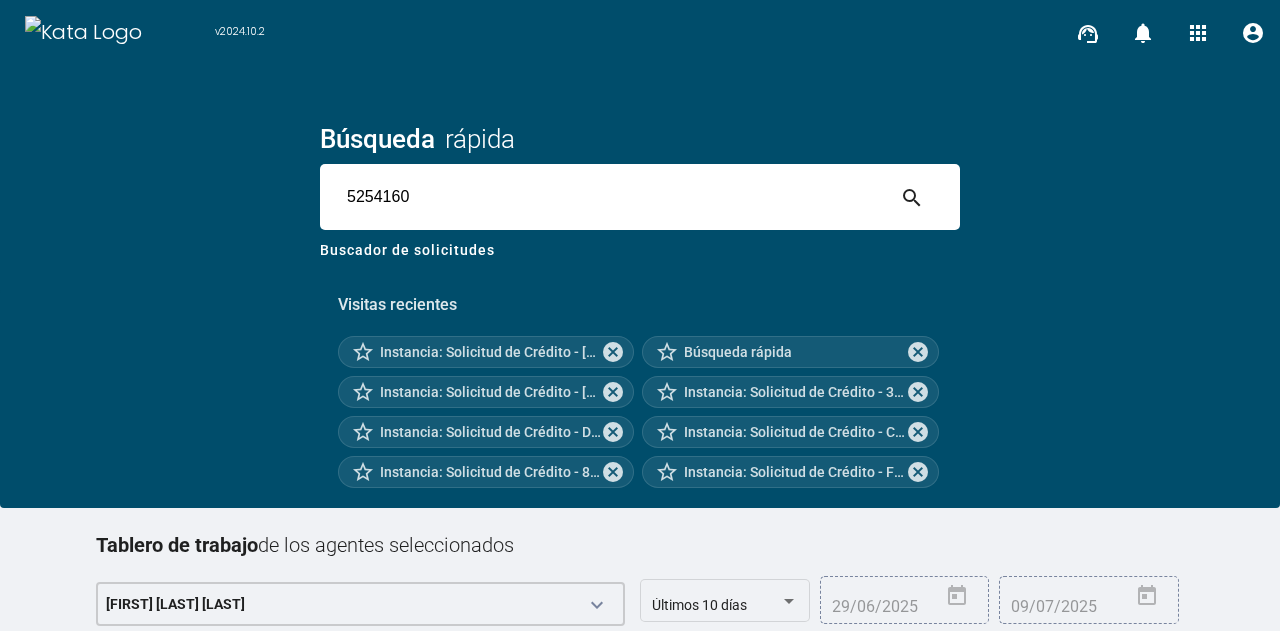 type on "5254160" 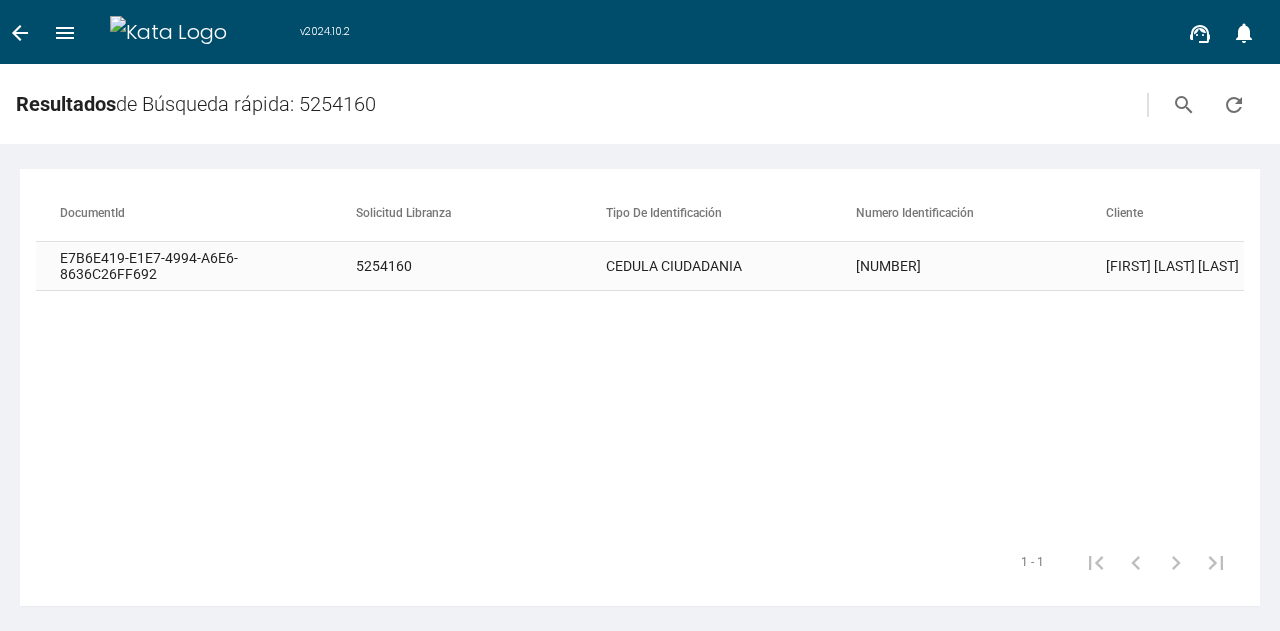 click on "5254160" at bounding box center (481, 266) 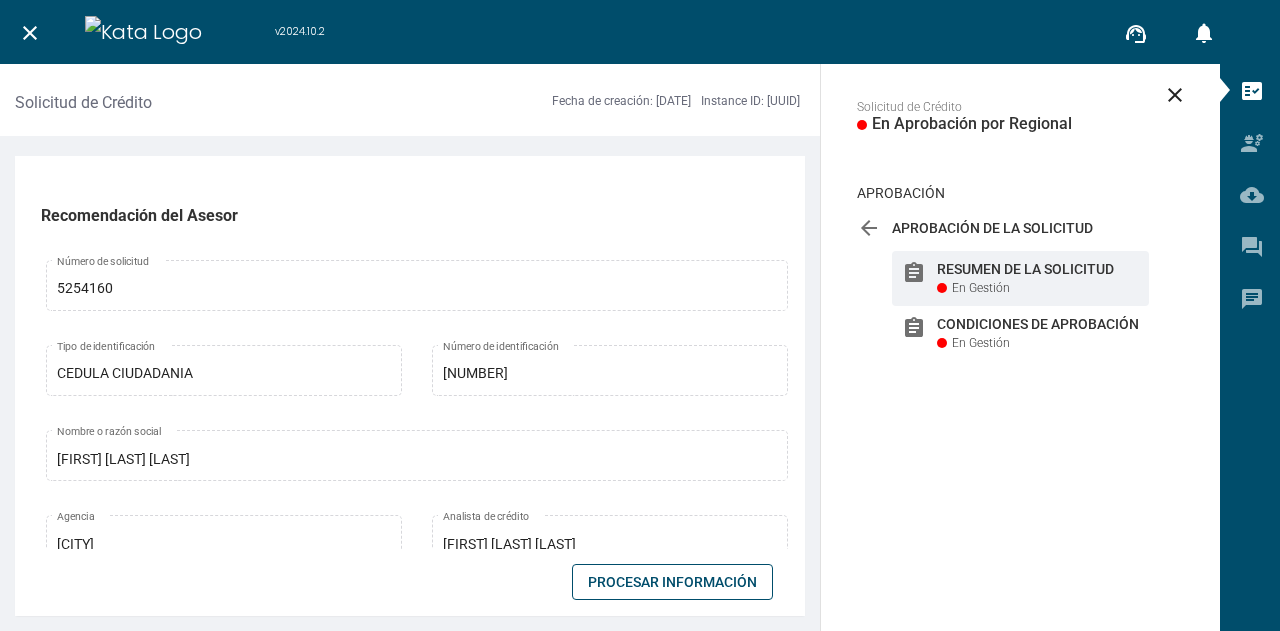 click on "Procesar Información" at bounding box center [672, 582] 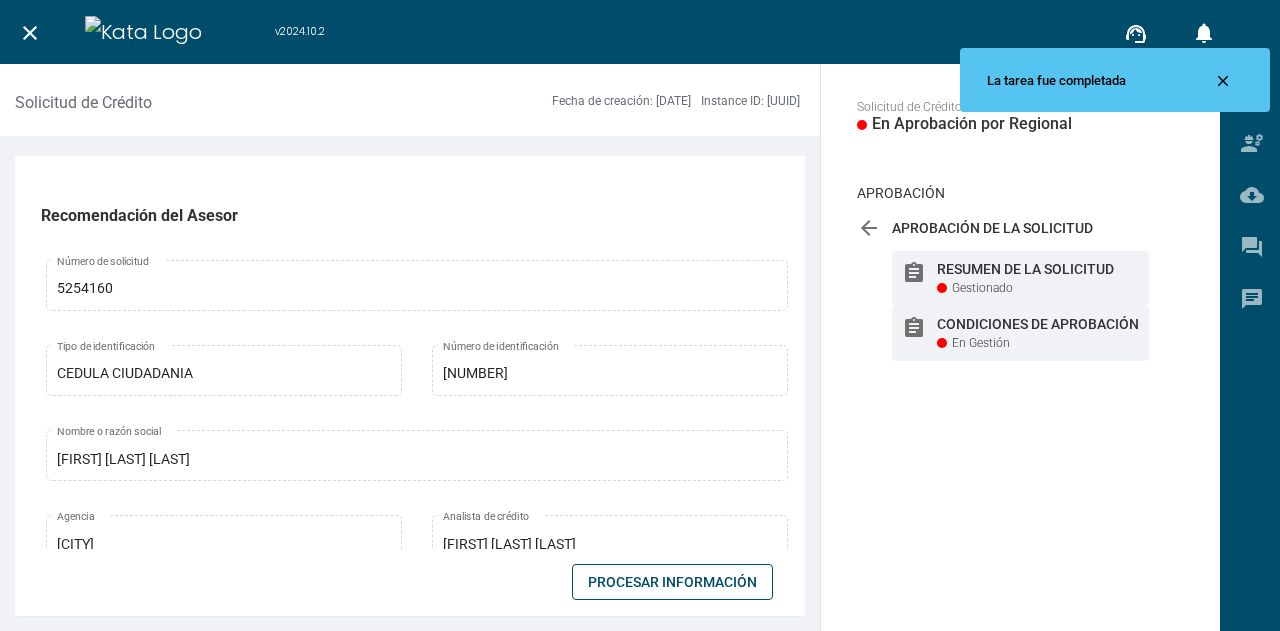 click on "assignment Condiciones de Aprobación En Gestión" at bounding box center (1020, 278) 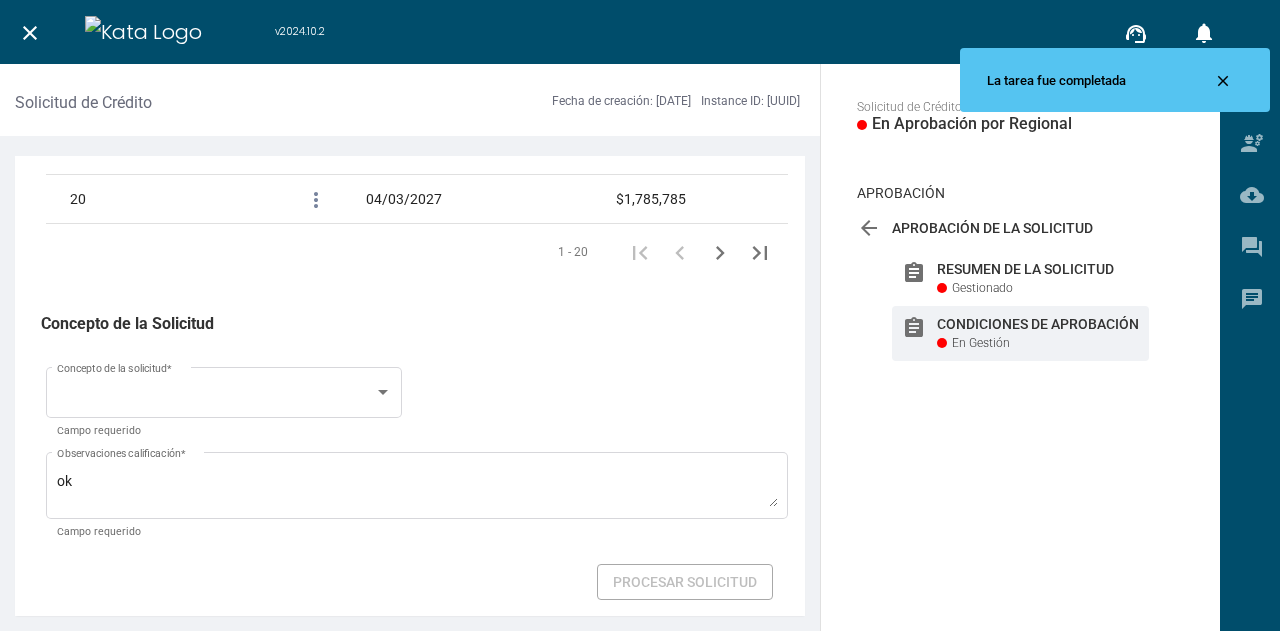 scroll, scrollTop: 3503, scrollLeft: 0, axis: vertical 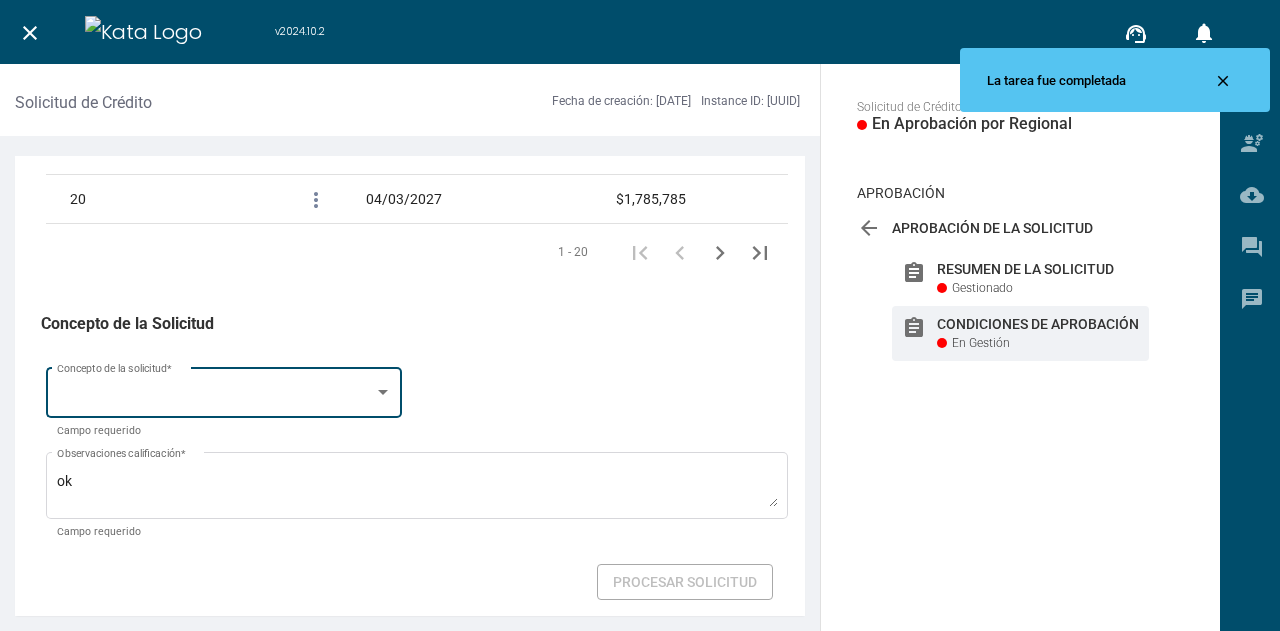 click on "Concepto de la solicitud   *" at bounding box center (224, 391) 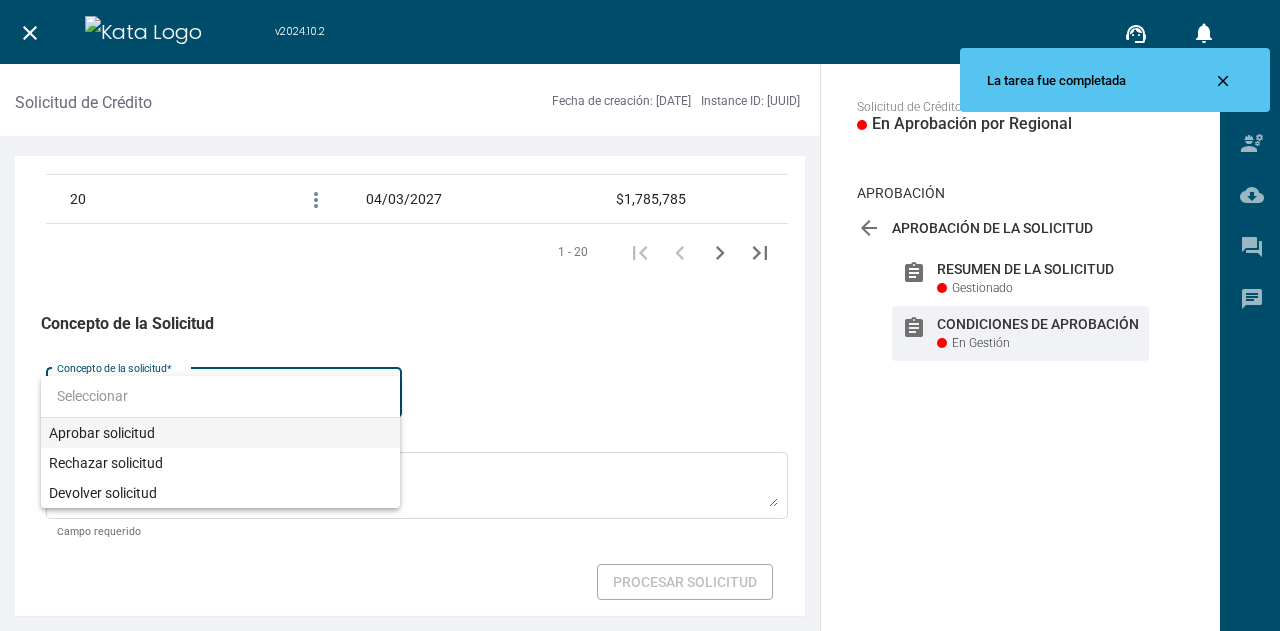 click on "Aprobar solicitud" at bounding box center (220, 433) 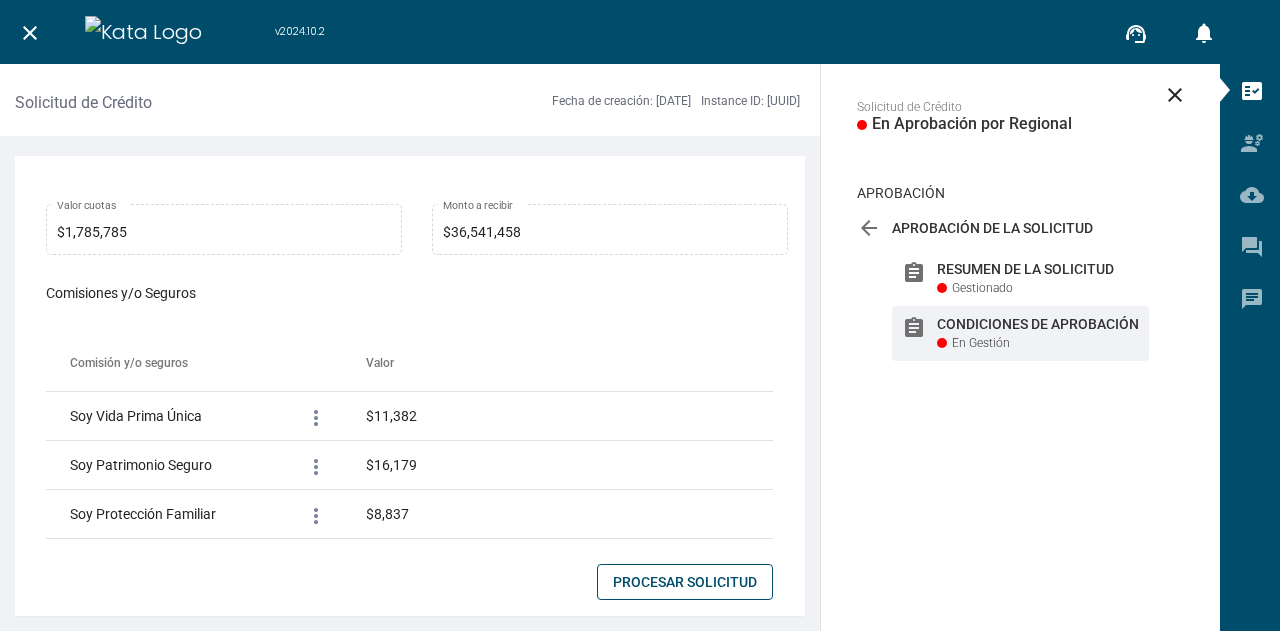 scroll, scrollTop: 1474, scrollLeft: 0, axis: vertical 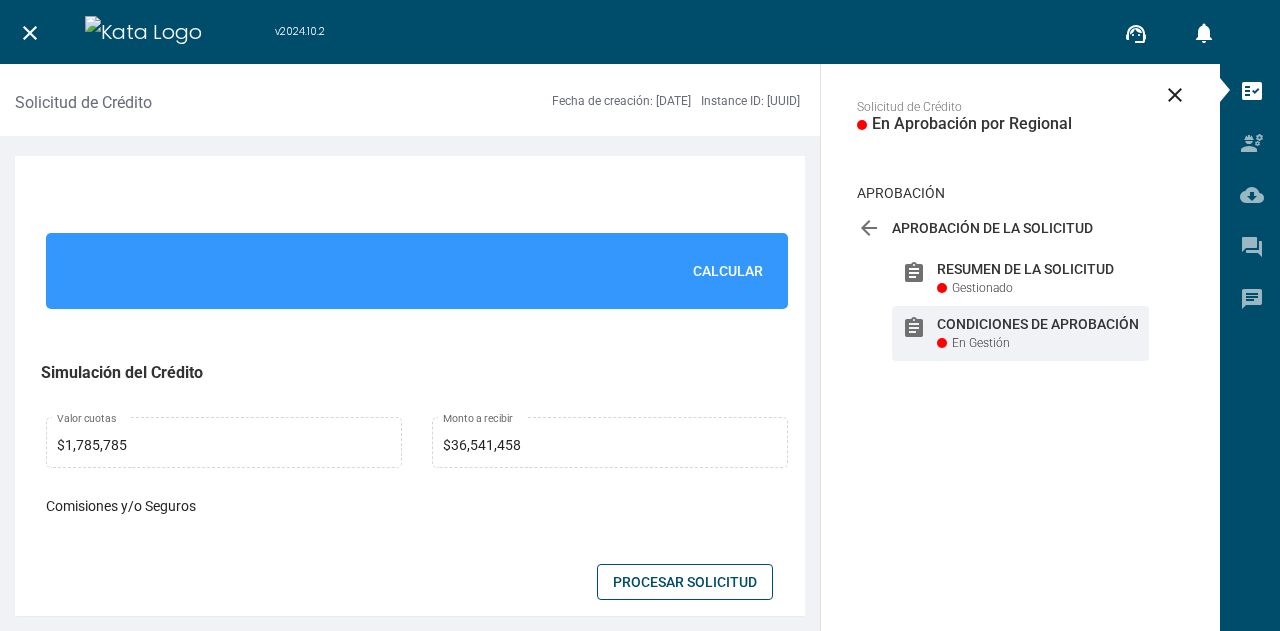 click on "Calcular" at bounding box center [728, 271] 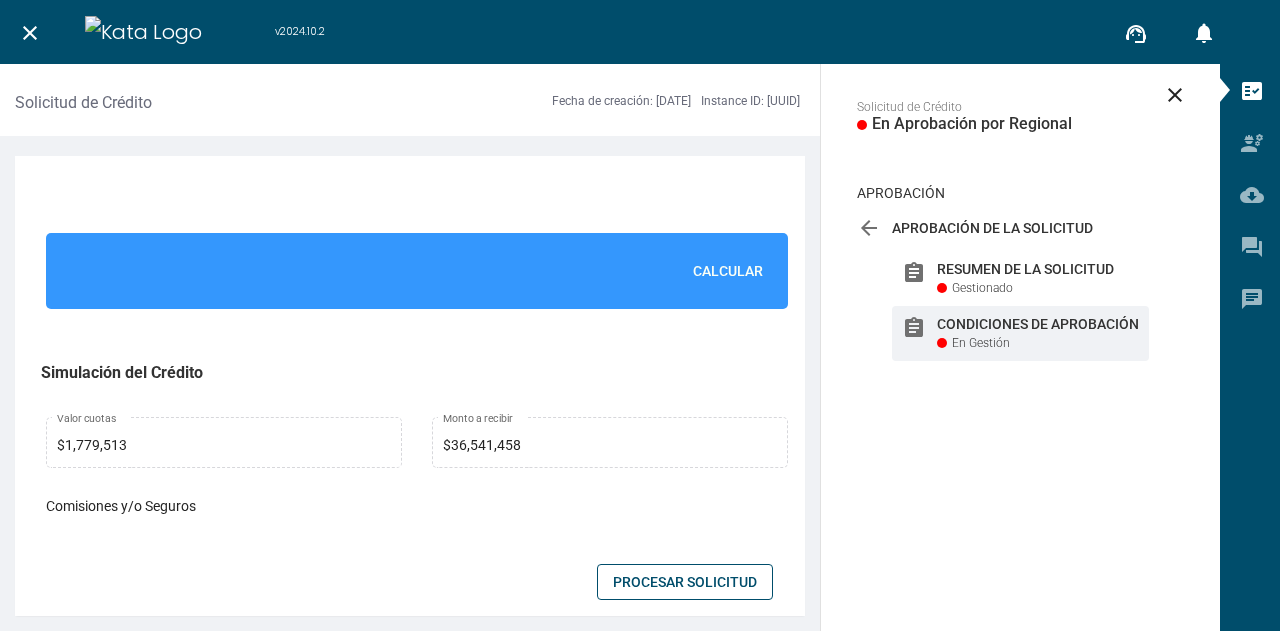 scroll, scrollTop: 3503, scrollLeft: 0, axis: vertical 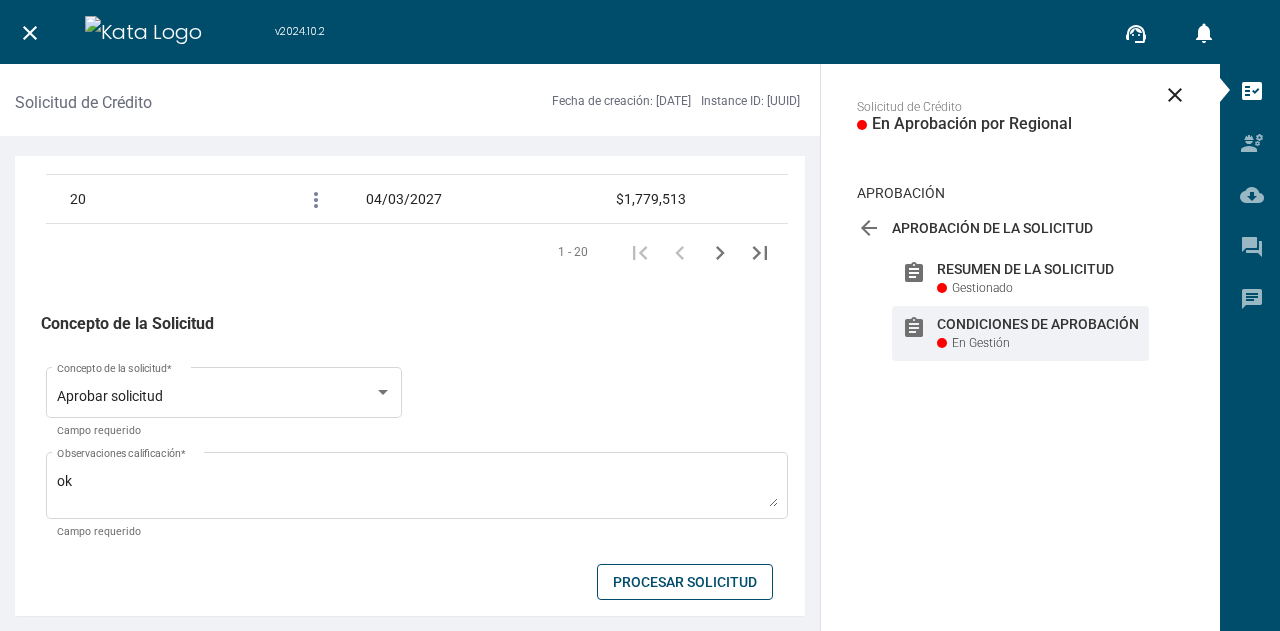 click on "Procesar Solicitud" at bounding box center [685, 582] 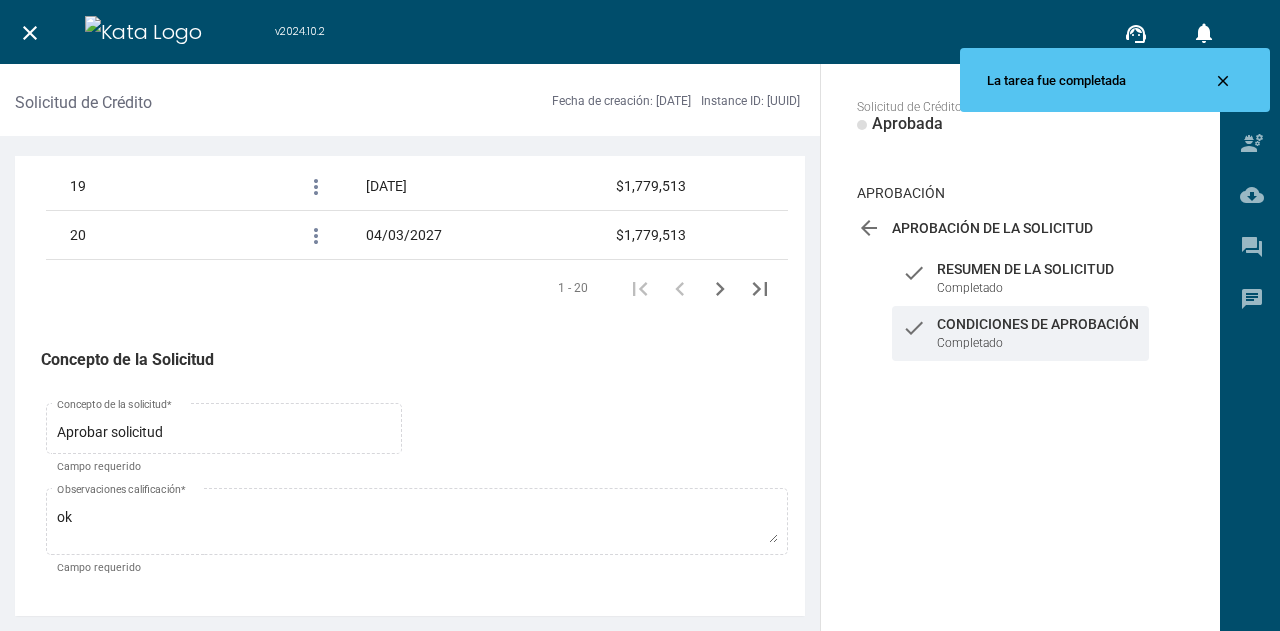 scroll, scrollTop: 3468, scrollLeft: 0, axis: vertical 